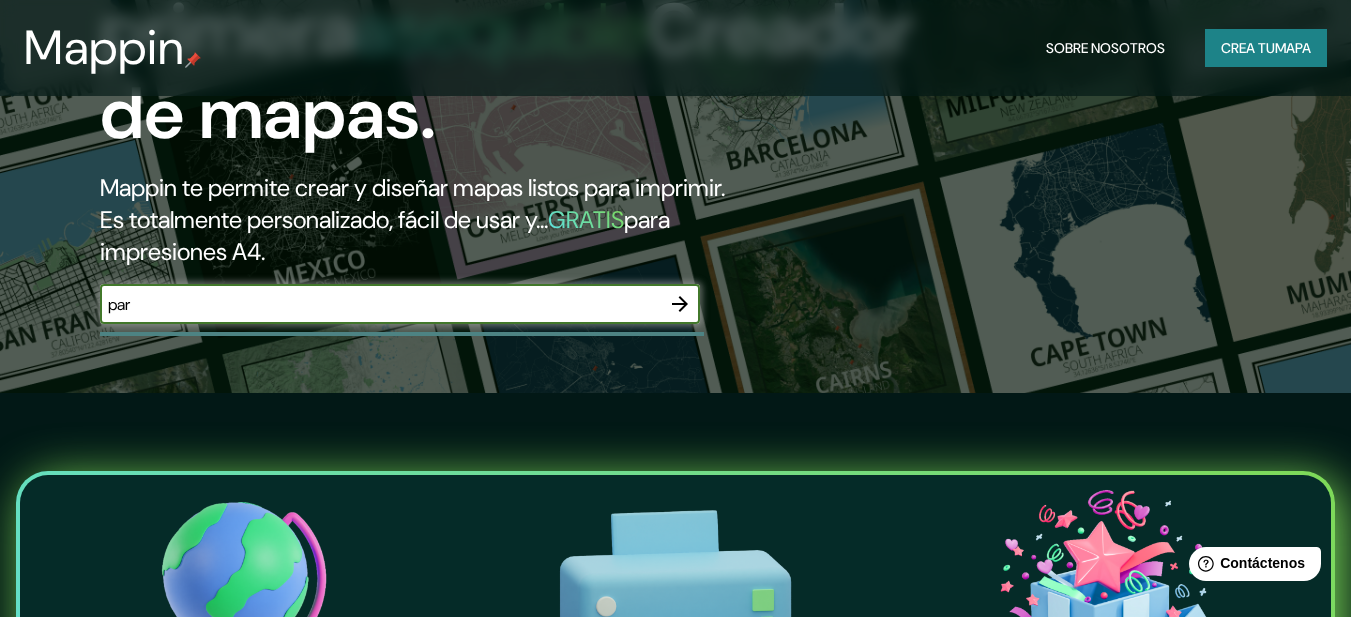 scroll, scrollTop: 225, scrollLeft: 0, axis: vertical 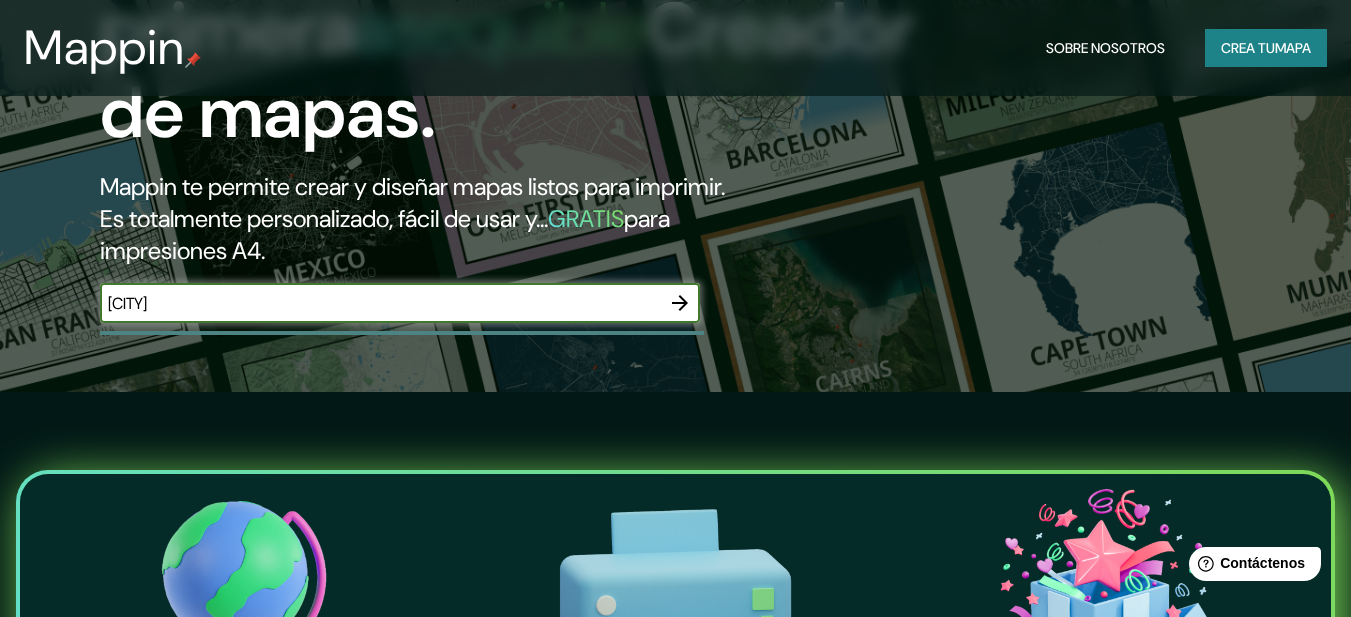 type on "paris" 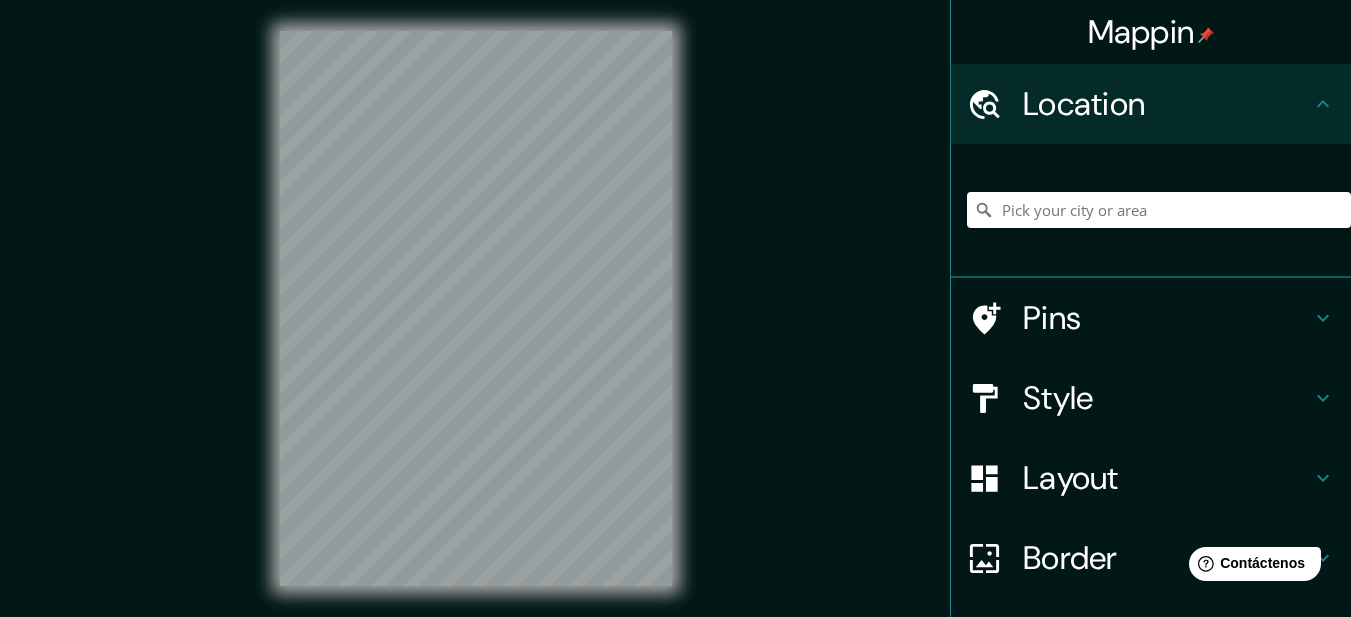 scroll, scrollTop: 0, scrollLeft: 0, axis: both 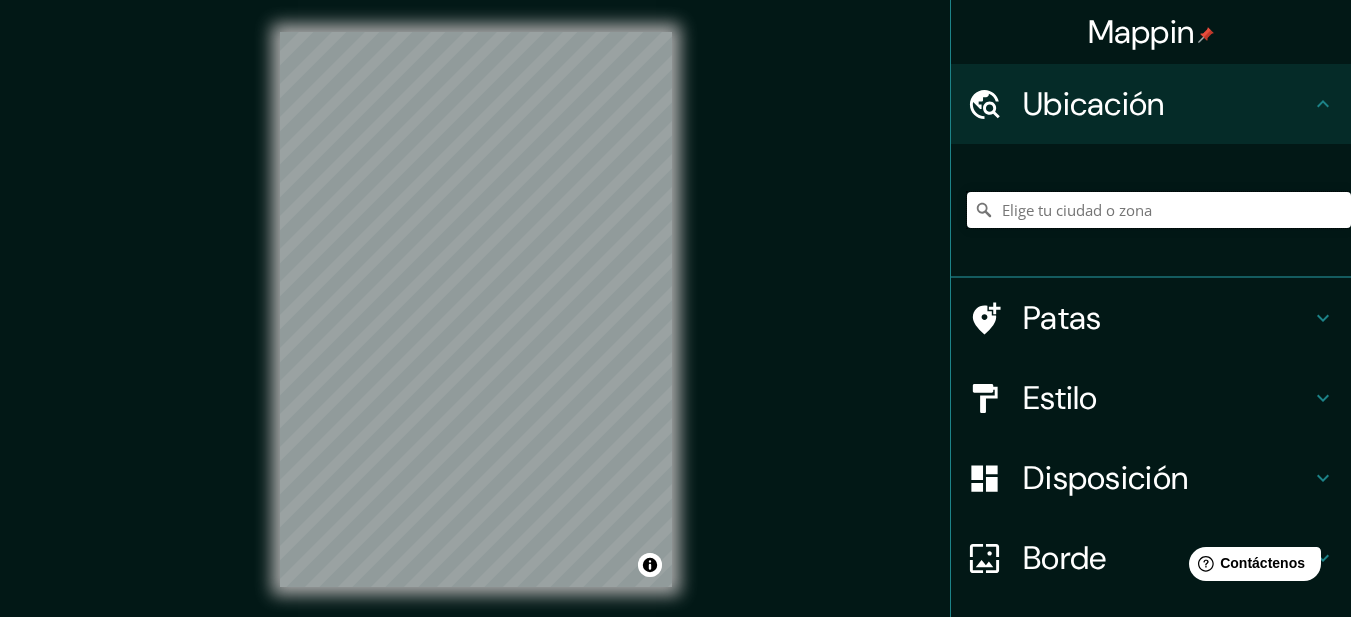 click at bounding box center (1159, 210) 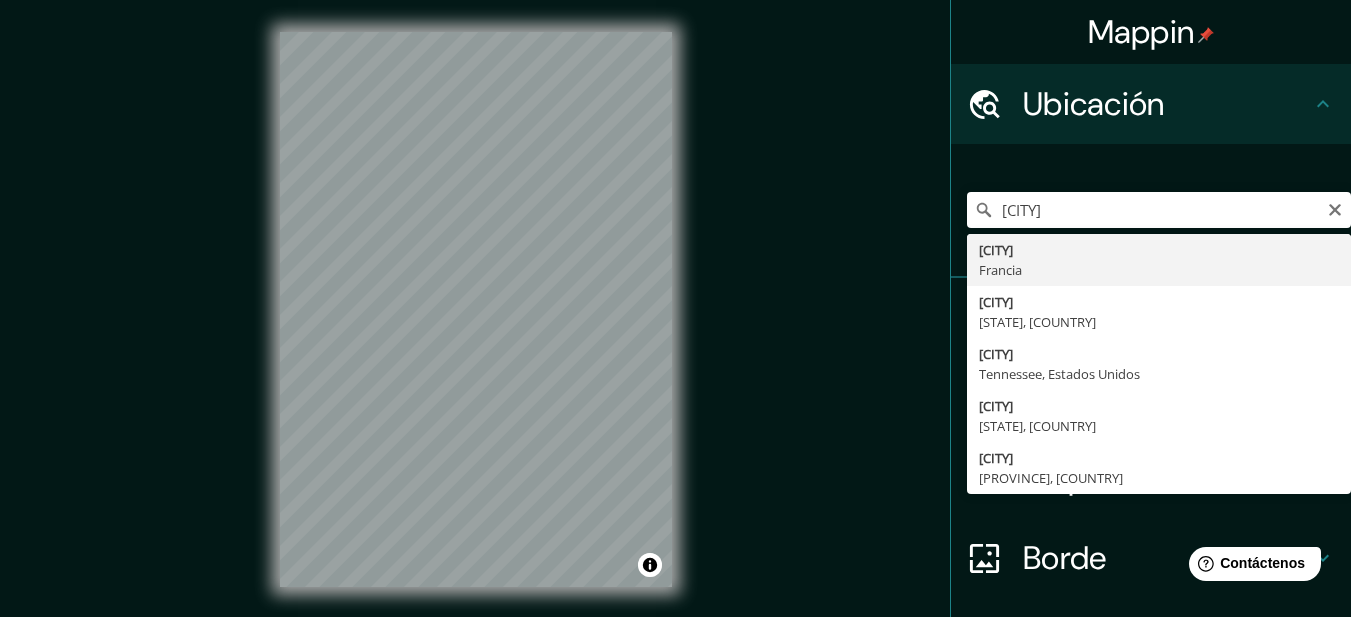 type on "[CITY], [COUNTRY]" 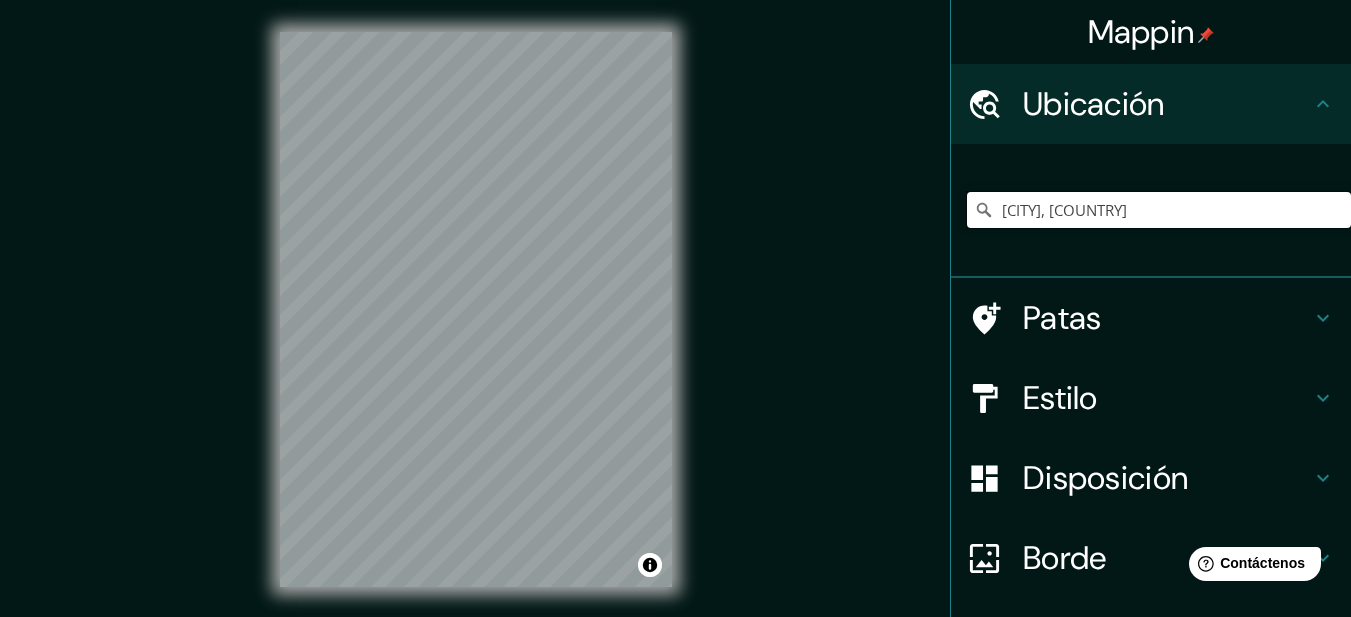 scroll, scrollTop: 149, scrollLeft: 0, axis: vertical 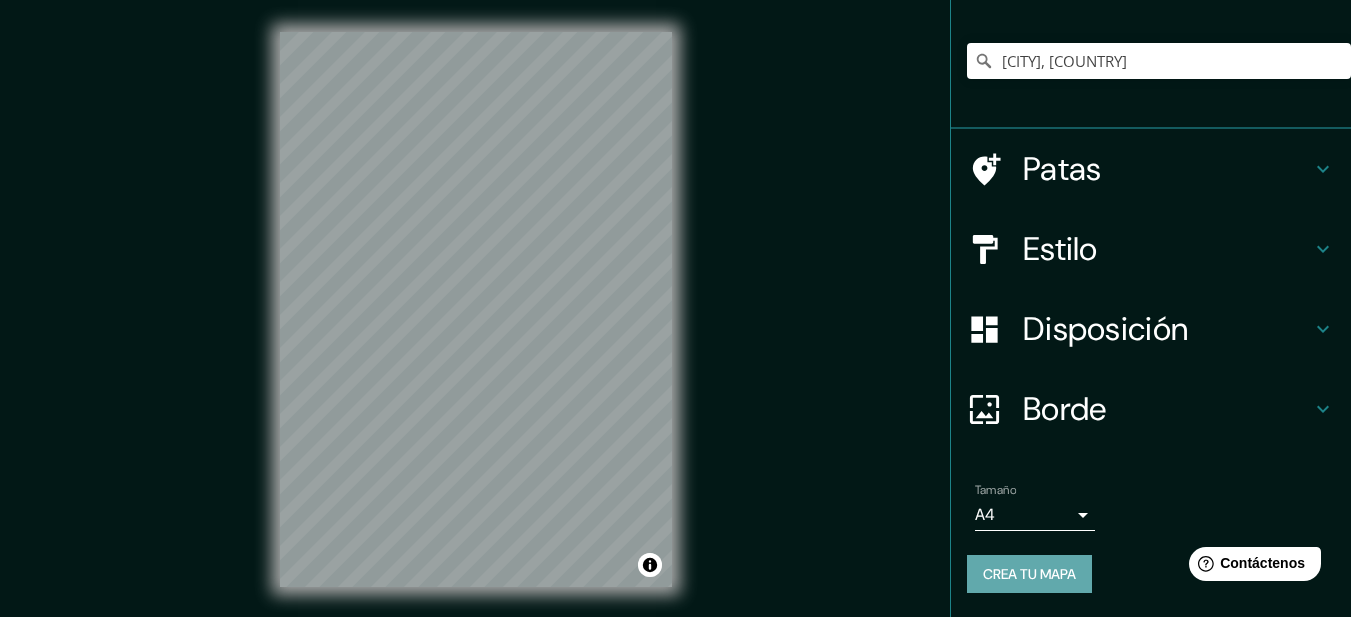 click on "Crea tu mapa" at bounding box center [1029, 574] 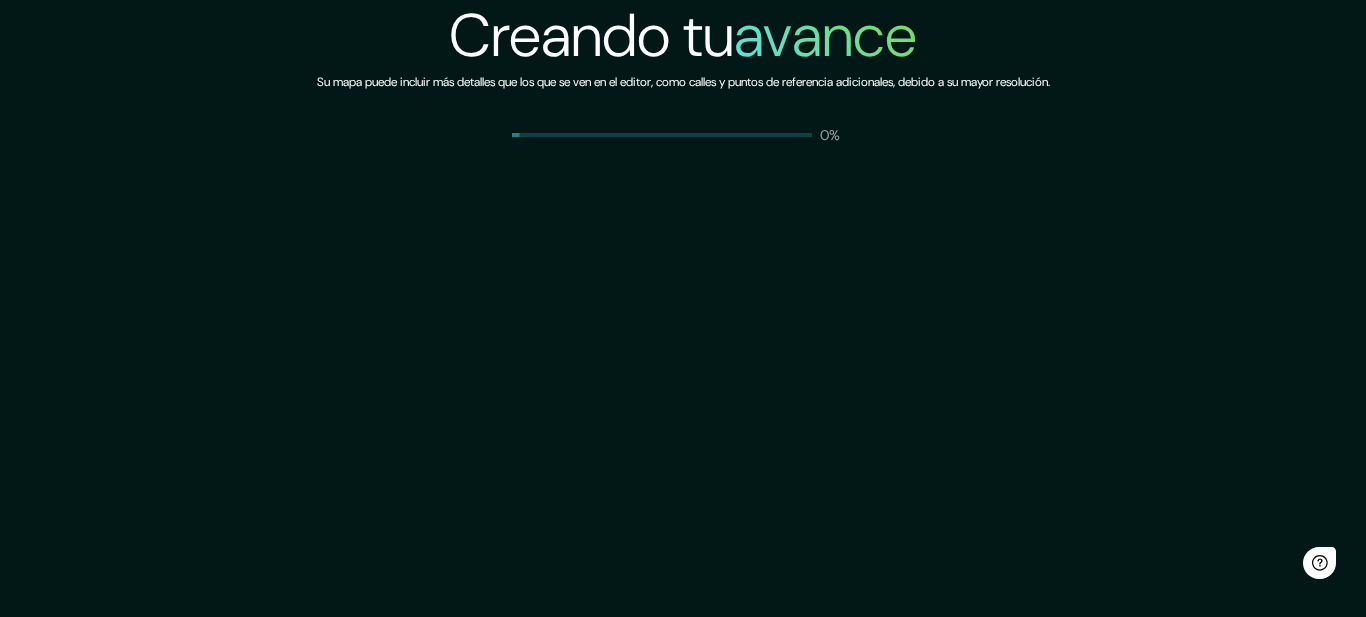 scroll, scrollTop: 0, scrollLeft: 0, axis: both 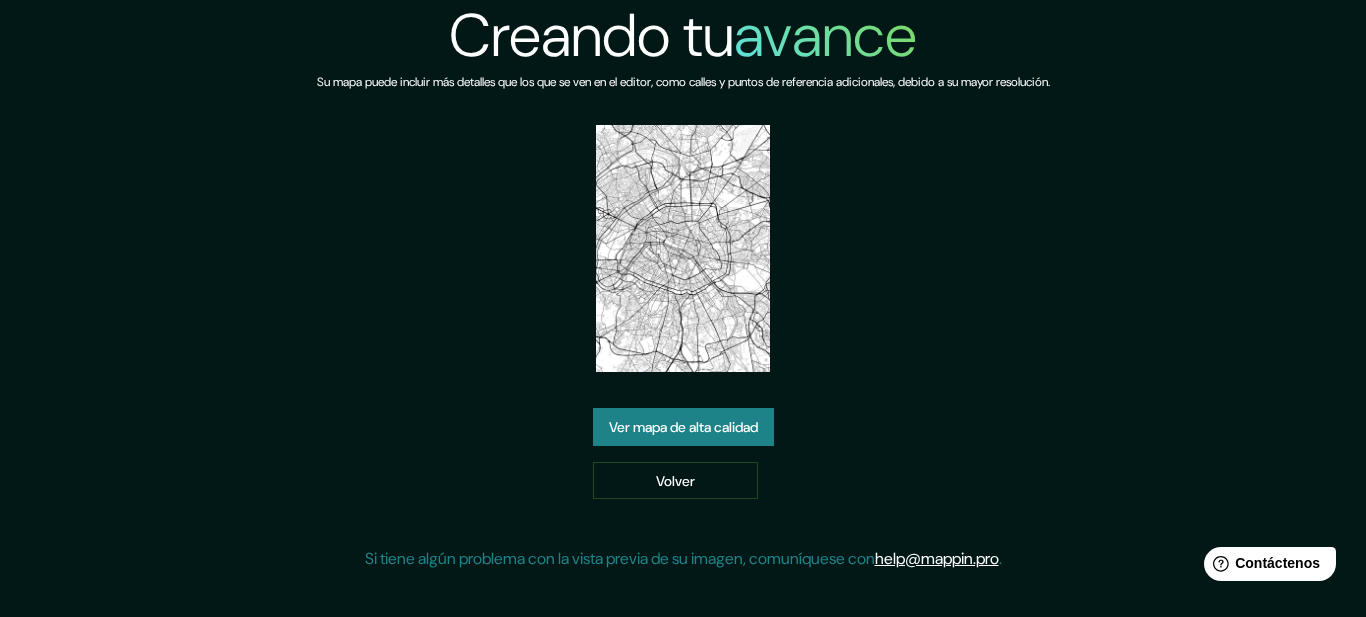 click at bounding box center (683, 248) 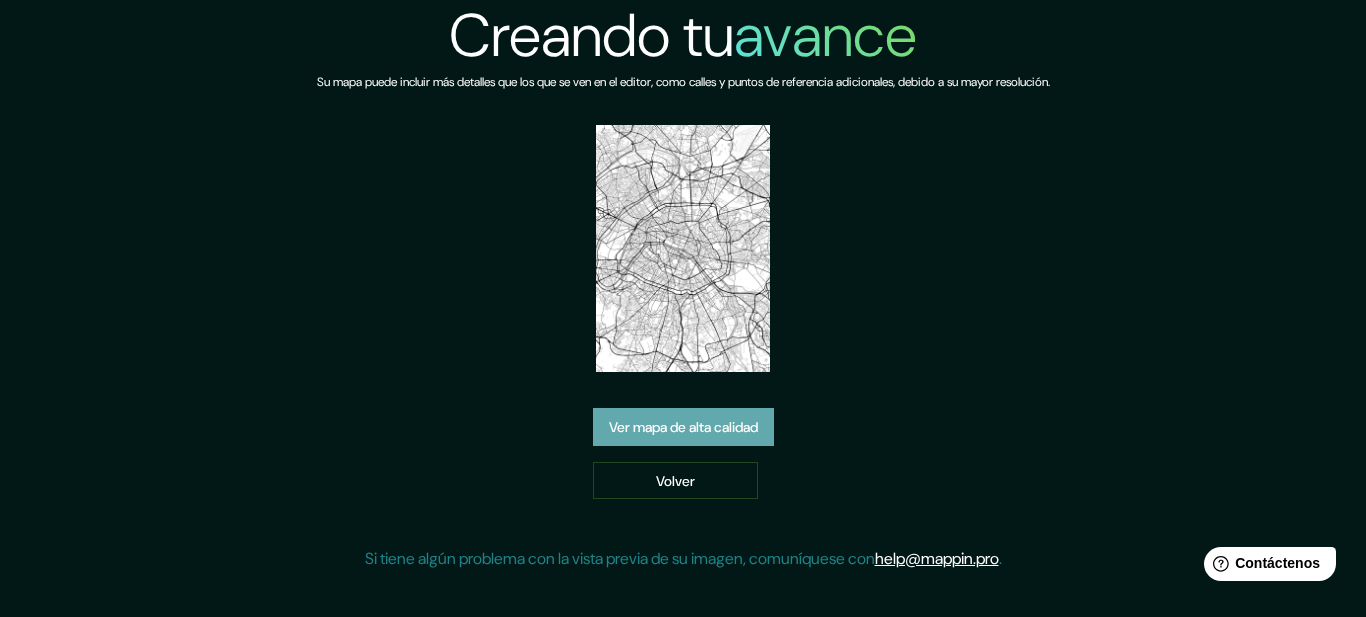 drag, startPoint x: 672, startPoint y: 257, endPoint x: 645, endPoint y: 422, distance: 167.1945 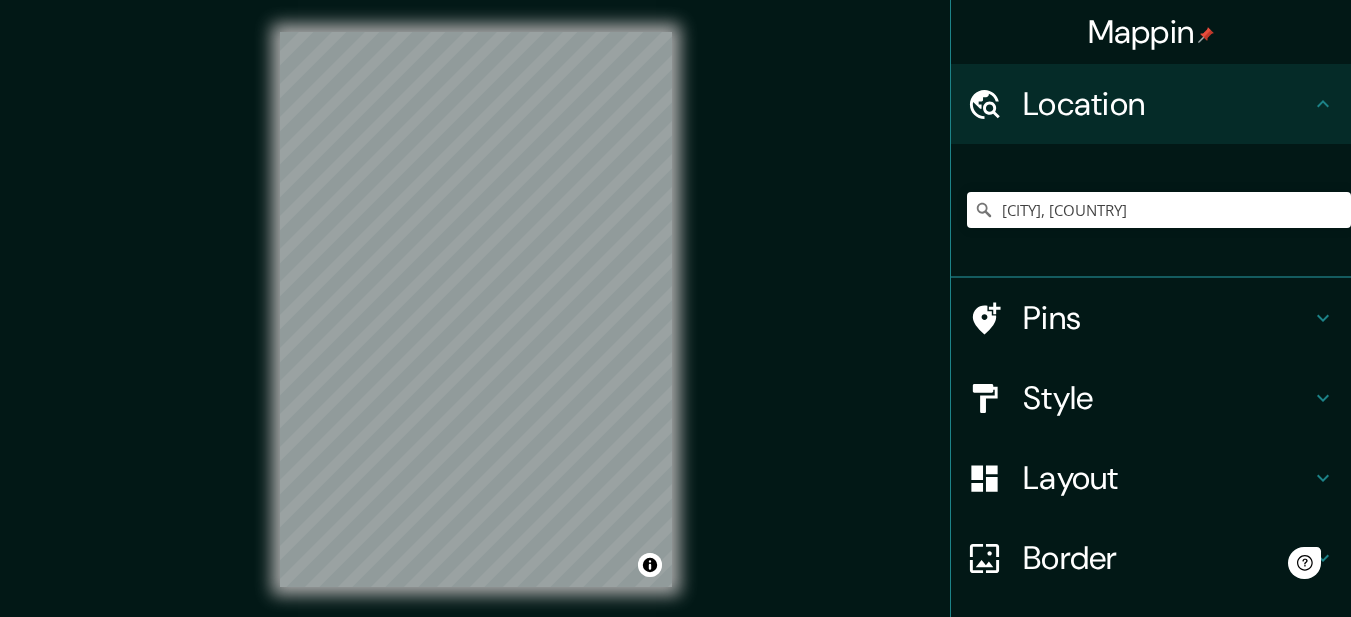 scroll, scrollTop: 0, scrollLeft: 0, axis: both 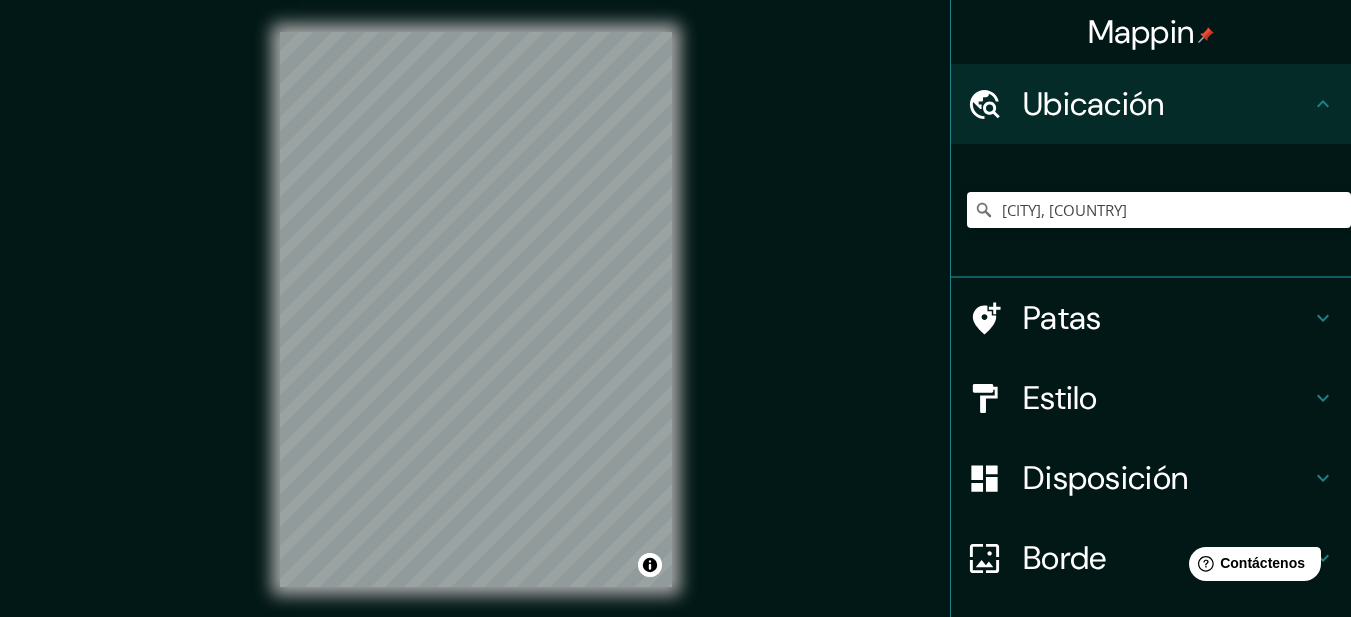 click on "Patas" at bounding box center (1062, 318) 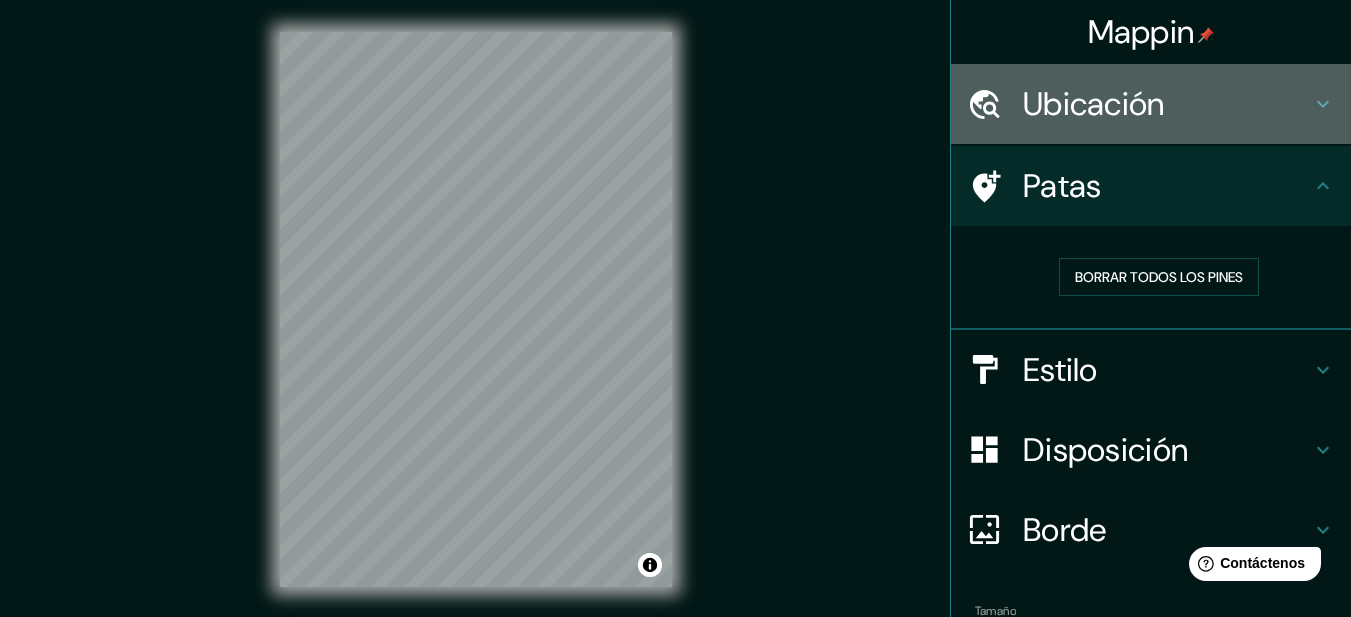 click on "Ubicación" at bounding box center (1167, 104) 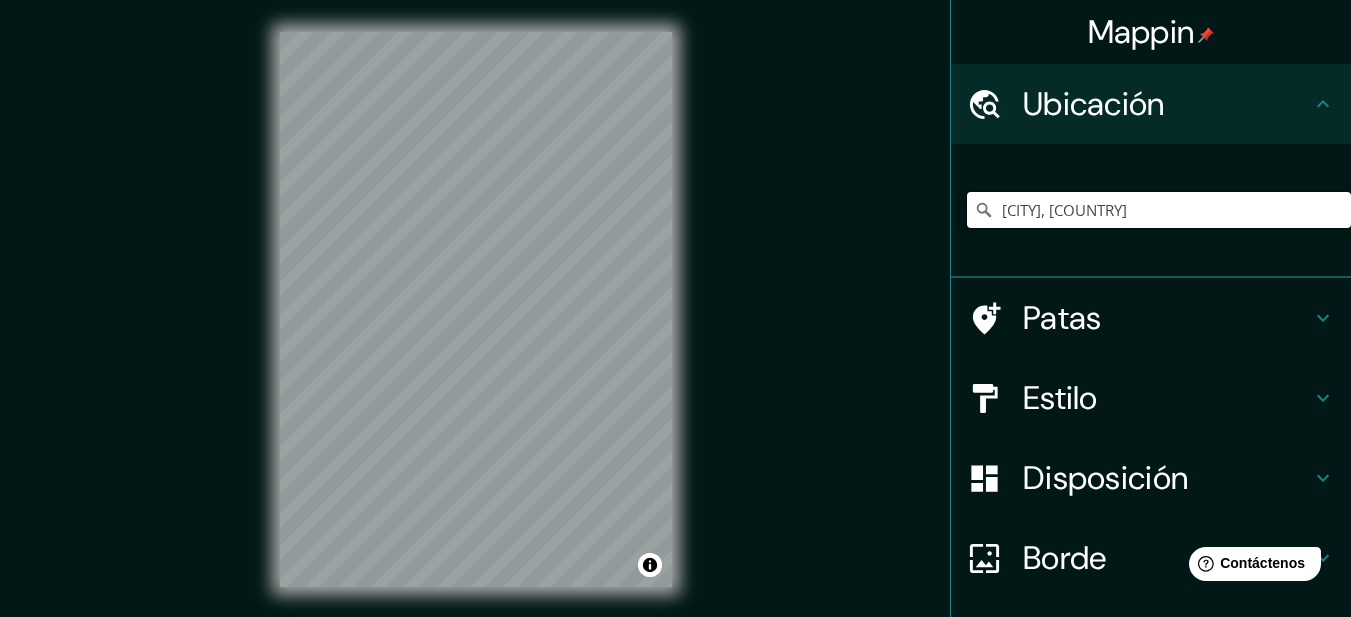 click on "París, Francia" at bounding box center (1159, 210) 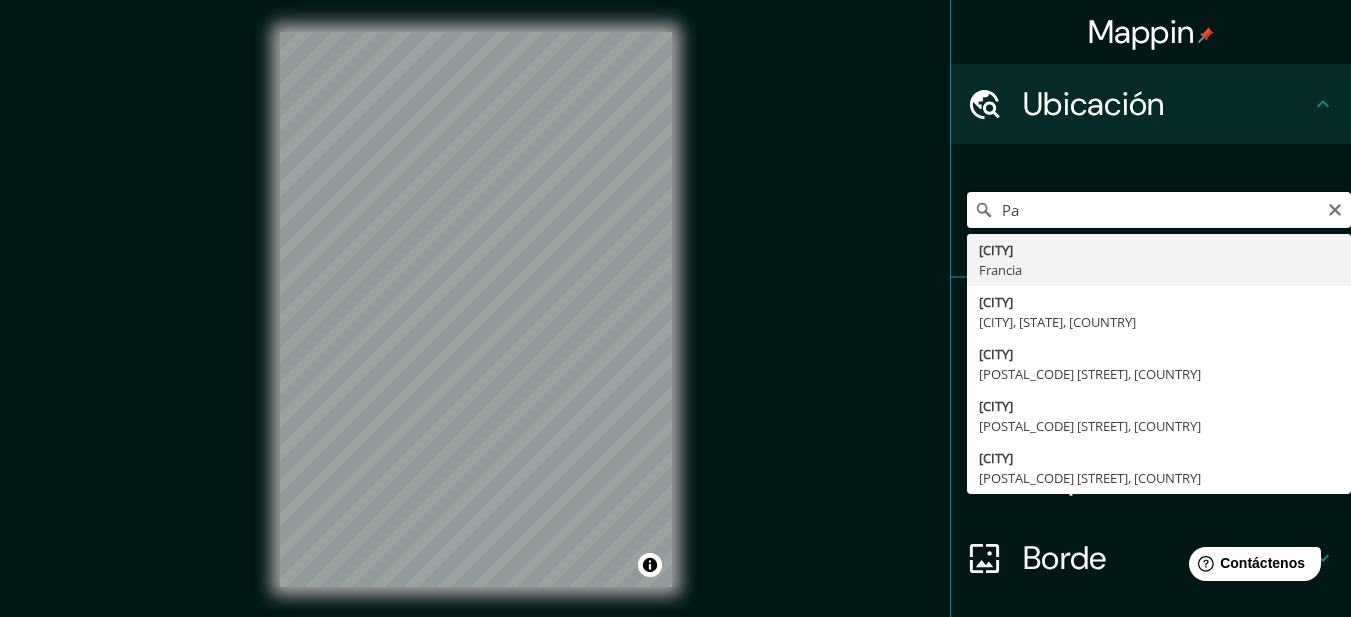 type on "P" 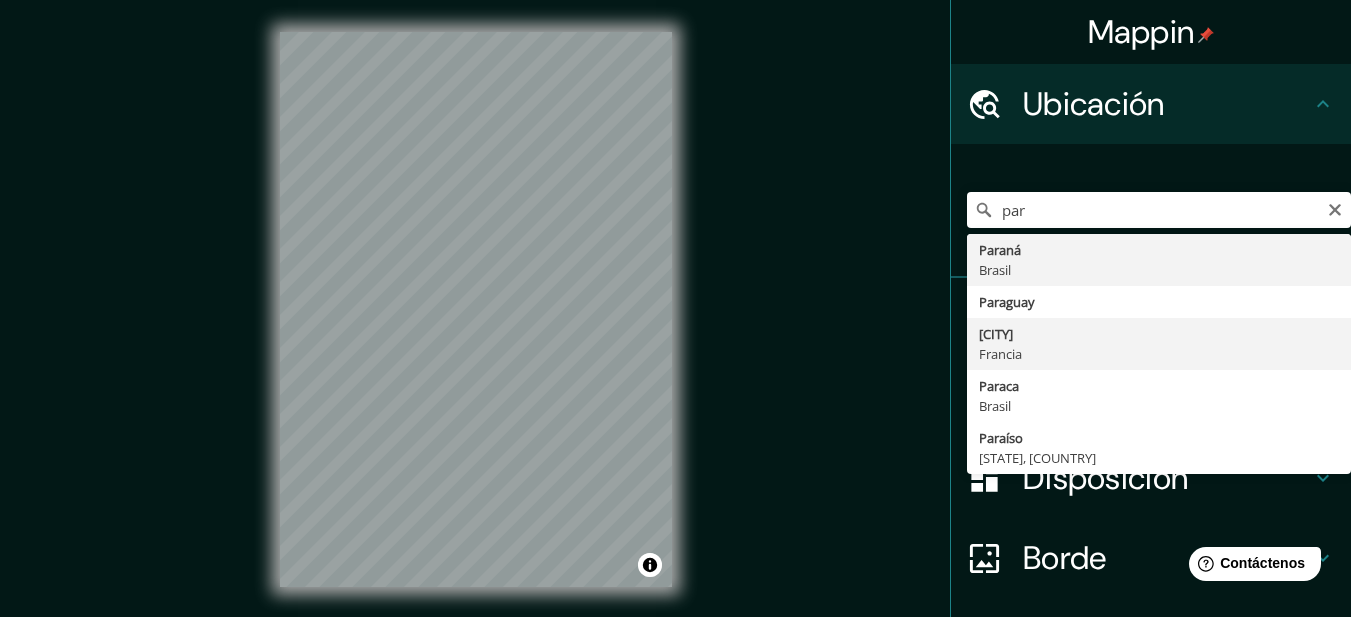 type on "París, Francia" 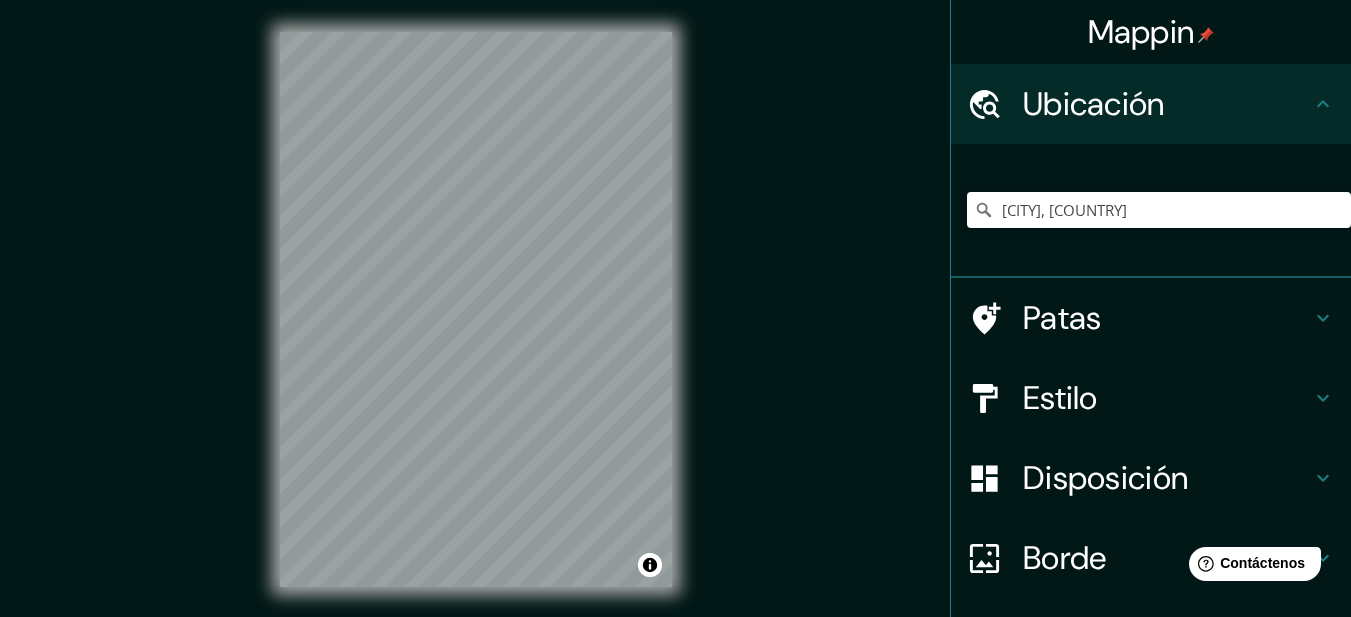 click 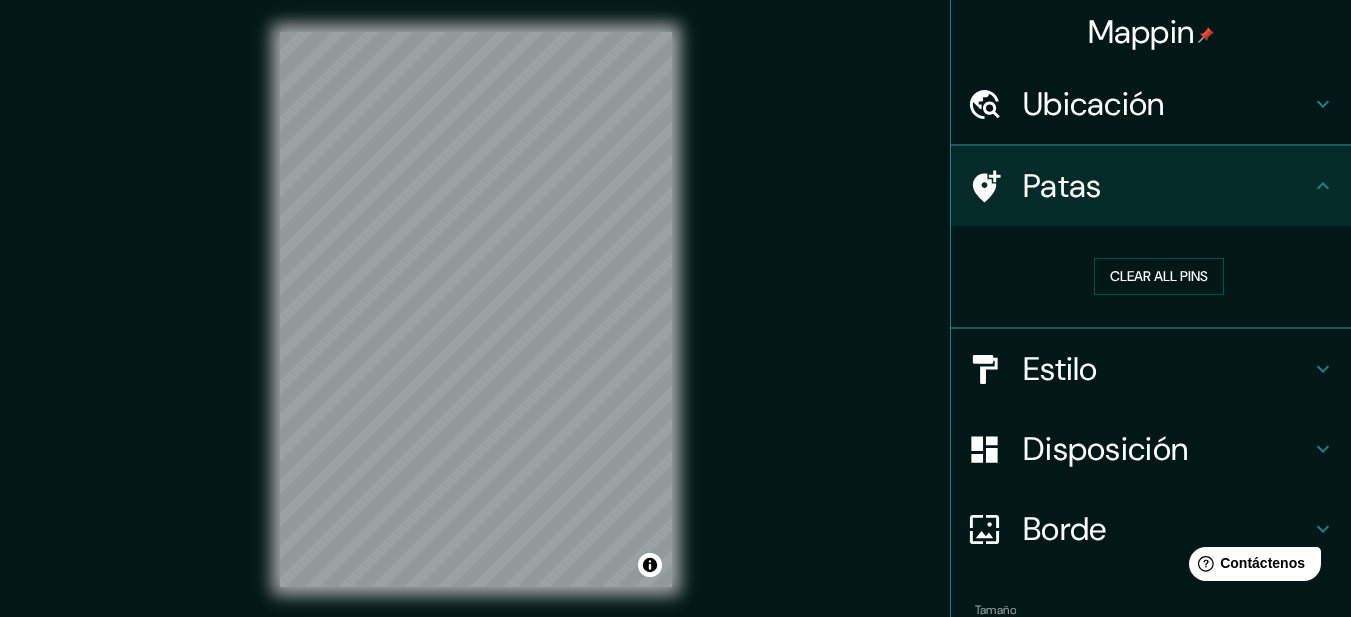 click on "Patas" at bounding box center (1151, 186) 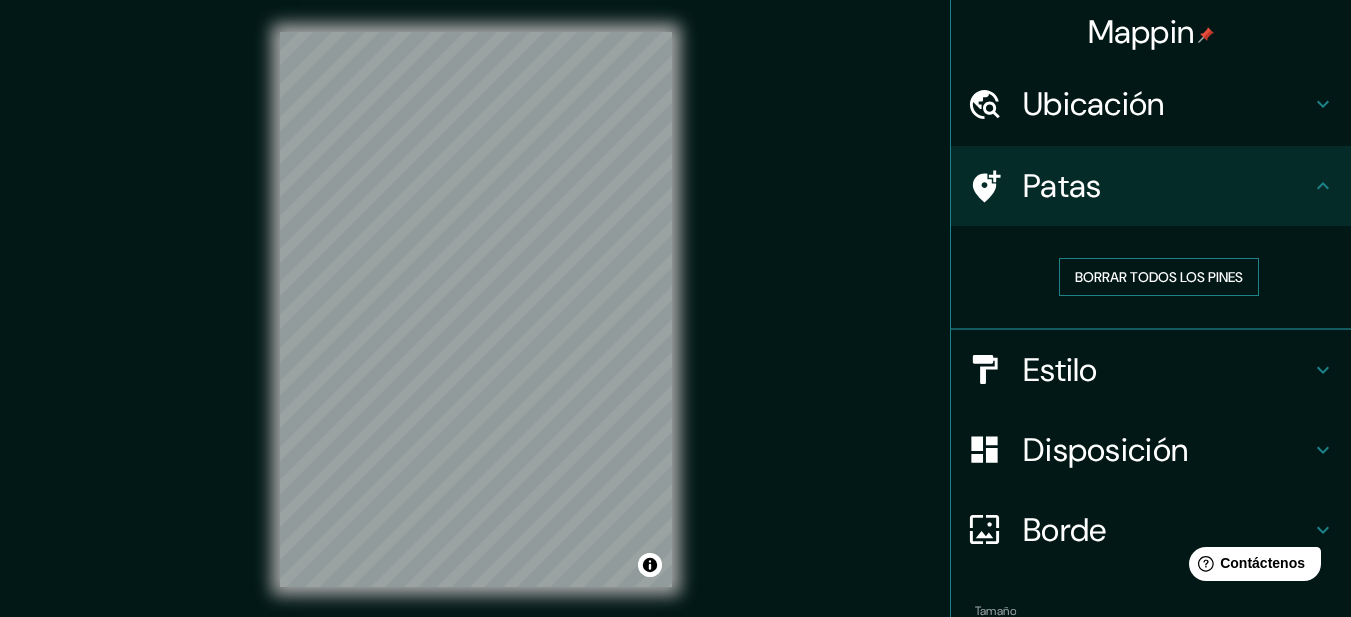 click on "Borrar todos los pines" at bounding box center (1159, 277) 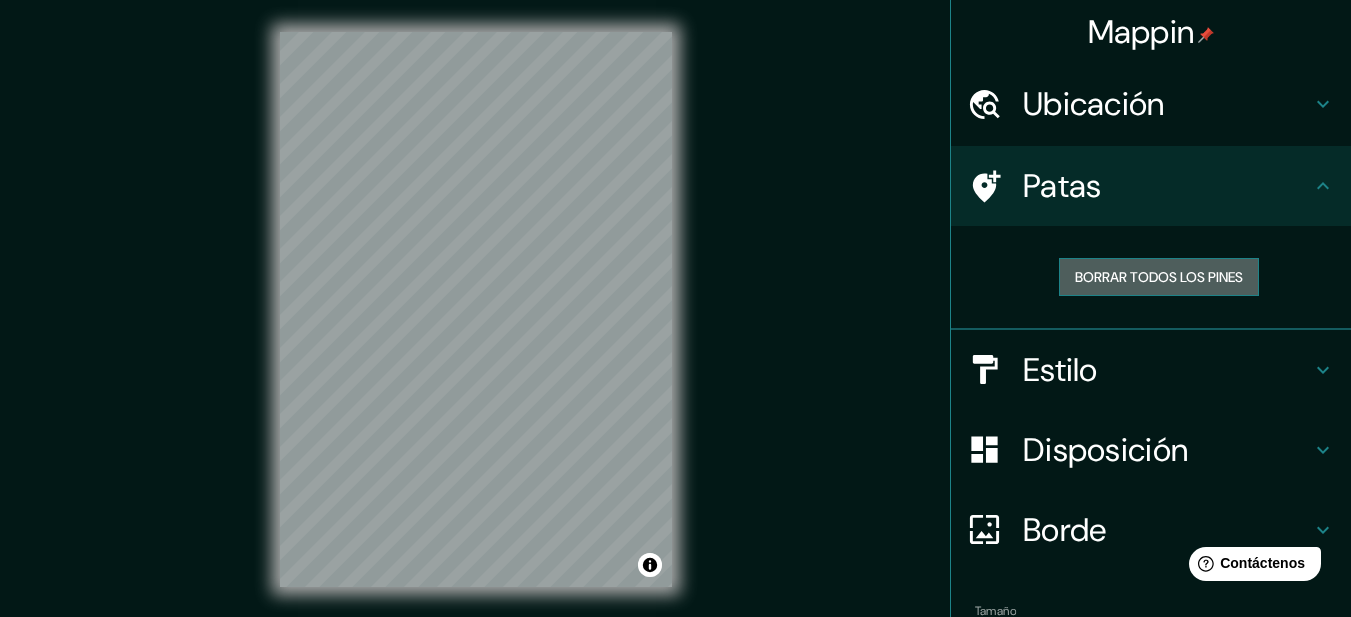 click on "Borrar todos los pines" at bounding box center (1159, 277) 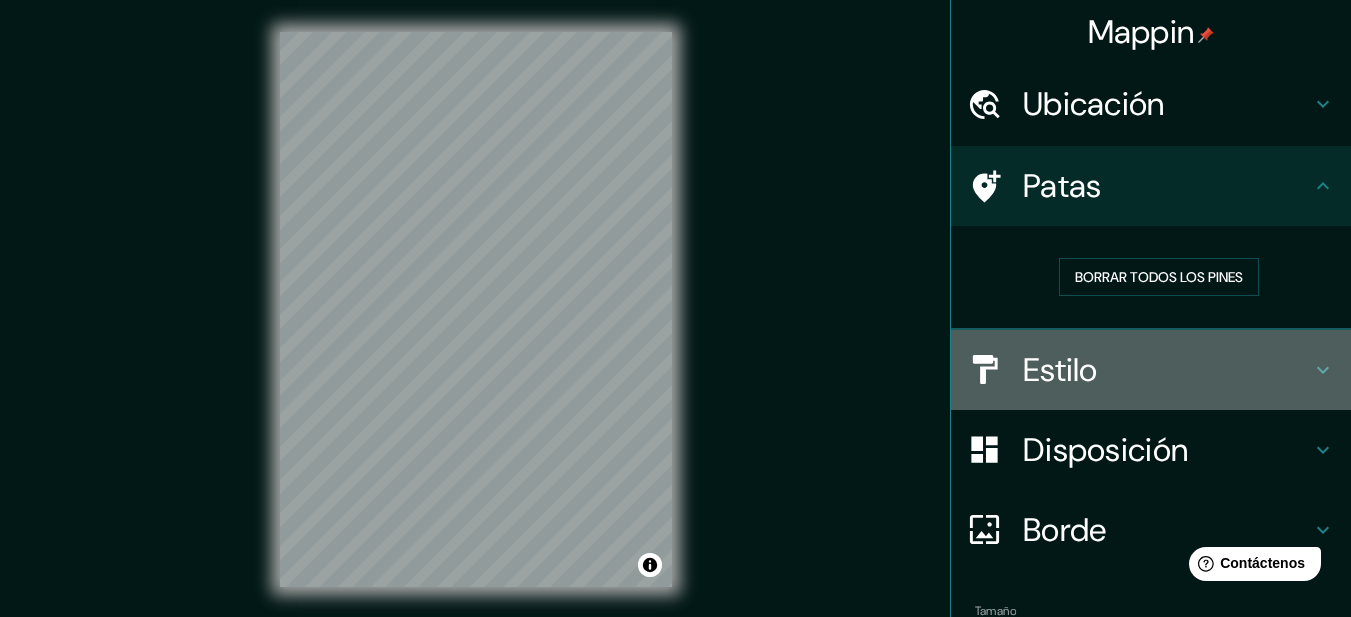 click on "Estilo" at bounding box center (1167, 370) 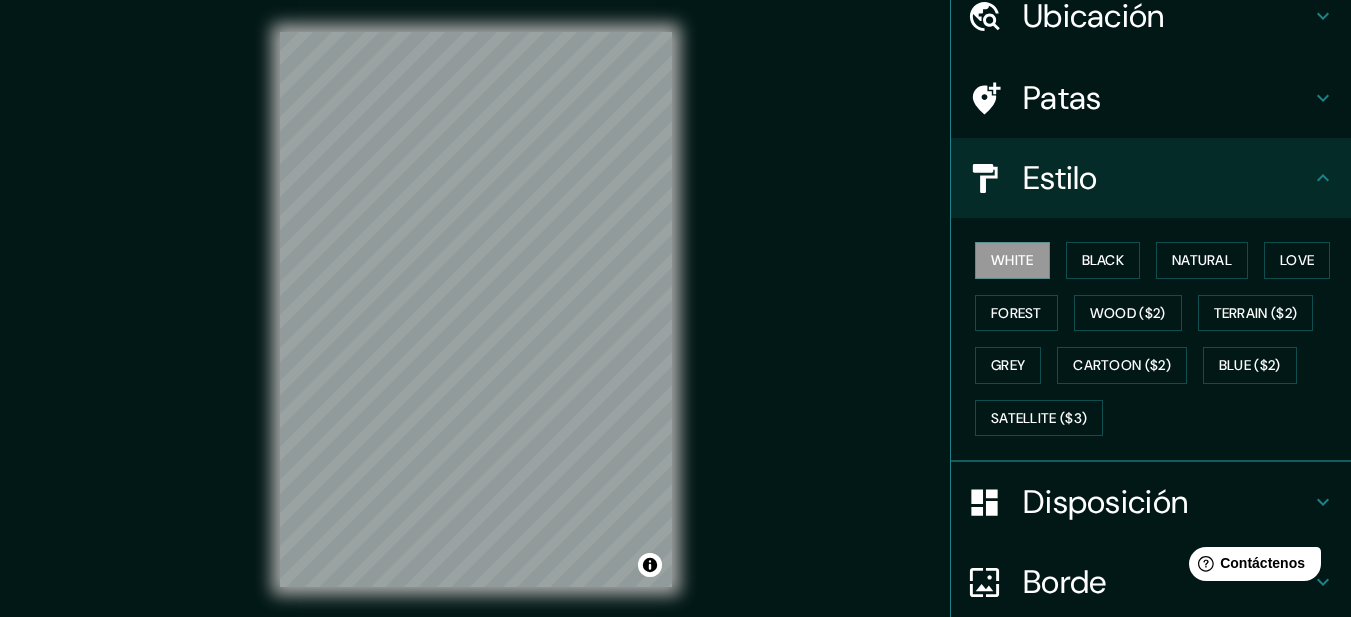 scroll, scrollTop: 94, scrollLeft: 0, axis: vertical 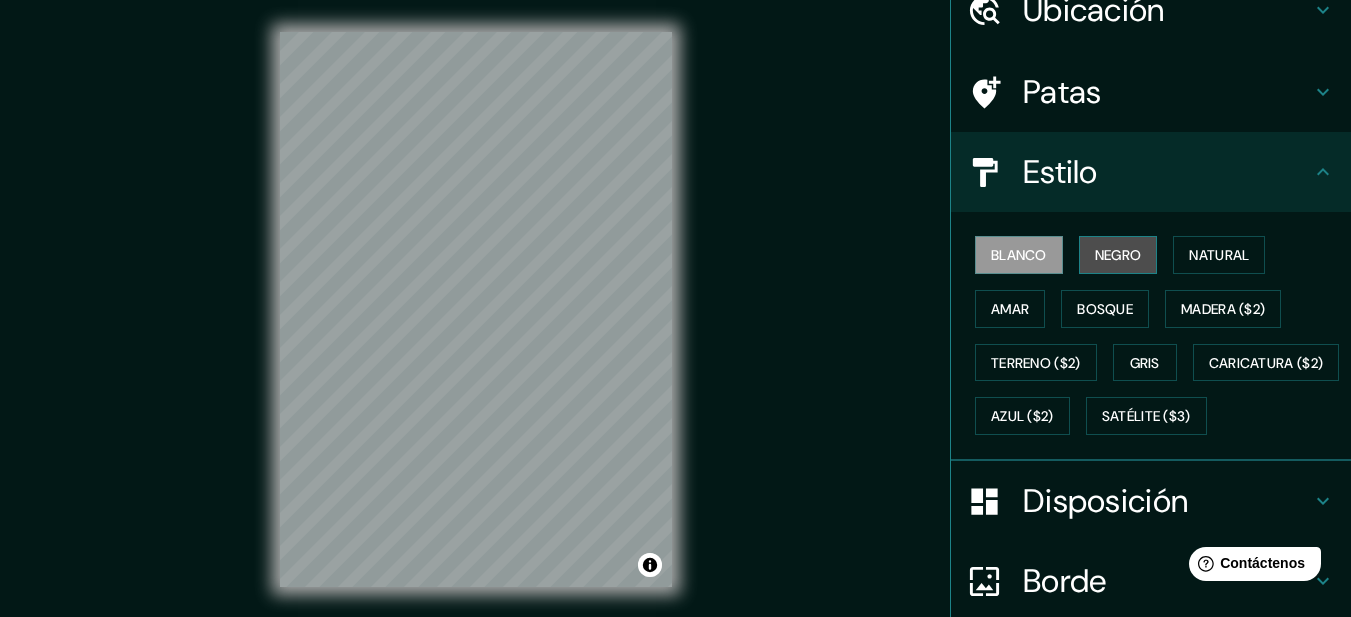 click on "Negro" at bounding box center [1118, 255] 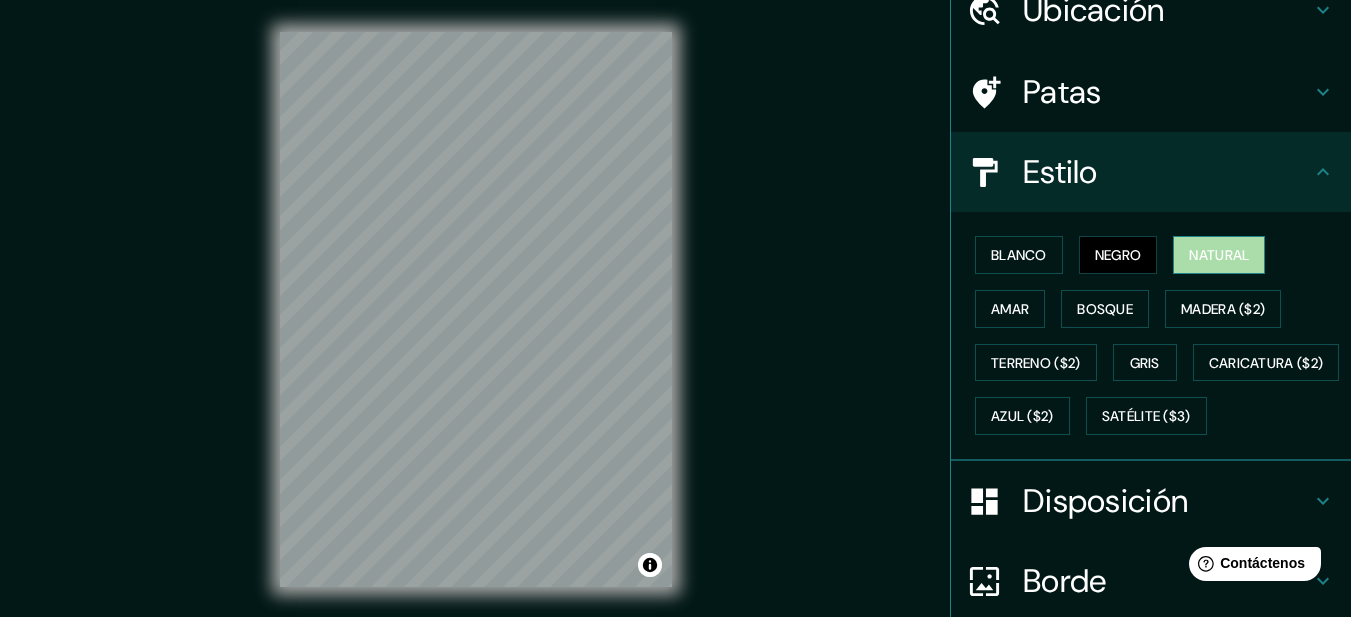 click on "Natural" at bounding box center (1219, 255) 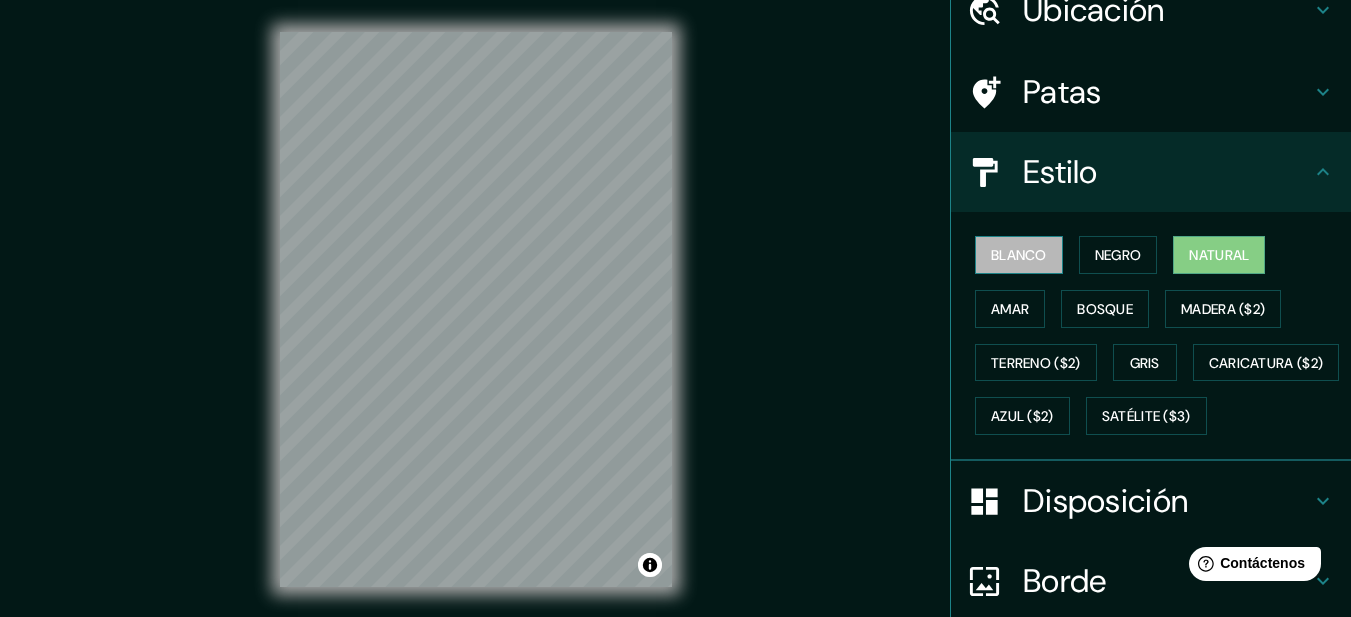 click on "Blanco" at bounding box center (1019, 255) 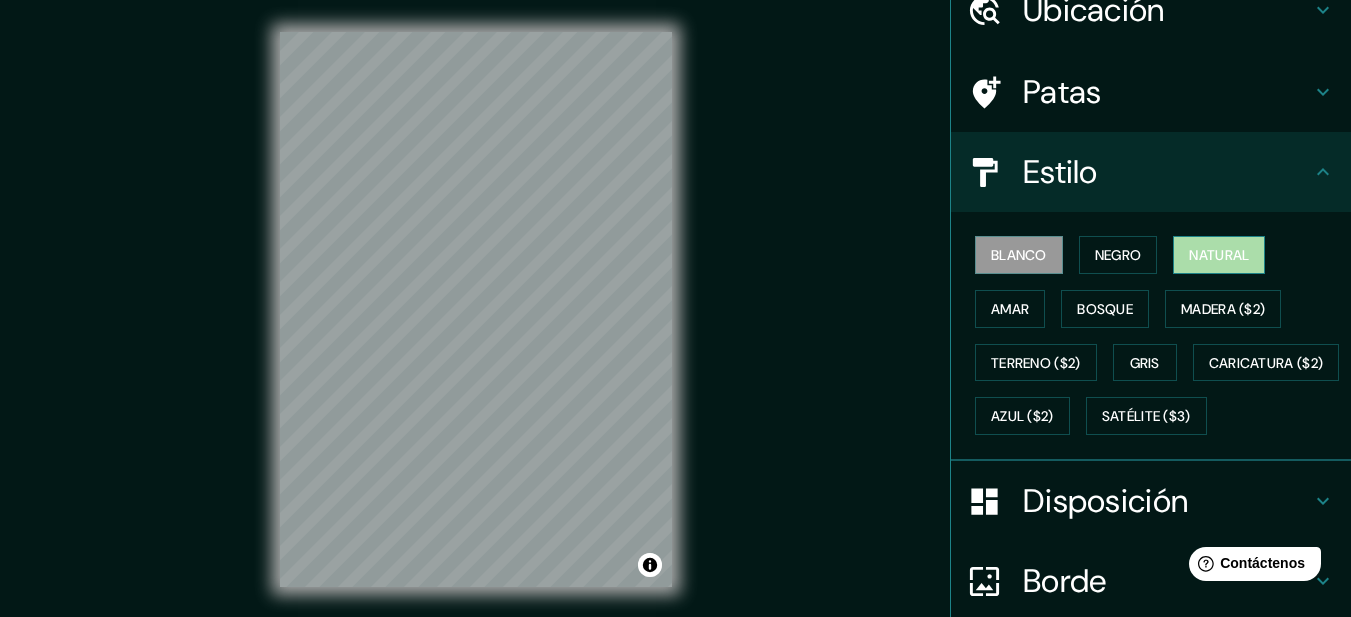 click on "Natural" at bounding box center [1219, 255] 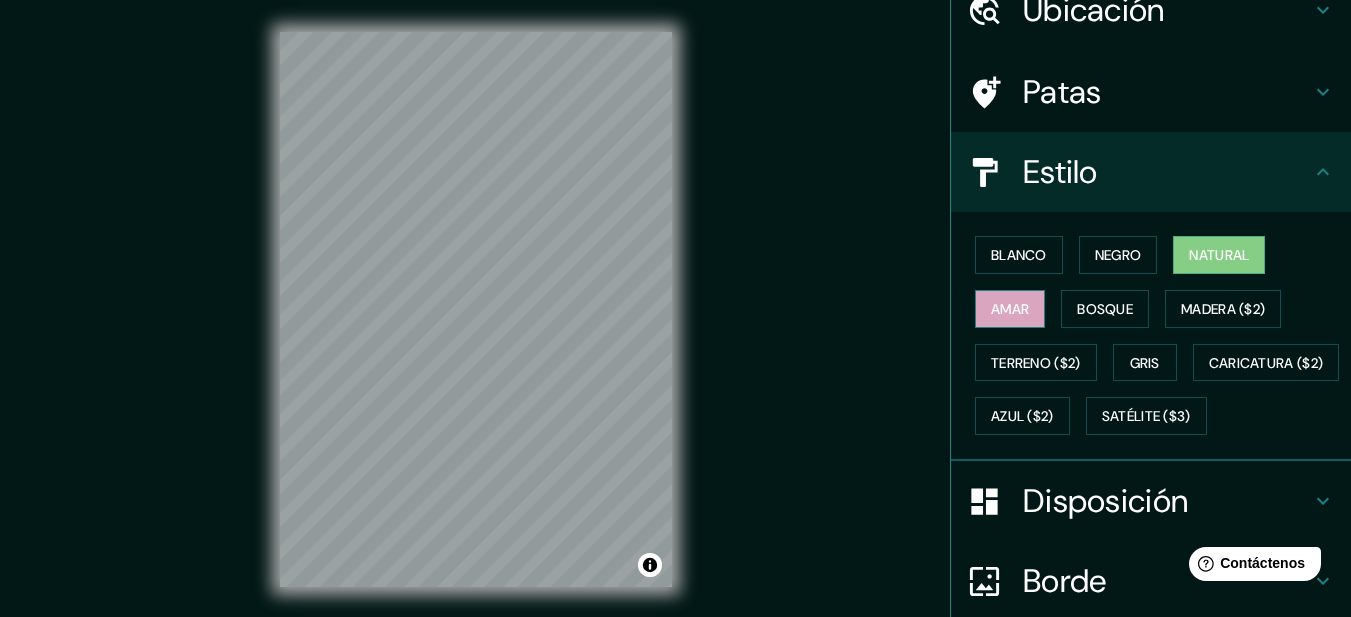 click on "Amar" at bounding box center [1010, 309] 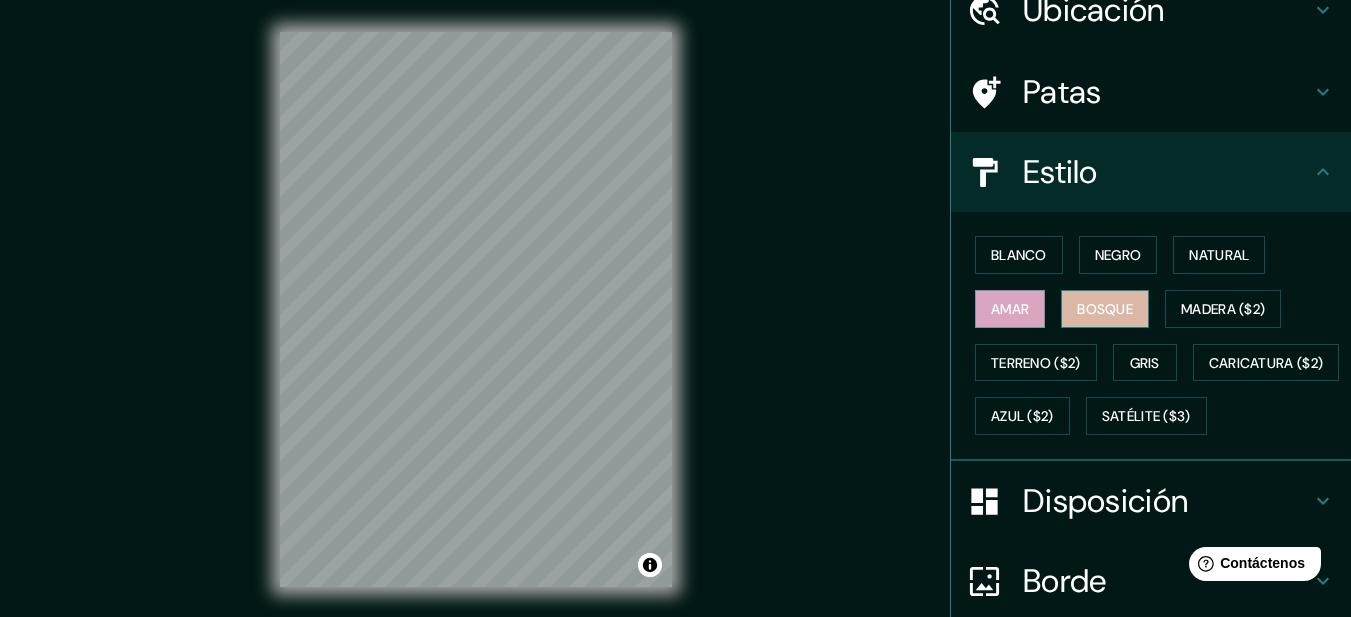 click on "Bosque" at bounding box center [1105, 309] 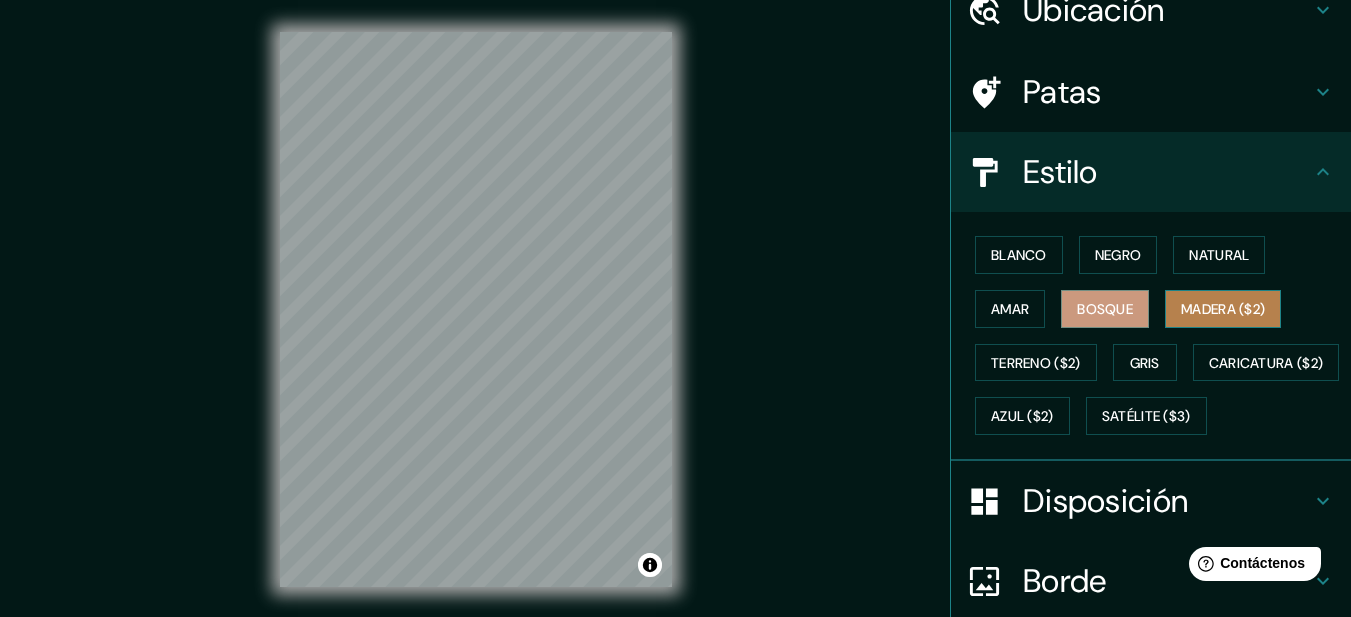 click on "Madera ($2)" at bounding box center (1223, 309) 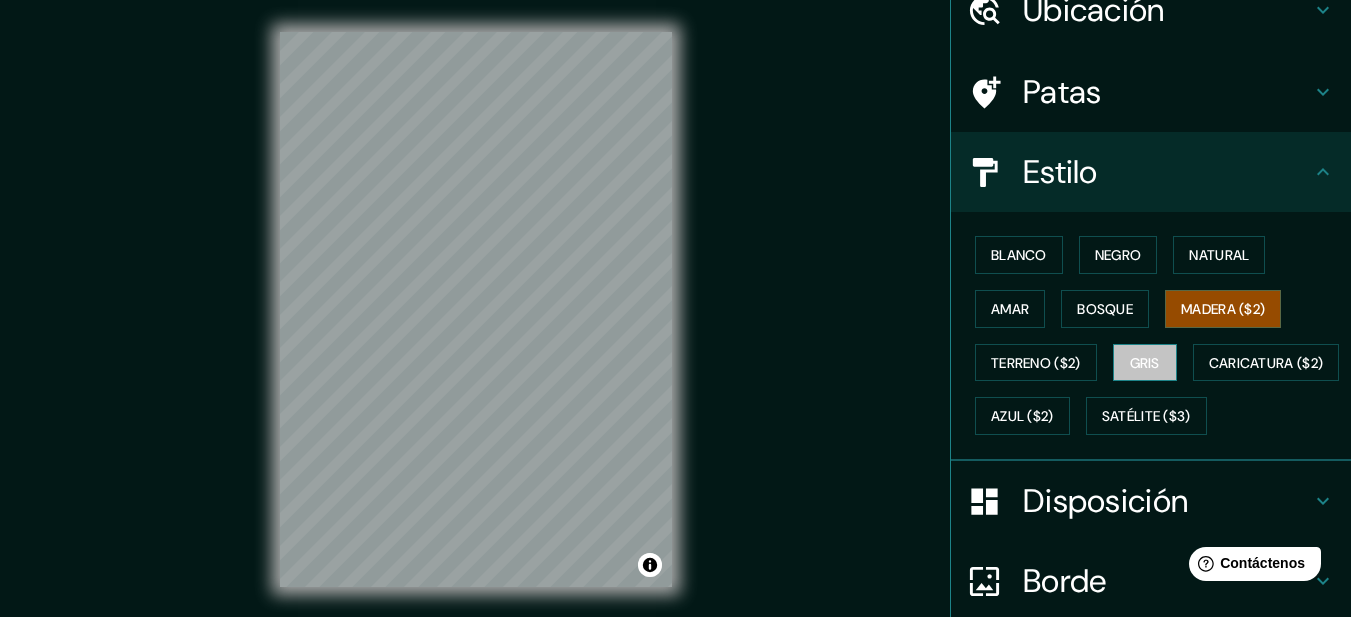 click on "Gris" at bounding box center [1145, 363] 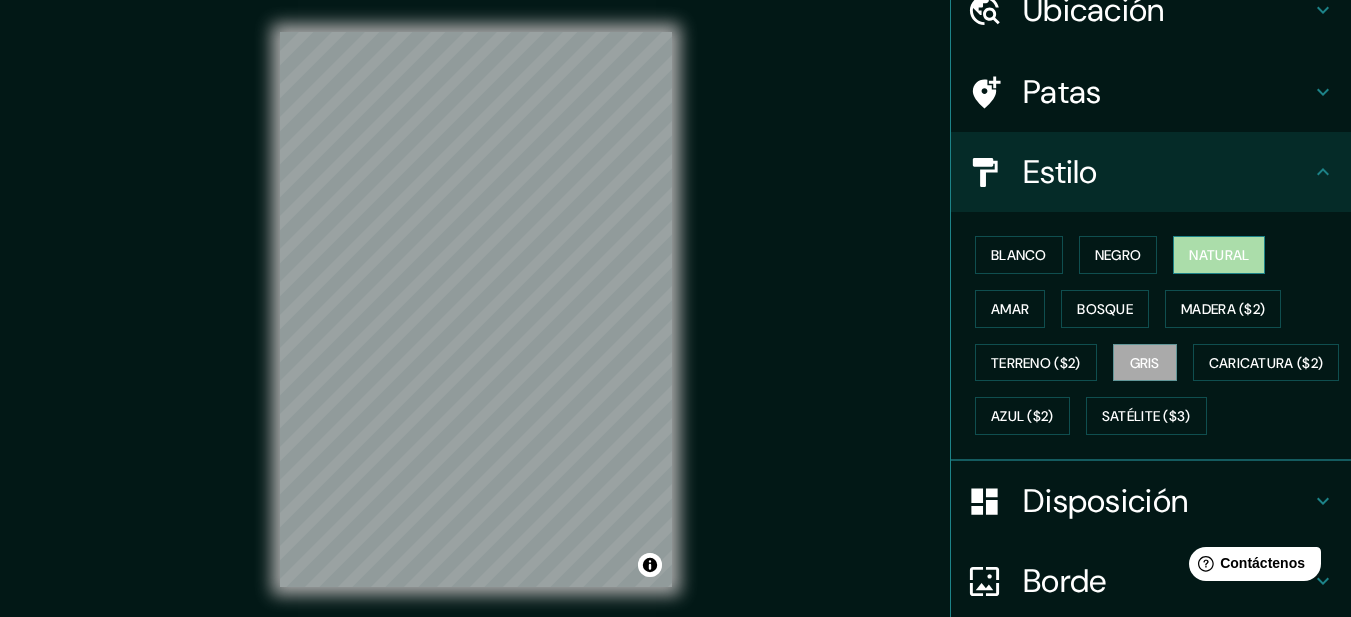 click on "Natural" at bounding box center [1219, 255] 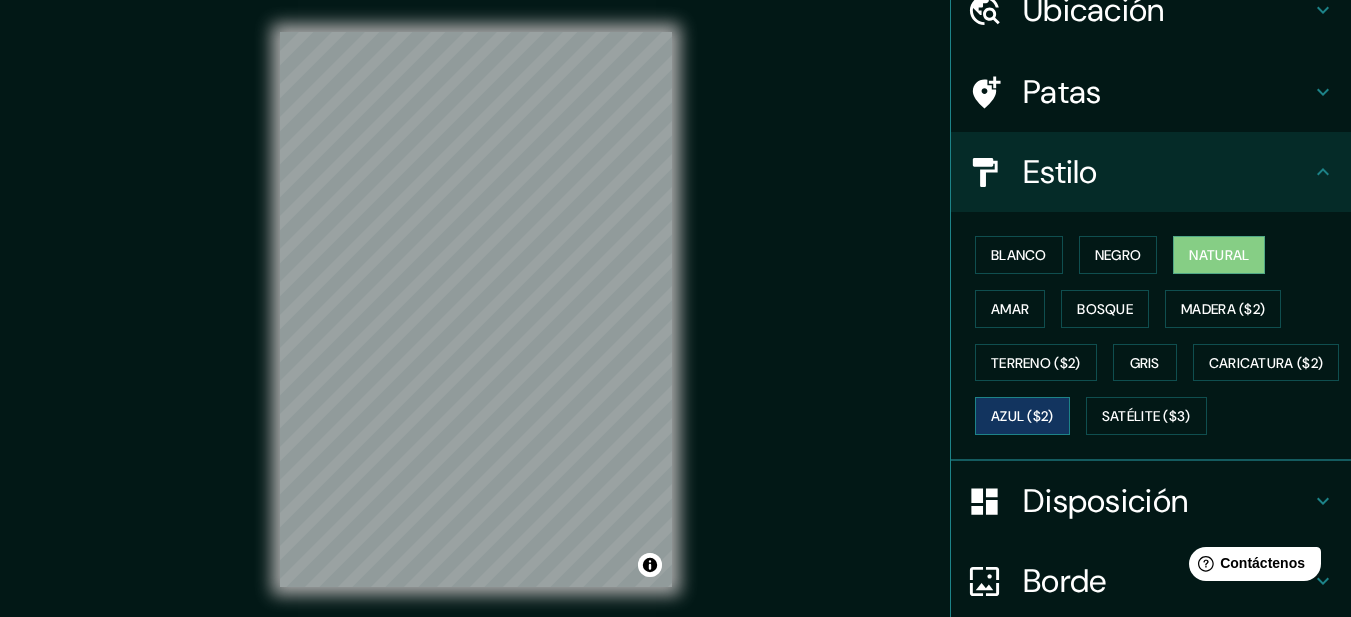 scroll, scrollTop: 319, scrollLeft: 0, axis: vertical 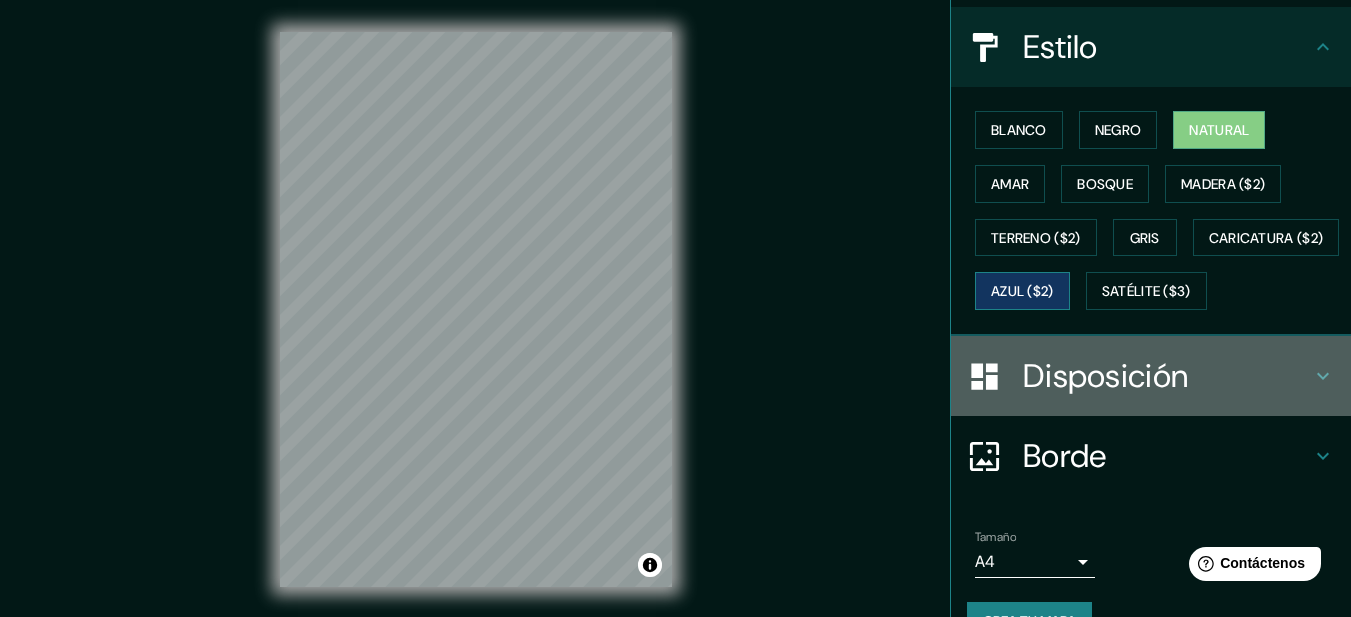 click on "Disposición" at bounding box center (1167, 376) 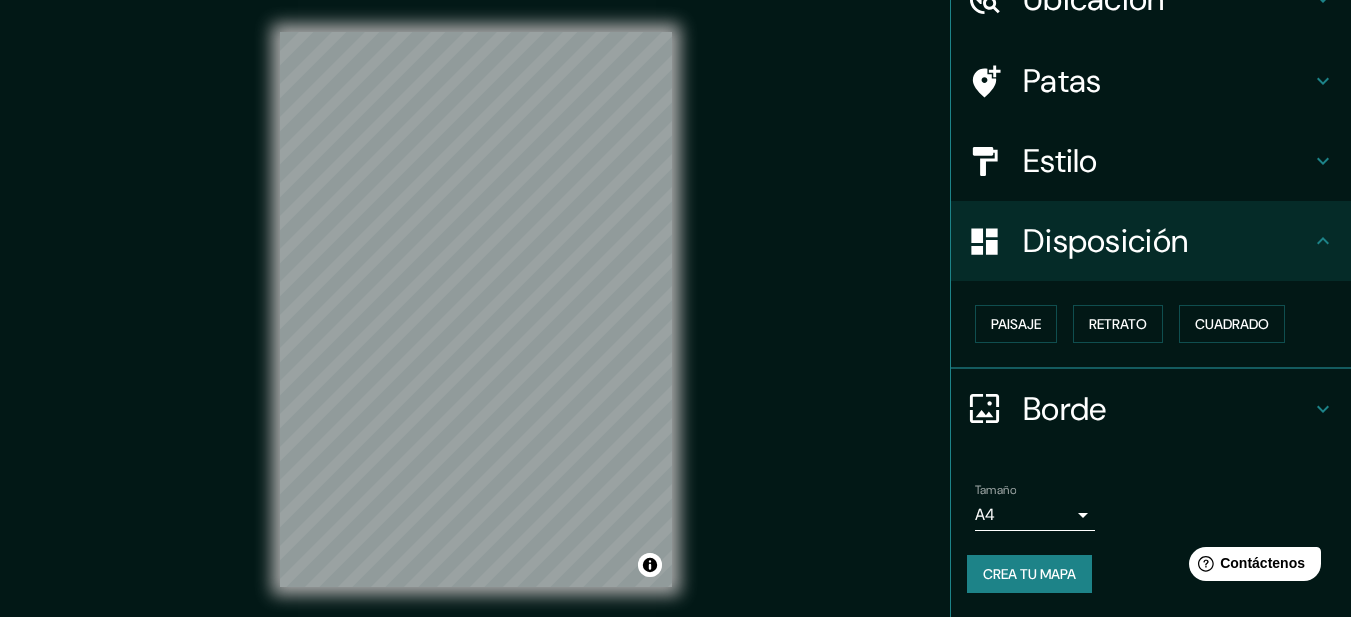 scroll, scrollTop: 104, scrollLeft: 0, axis: vertical 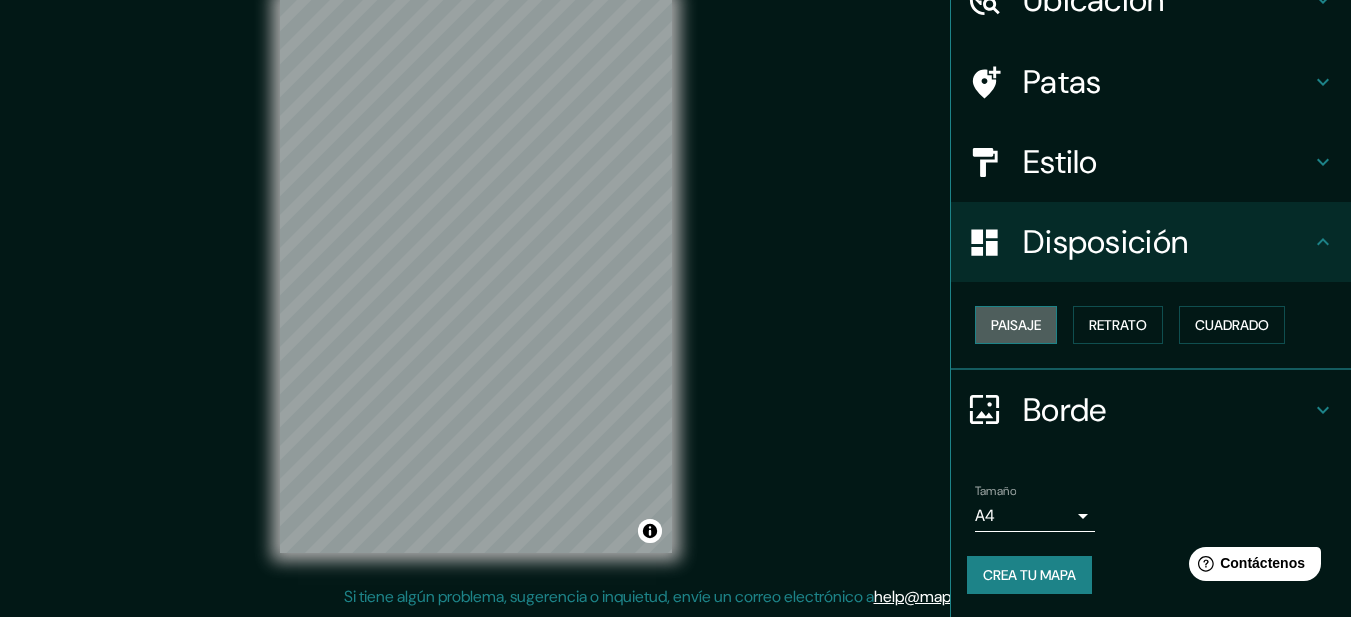 click on "Paisaje" at bounding box center [1016, 325] 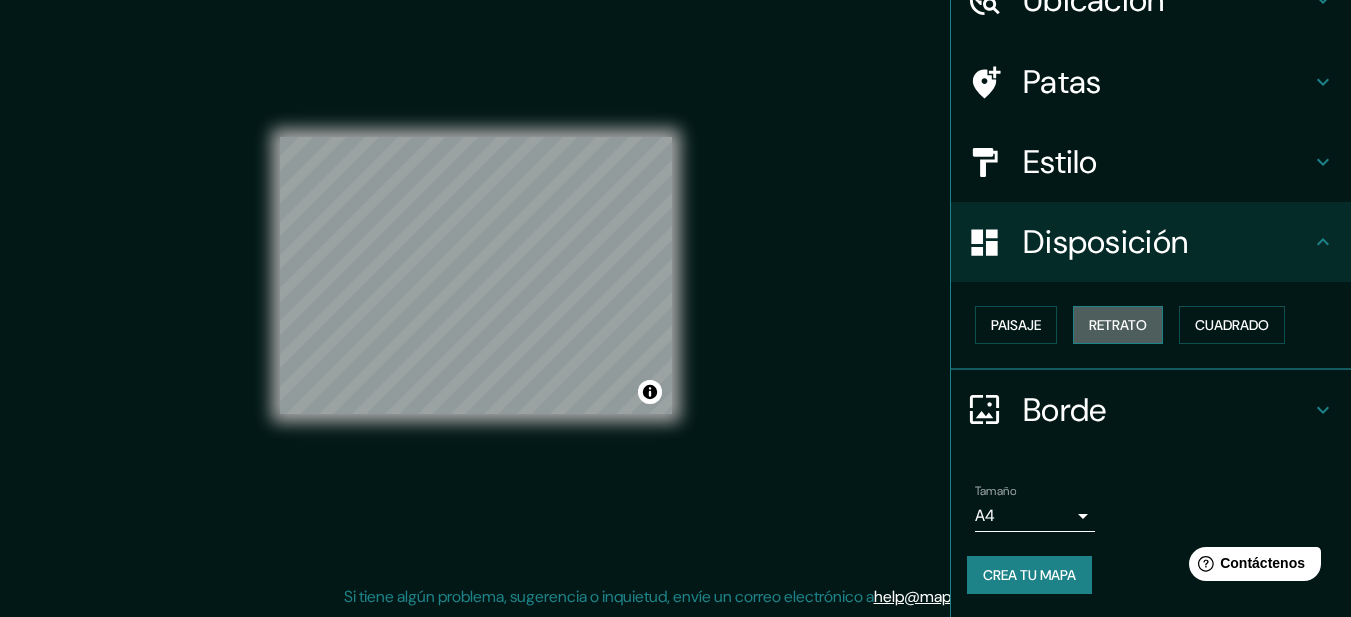 click on "Retrato" at bounding box center (1118, 325) 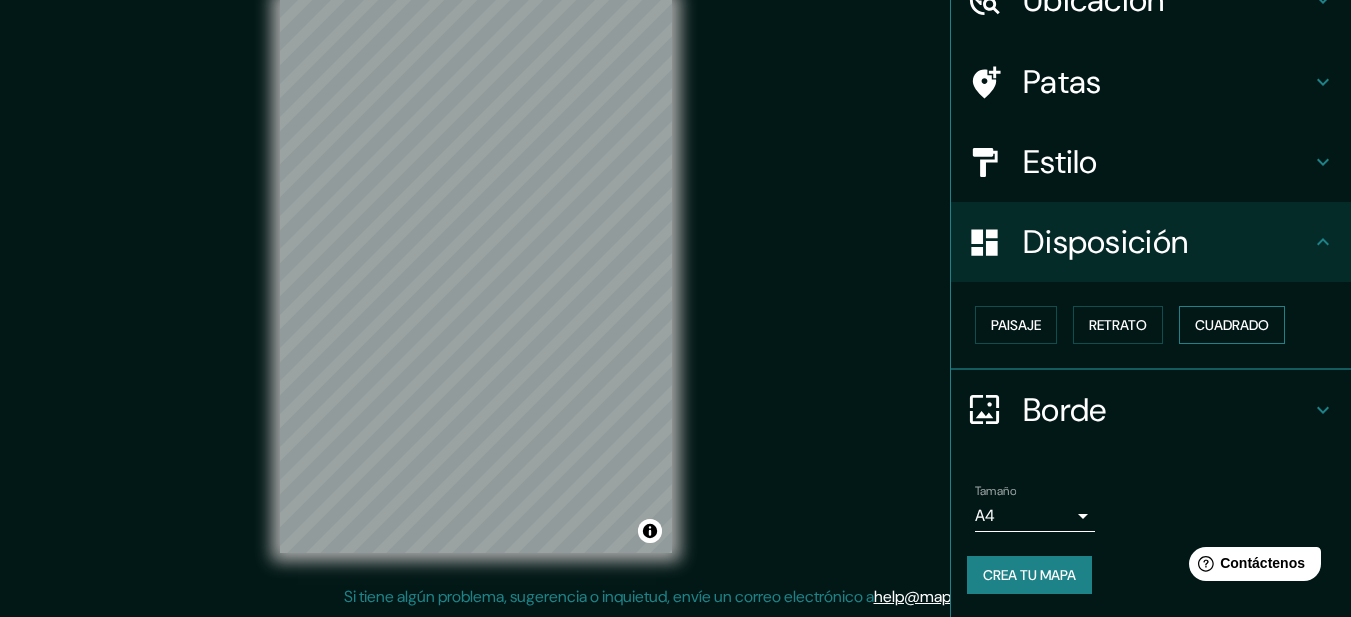 click on "Cuadrado" at bounding box center [1232, 325] 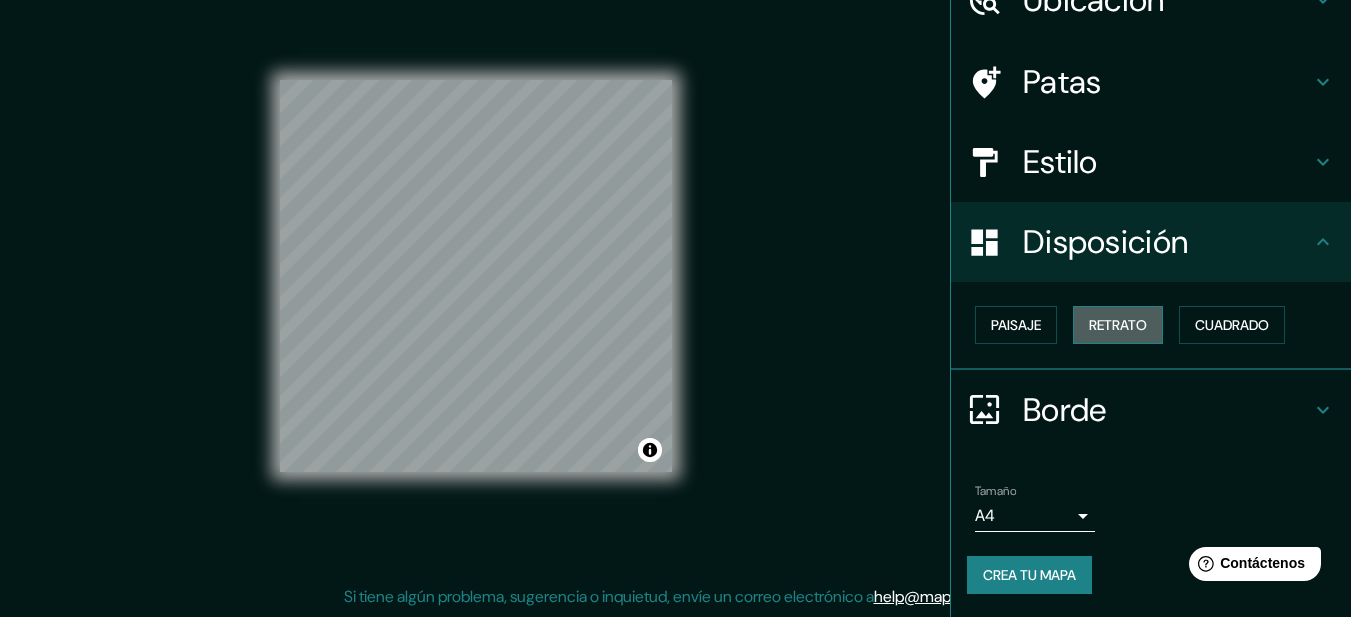 click on "Retrato" at bounding box center [1118, 325] 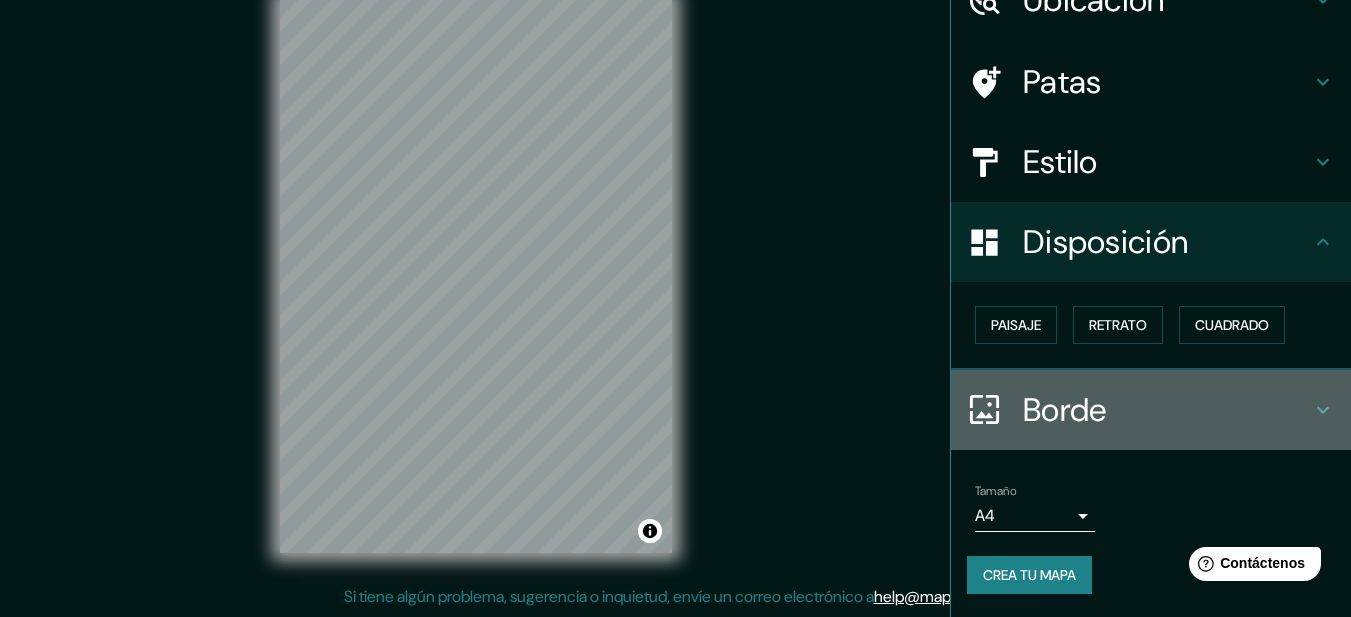 click on "Borde" at bounding box center [1065, 410] 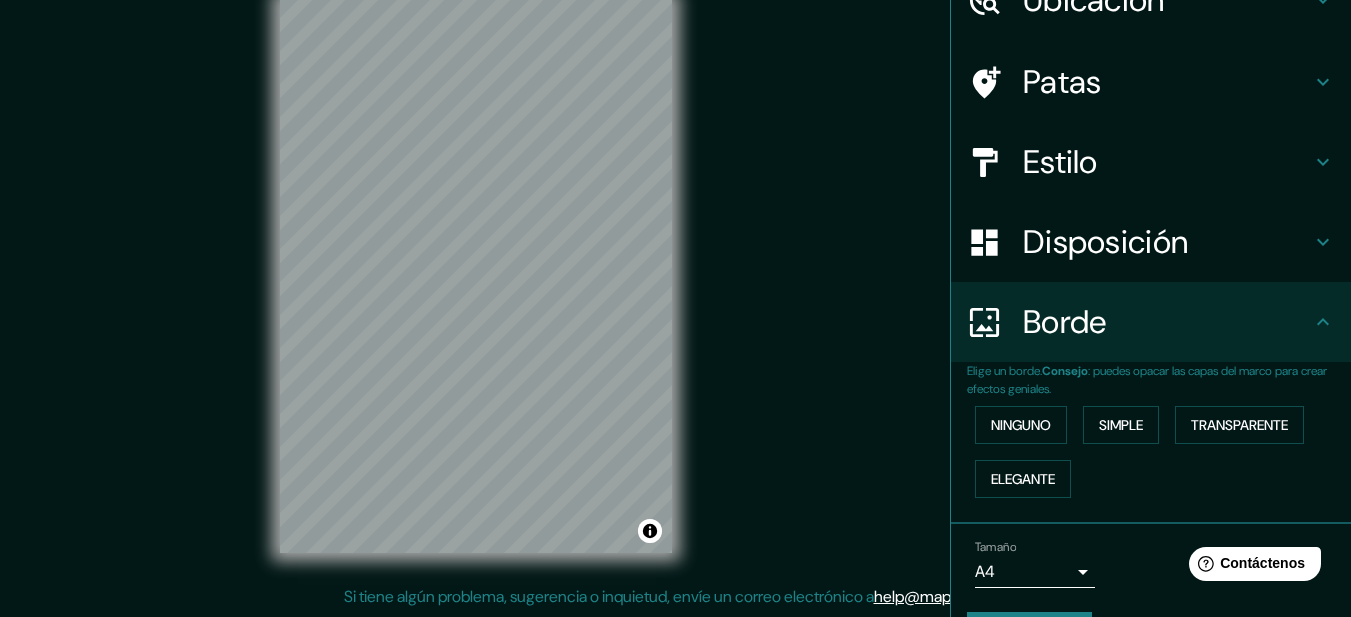 scroll, scrollTop: 160, scrollLeft: 0, axis: vertical 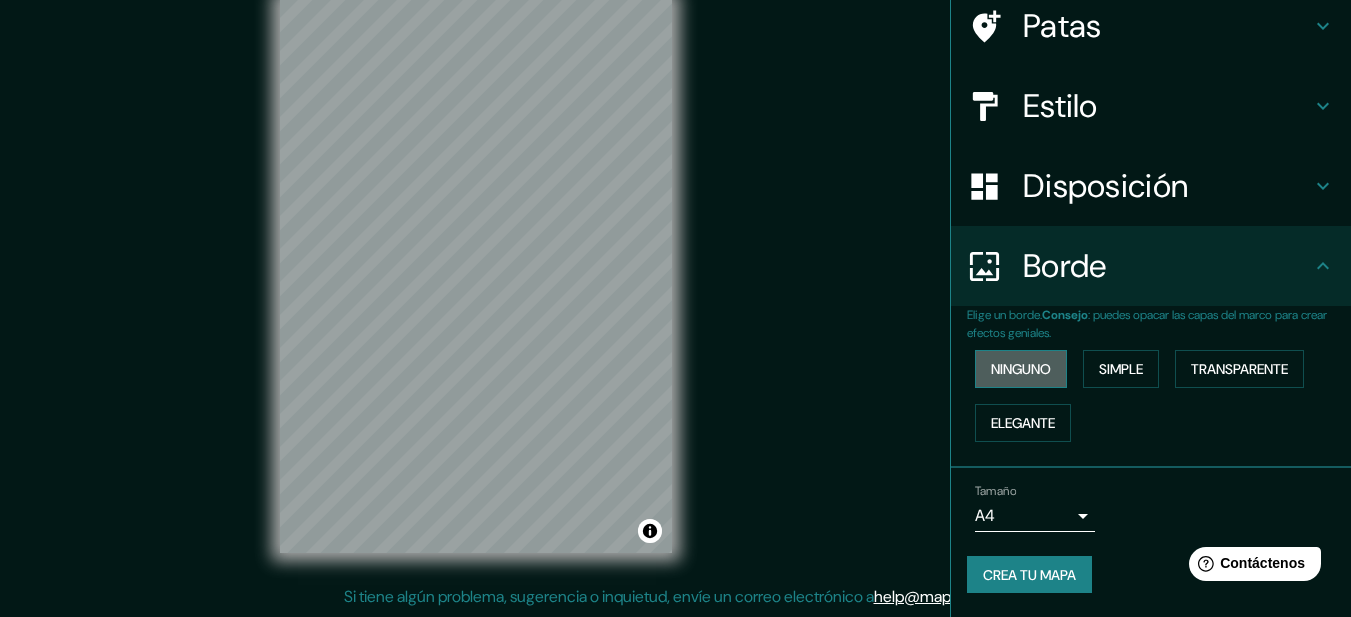 click on "Ninguno" at bounding box center [1021, 369] 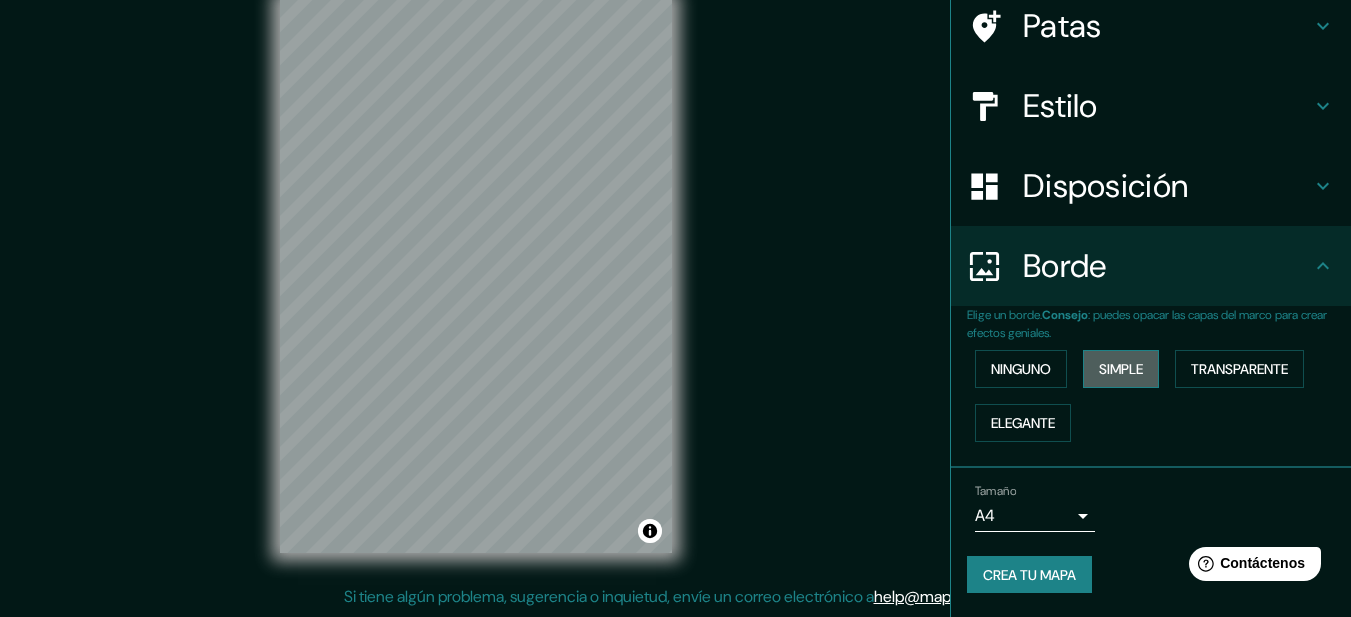 click on "Simple" at bounding box center [1121, 369] 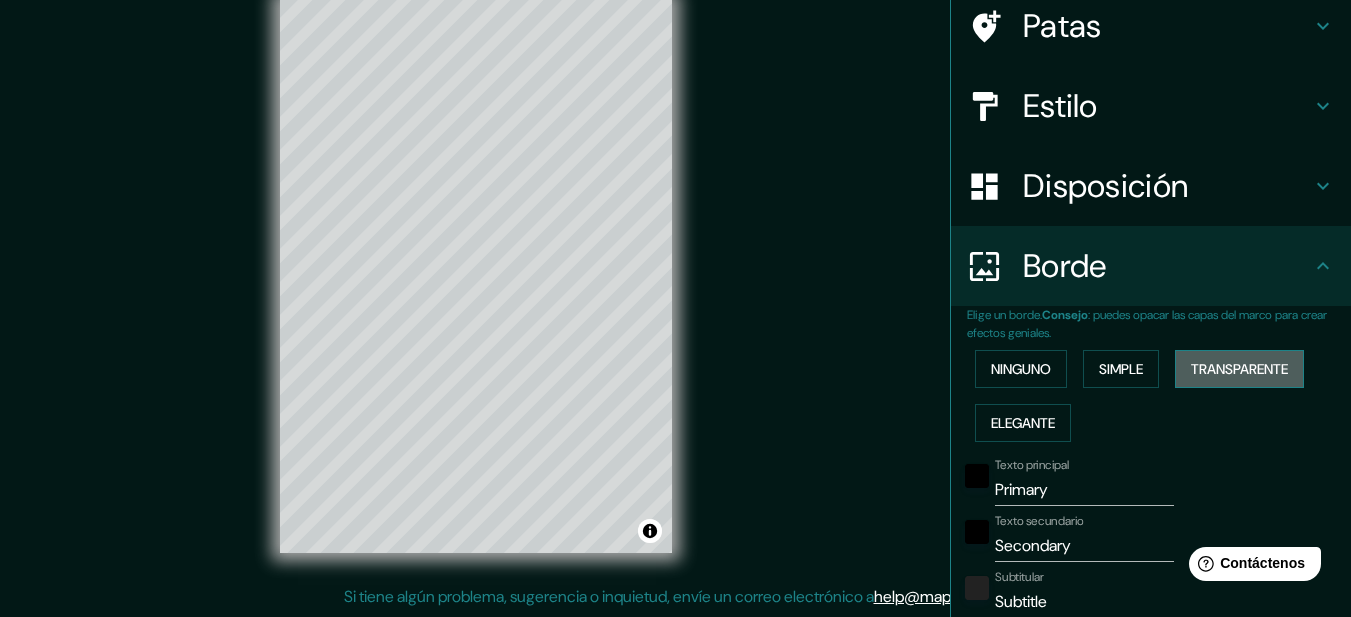 click on "Transparente" at bounding box center (1239, 369) 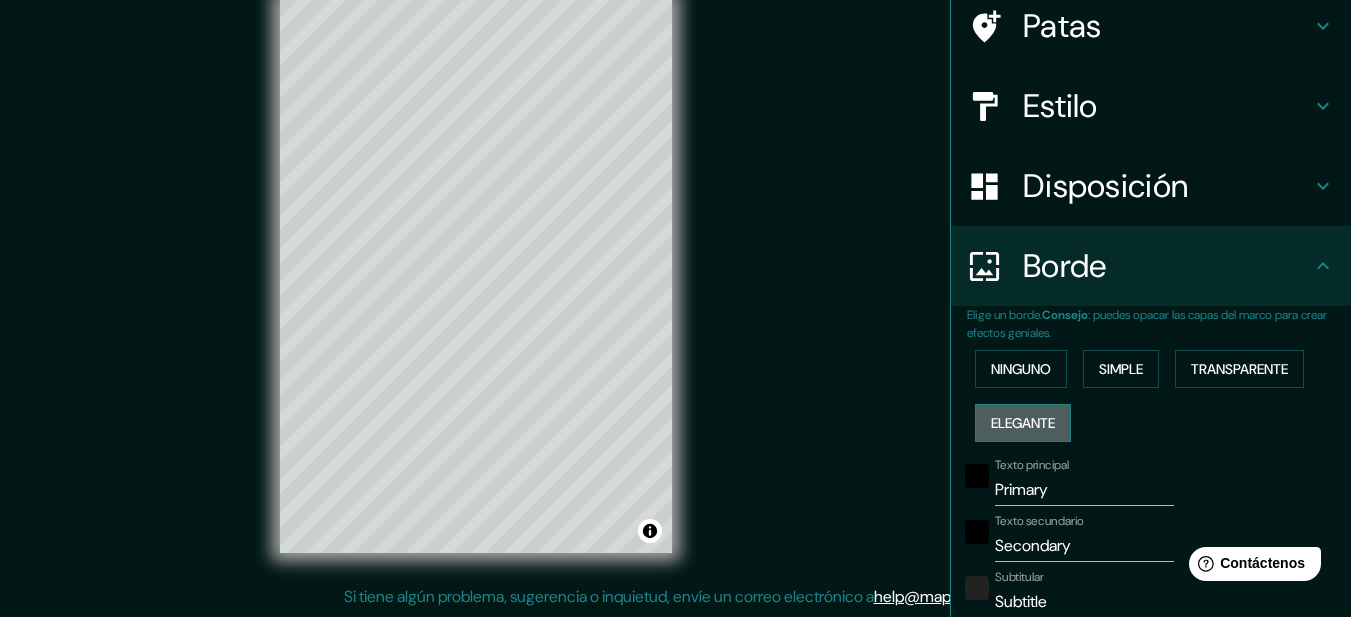 click on "Elegante" at bounding box center (1023, 423) 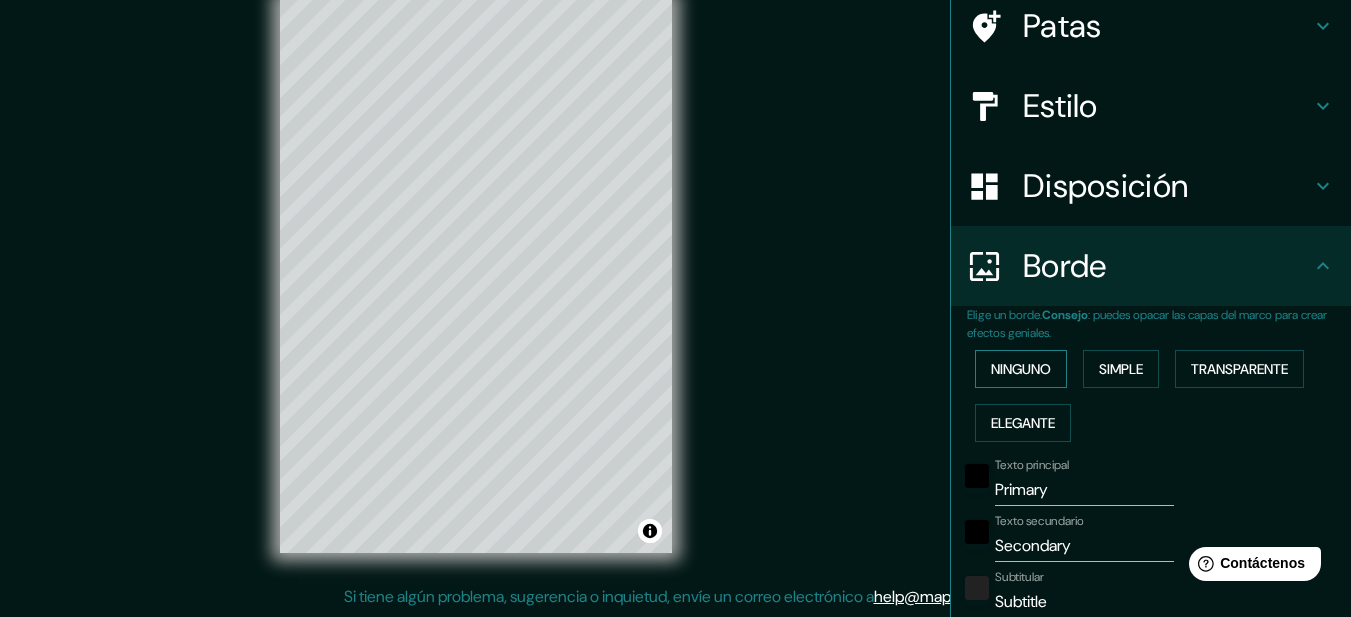click on "Ninguno" at bounding box center (1021, 369) 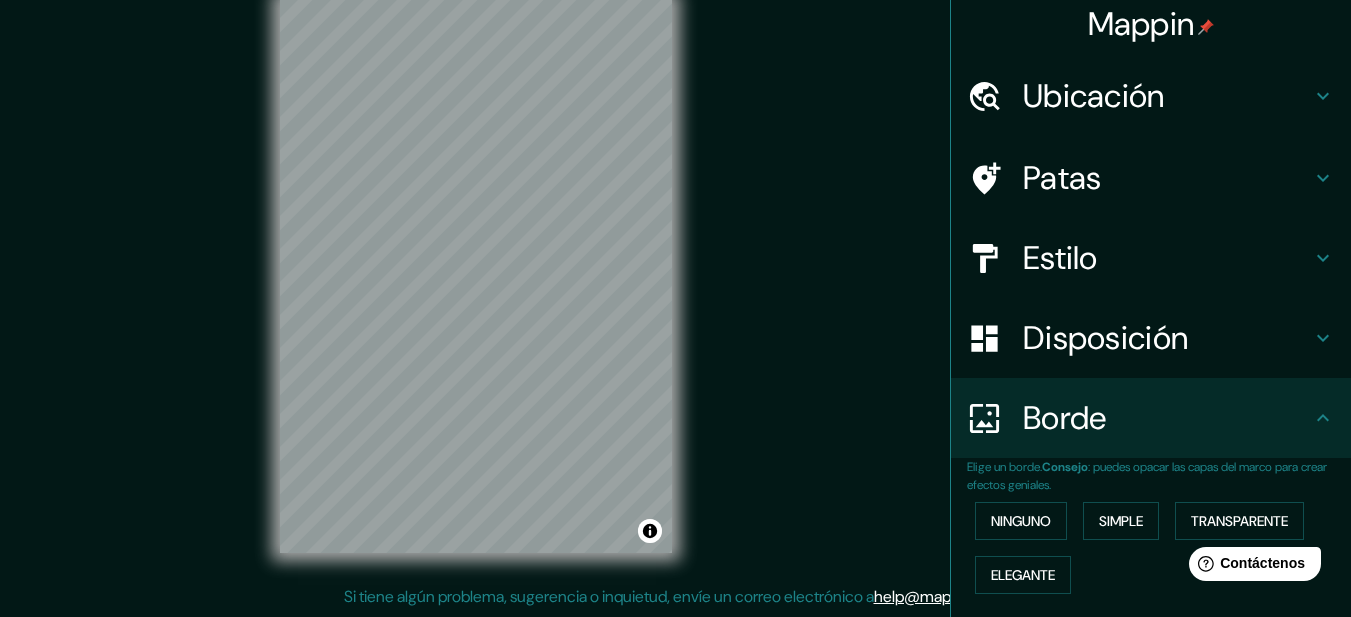 scroll, scrollTop: 0, scrollLeft: 0, axis: both 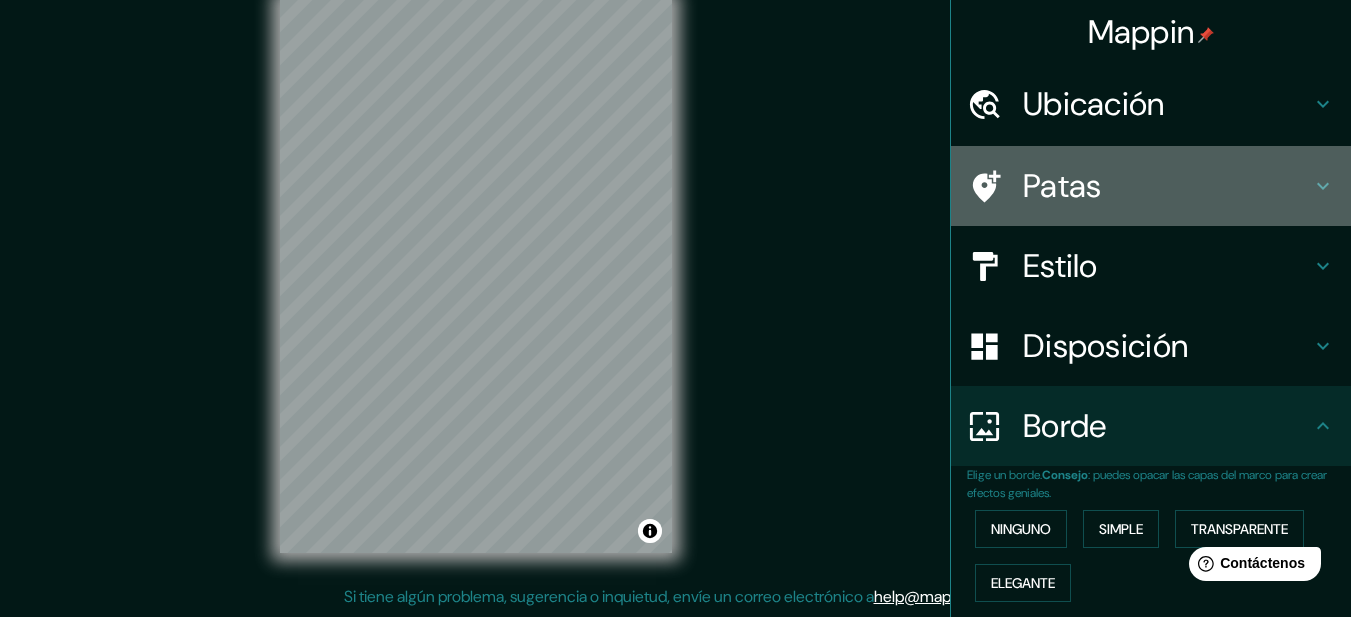 click on "Patas" at bounding box center (1167, 186) 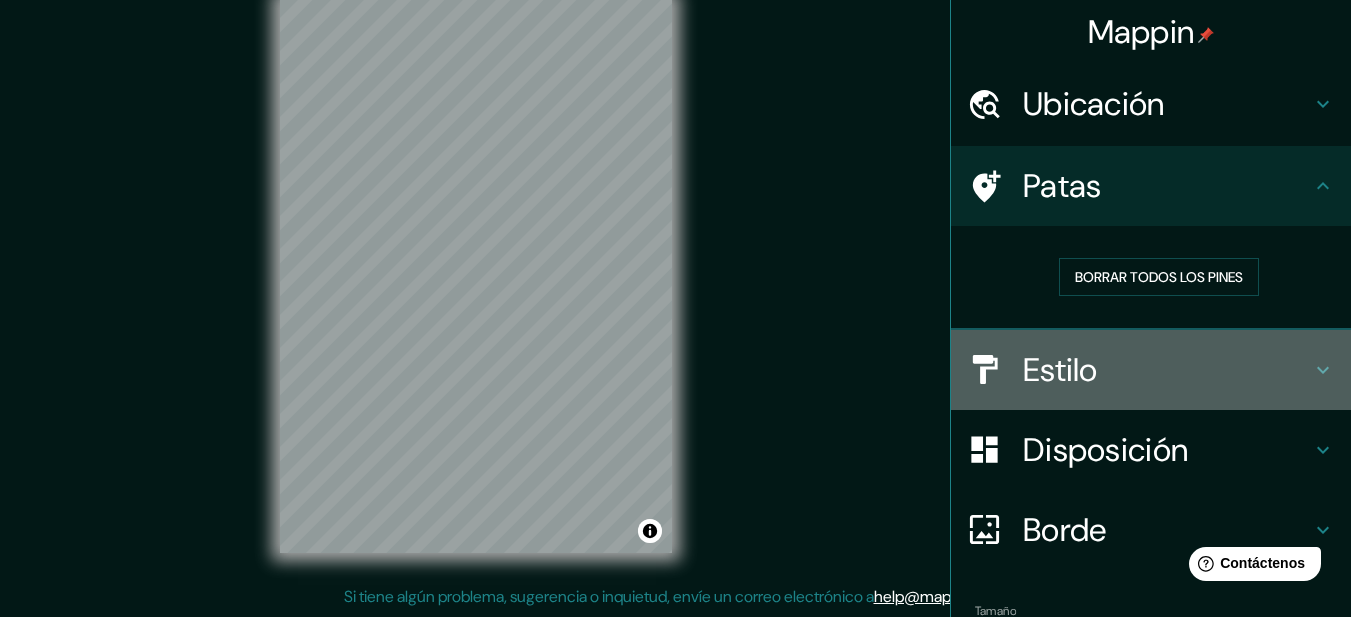 click on "Estilo" at bounding box center [1167, 370] 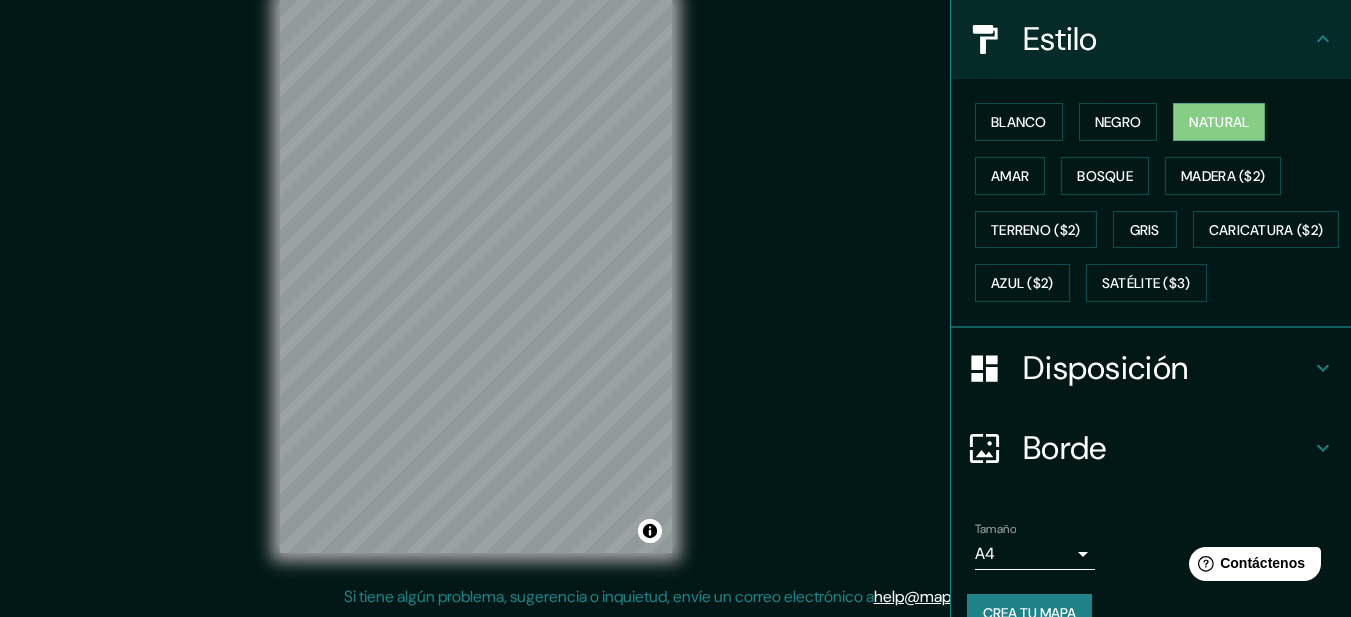 scroll, scrollTop: 319, scrollLeft: 0, axis: vertical 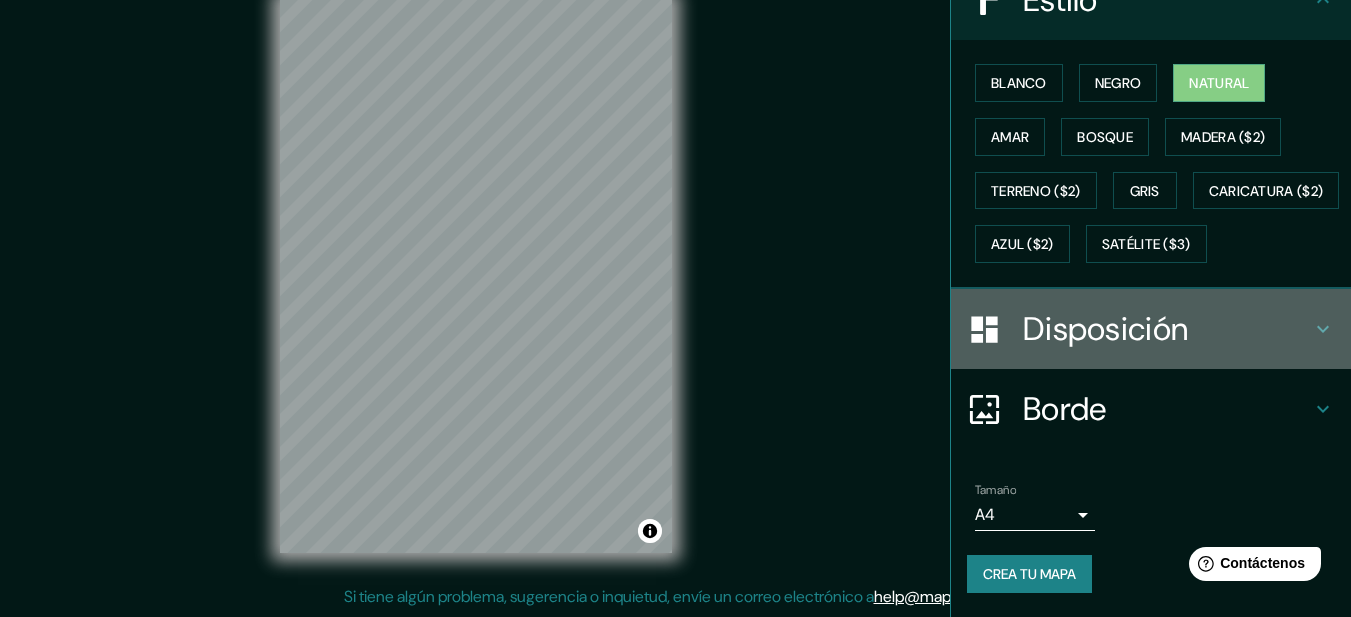 click on "Disposición" at bounding box center [1105, 329] 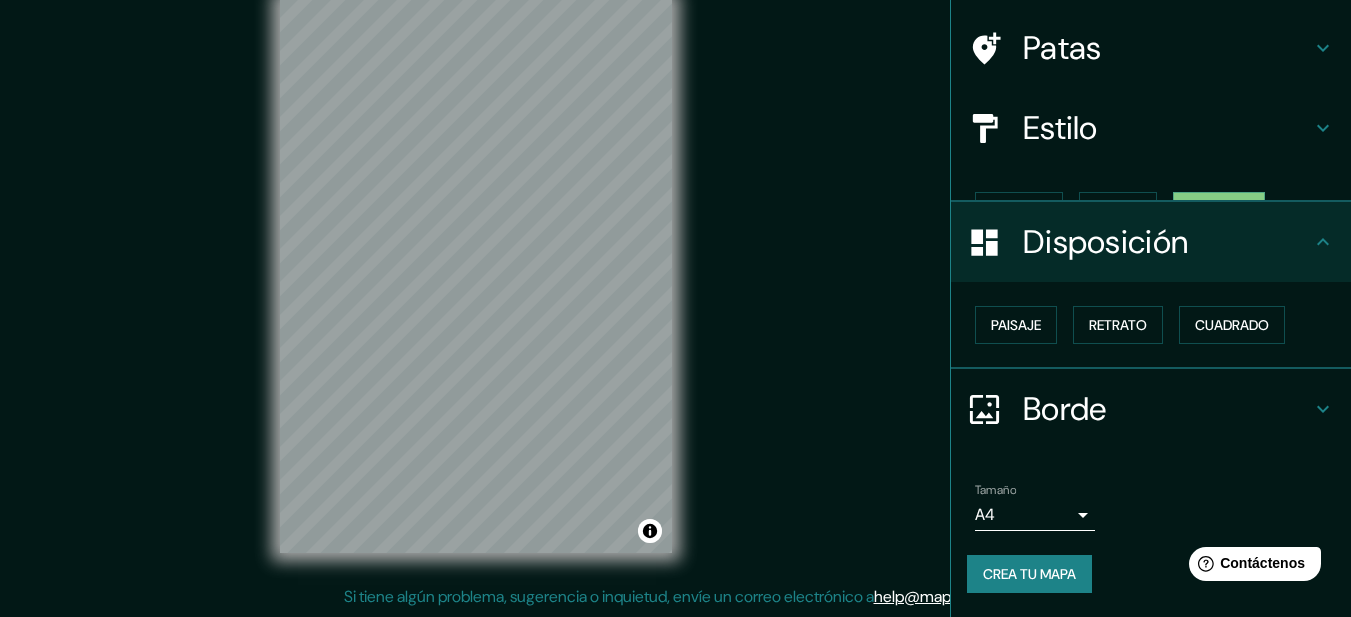 scroll, scrollTop: 104, scrollLeft: 0, axis: vertical 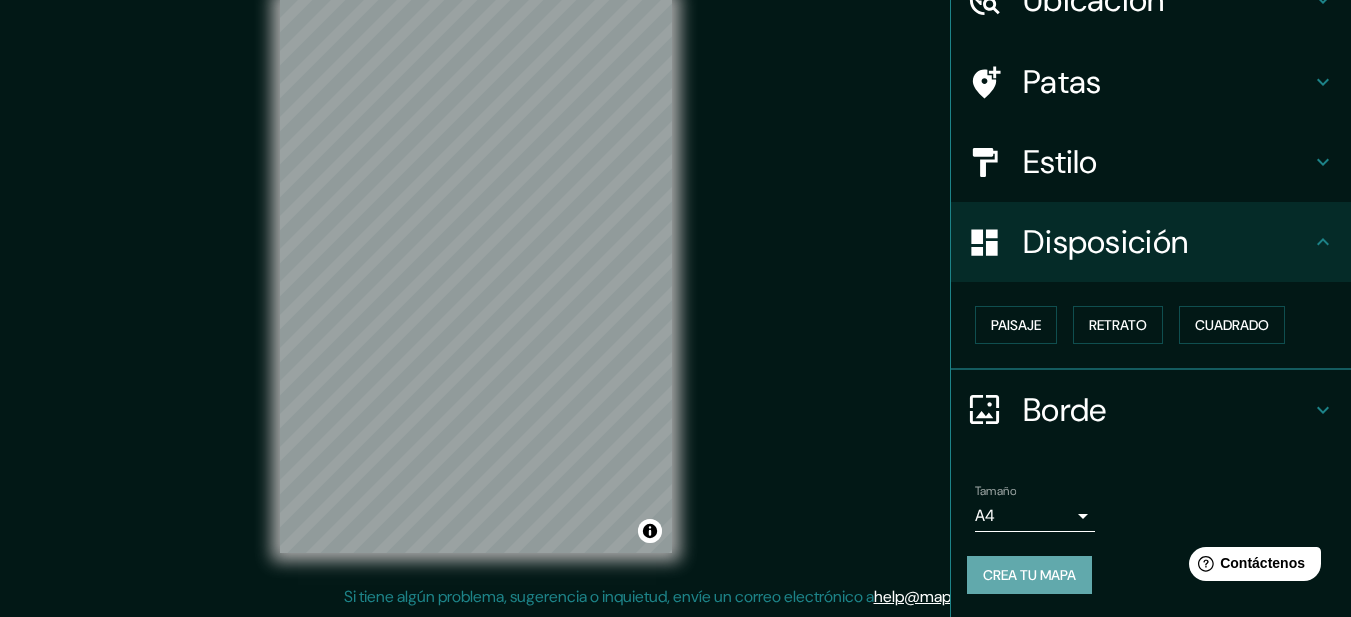 click on "Crea tu mapa" at bounding box center (1029, 575) 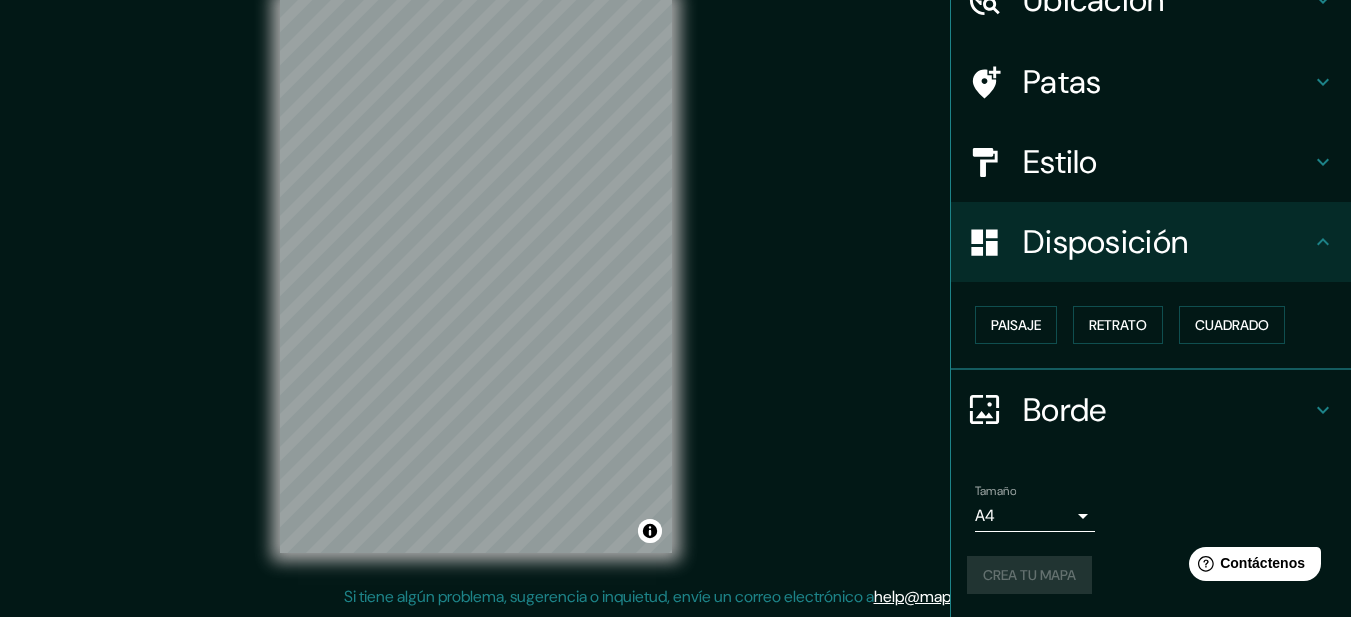 scroll, scrollTop: 0, scrollLeft: 0, axis: both 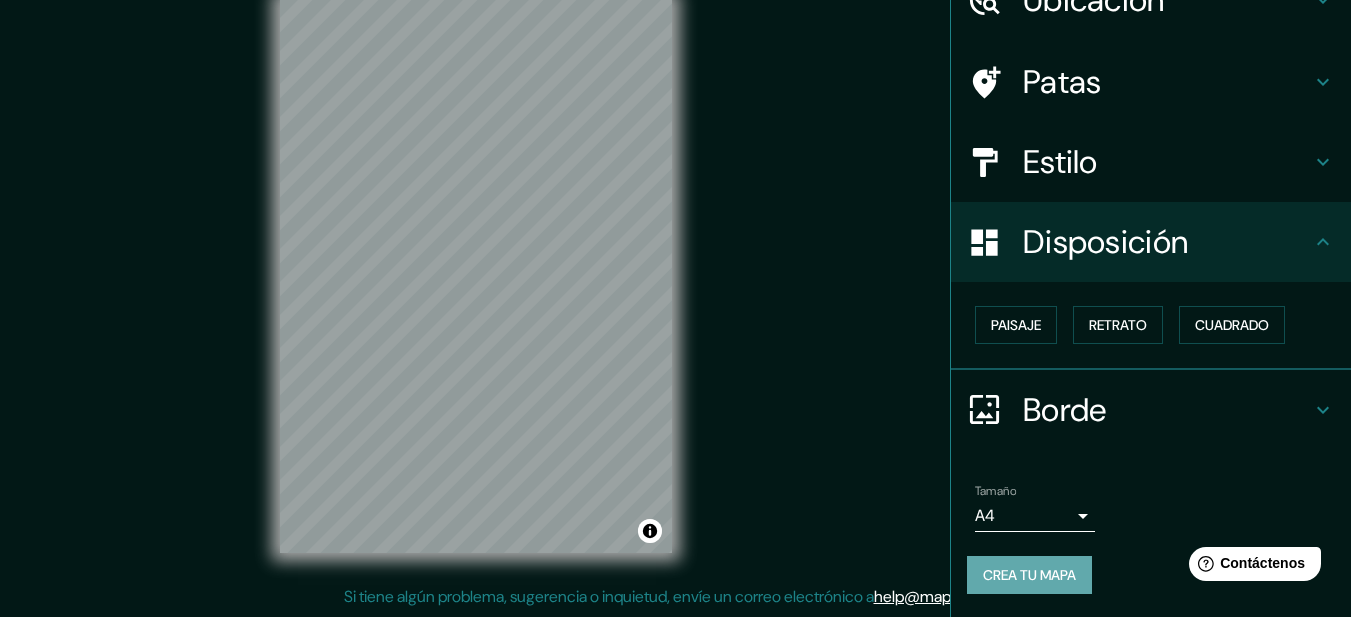 click on "Crea tu mapa" at bounding box center [1029, 575] 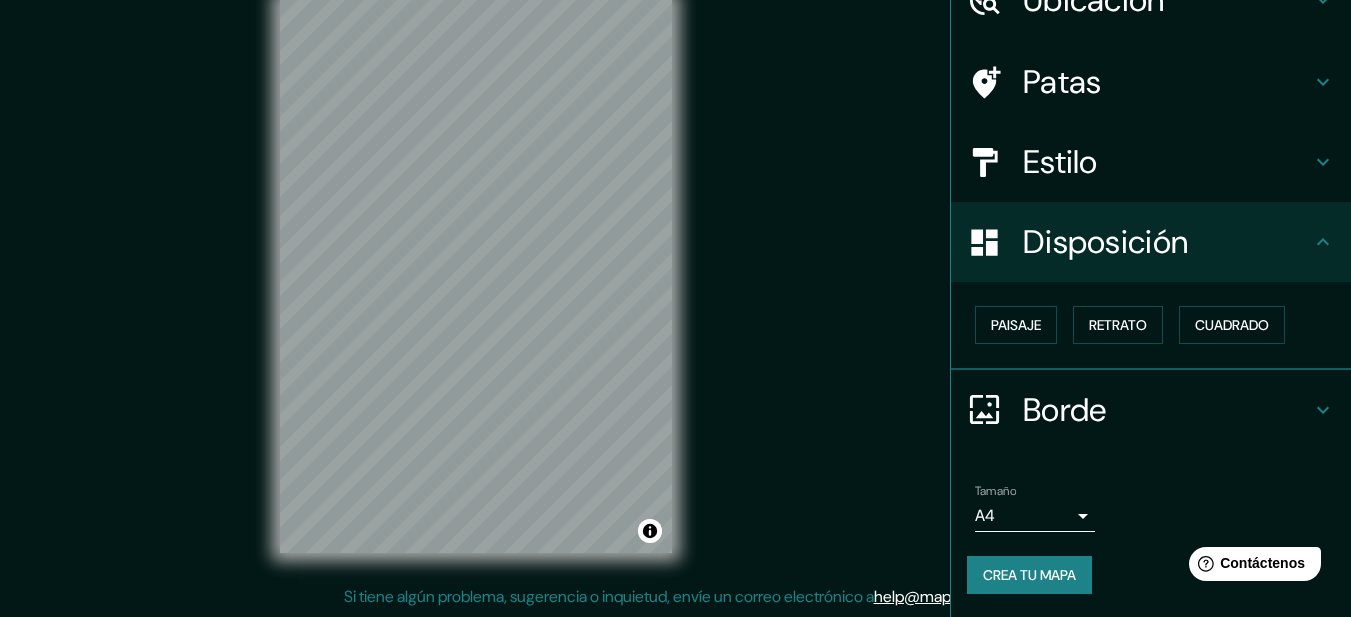scroll, scrollTop: 0, scrollLeft: 0, axis: both 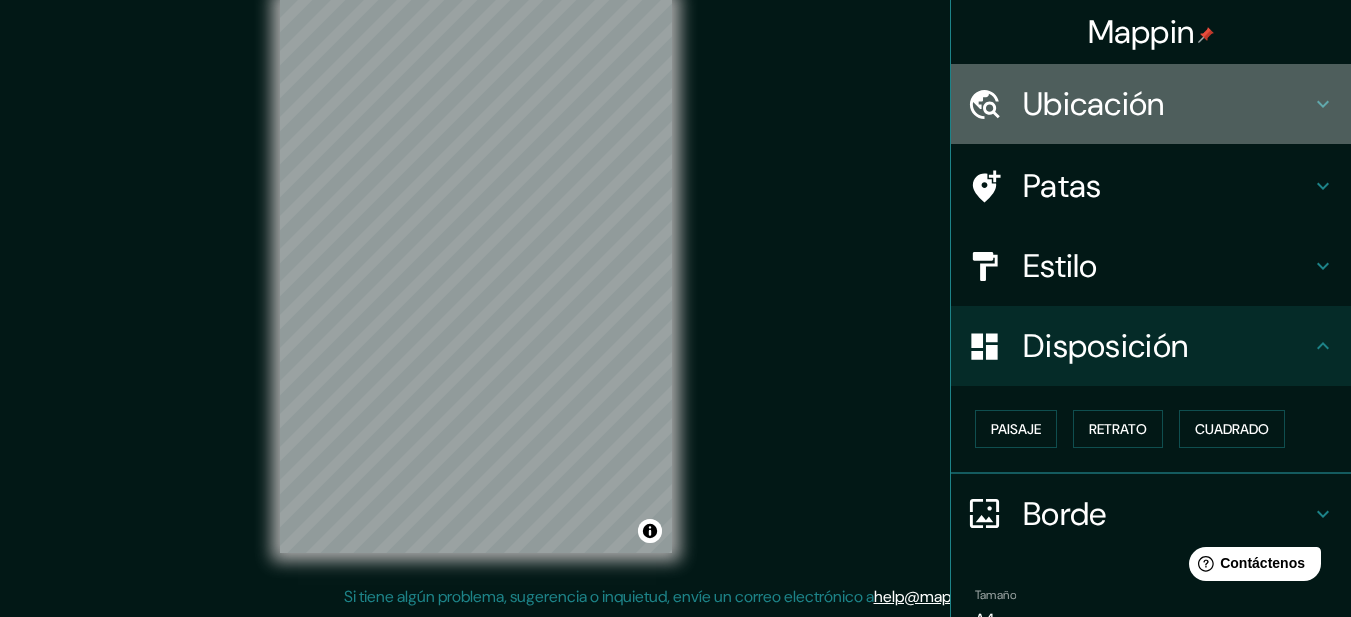 click on "Ubicación" at bounding box center (1167, 104) 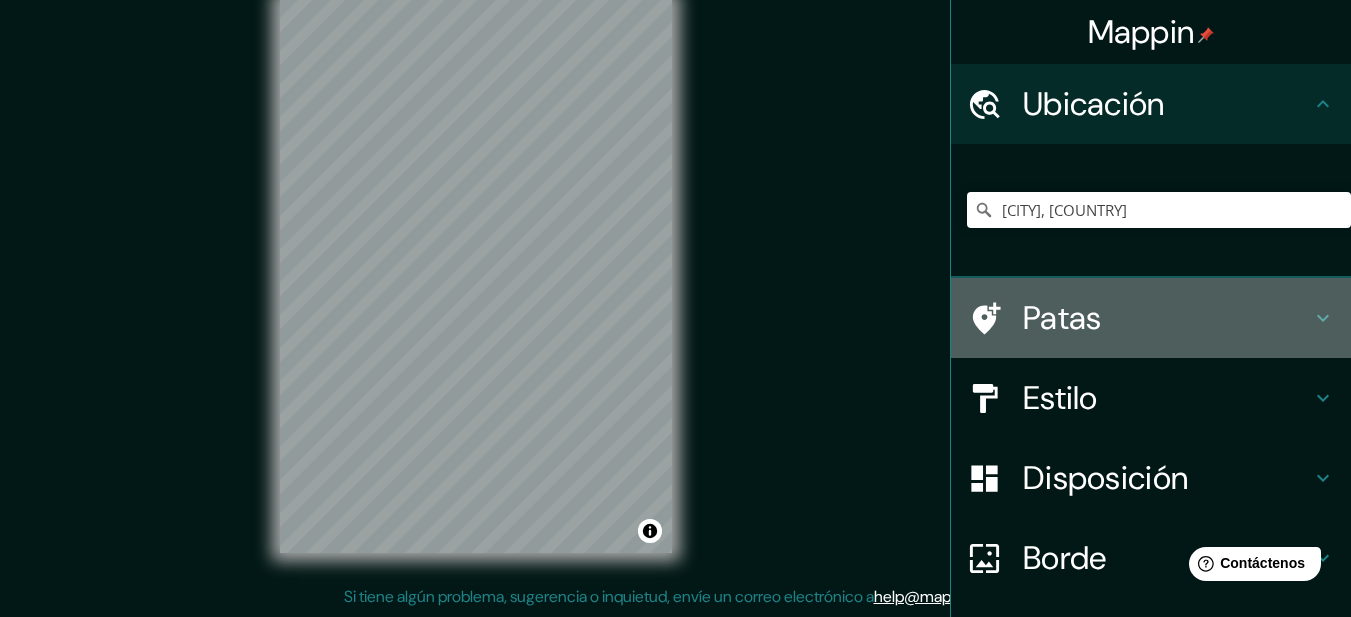 click on "Patas" at bounding box center (1167, 318) 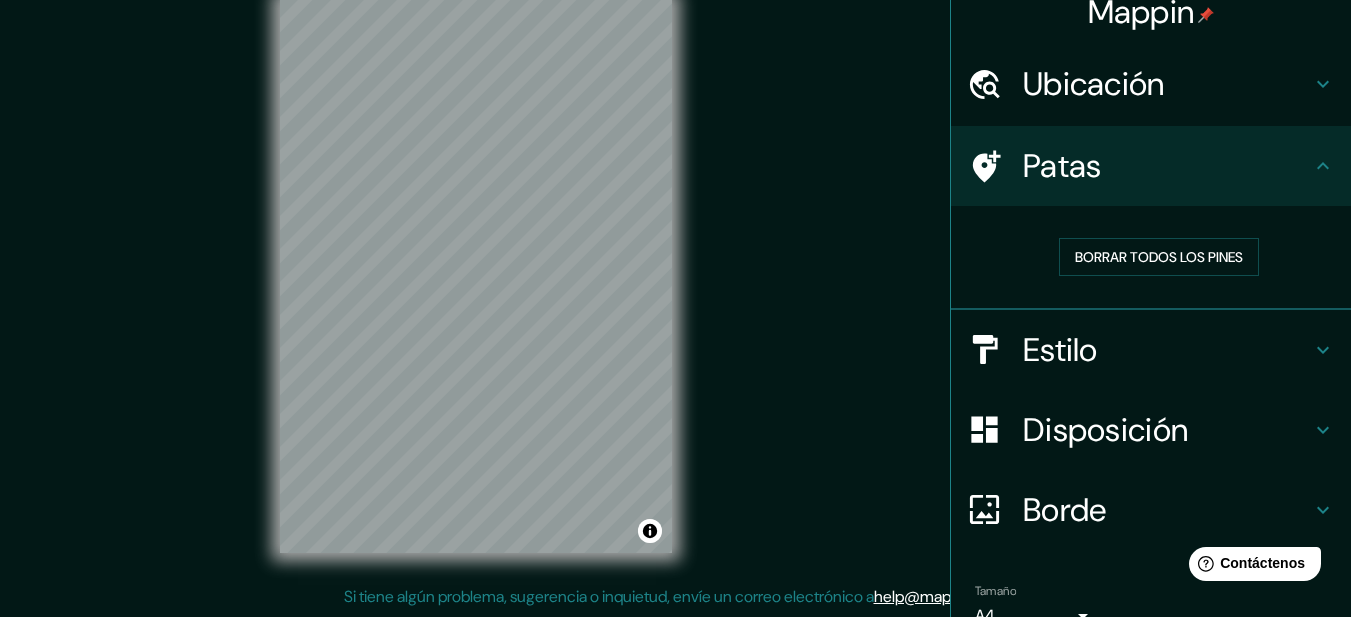 scroll, scrollTop: 26, scrollLeft: 0, axis: vertical 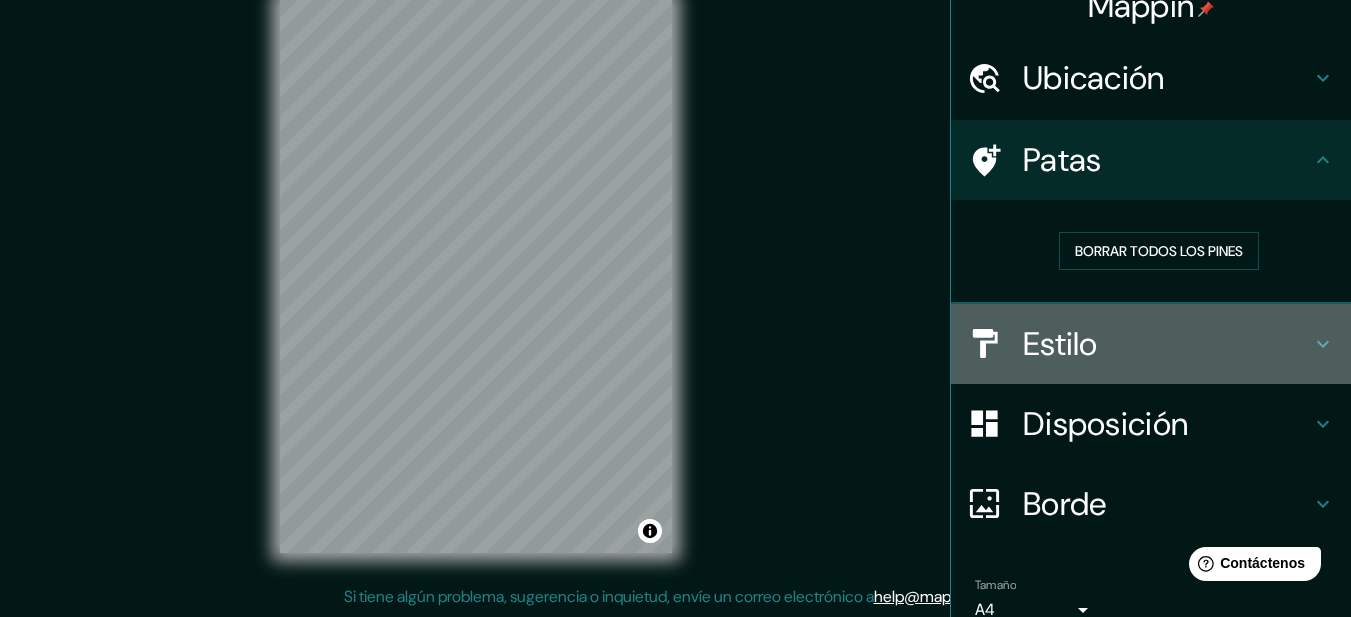 click on "Estilo" at bounding box center (1167, 344) 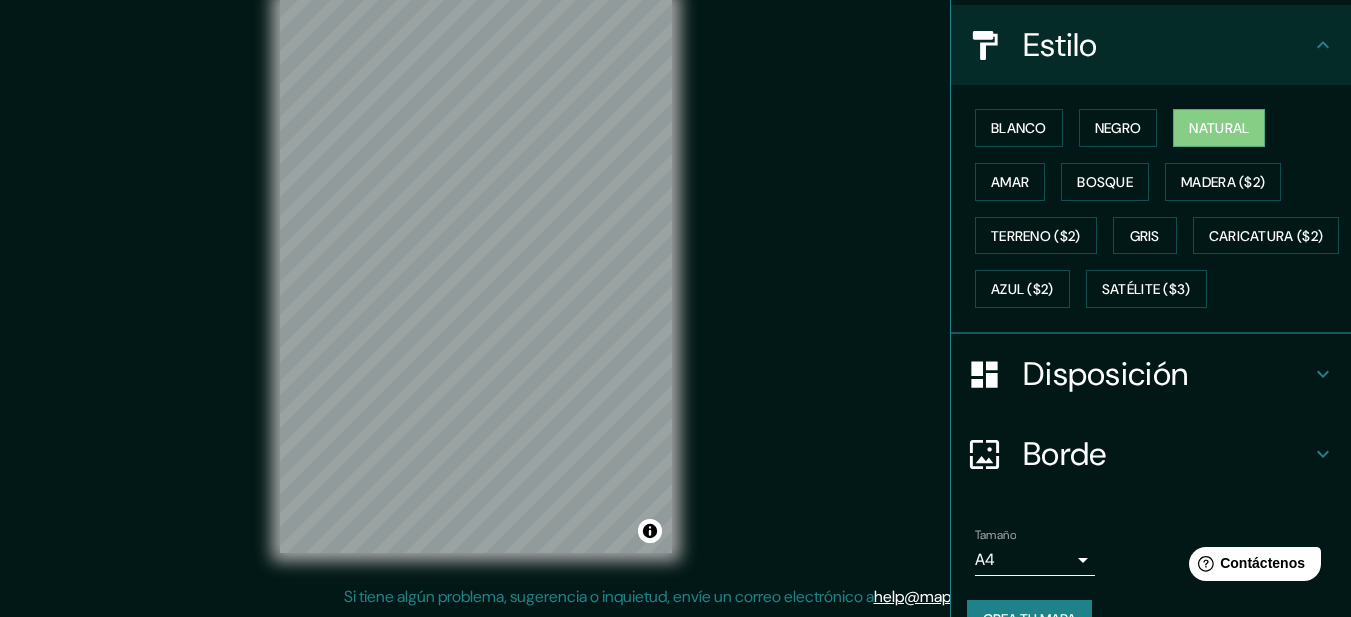 scroll, scrollTop: 319, scrollLeft: 0, axis: vertical 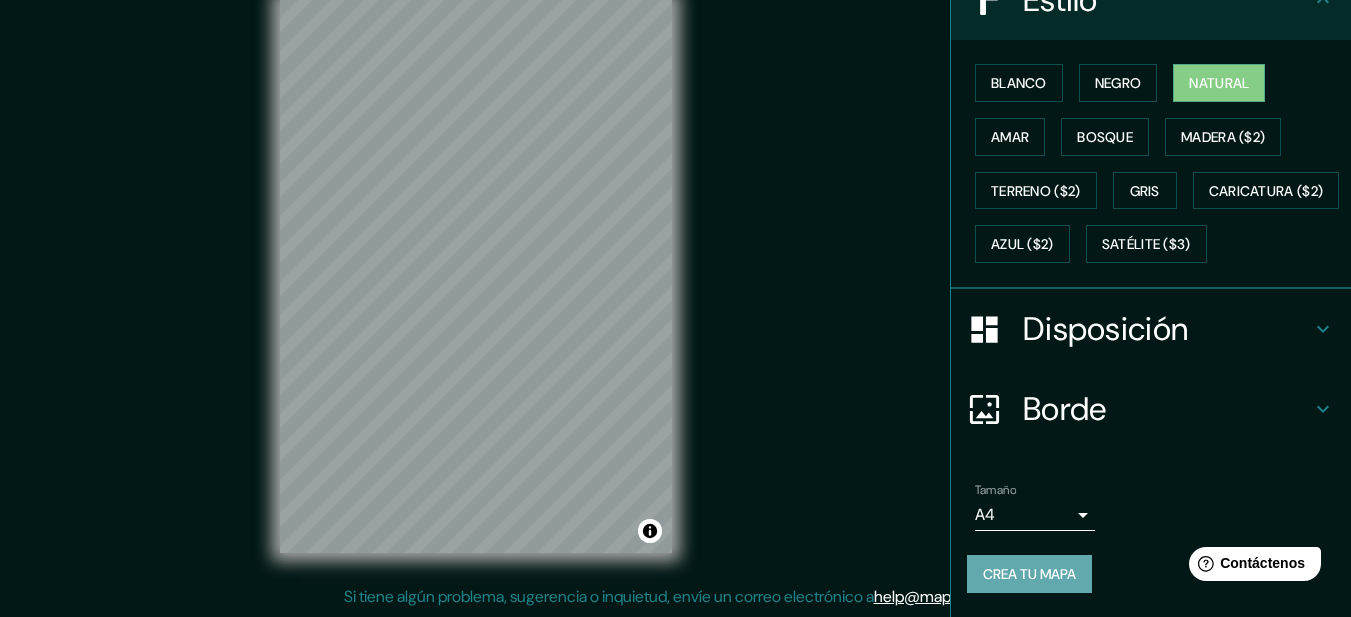 click on "Crea tu mapa" at bounding box center [1029, 574] 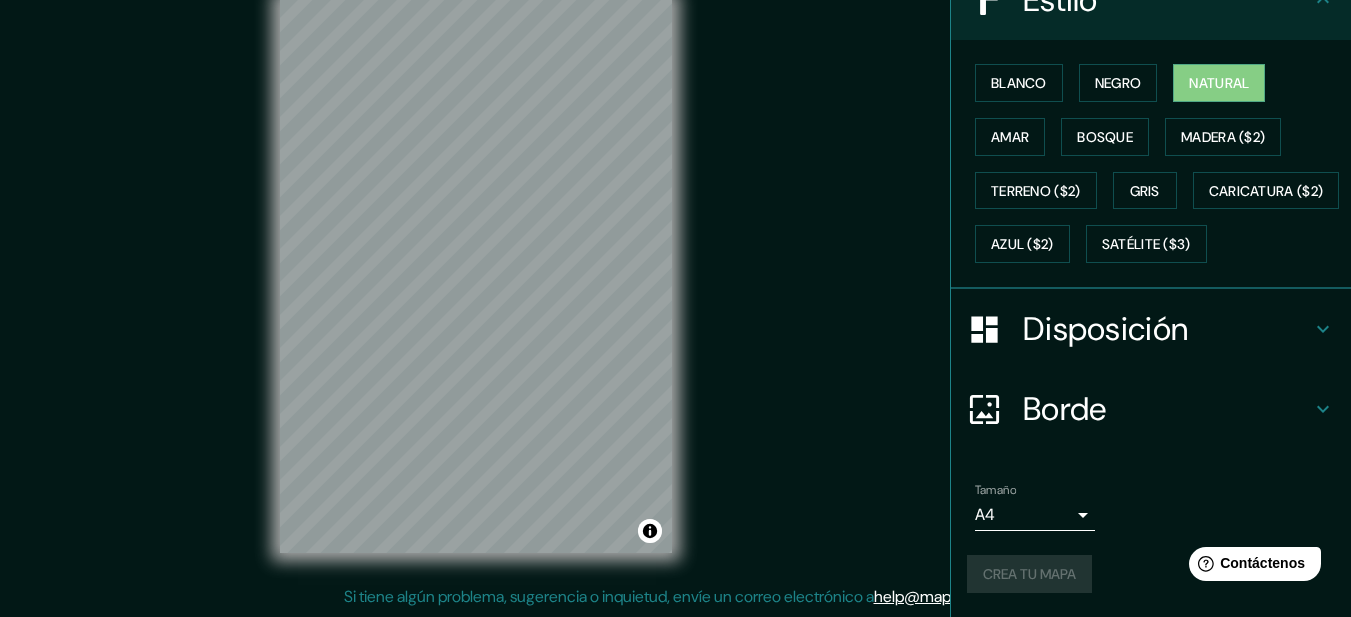 click on "Crea tu mapa" at bounding box center (1151, 574) 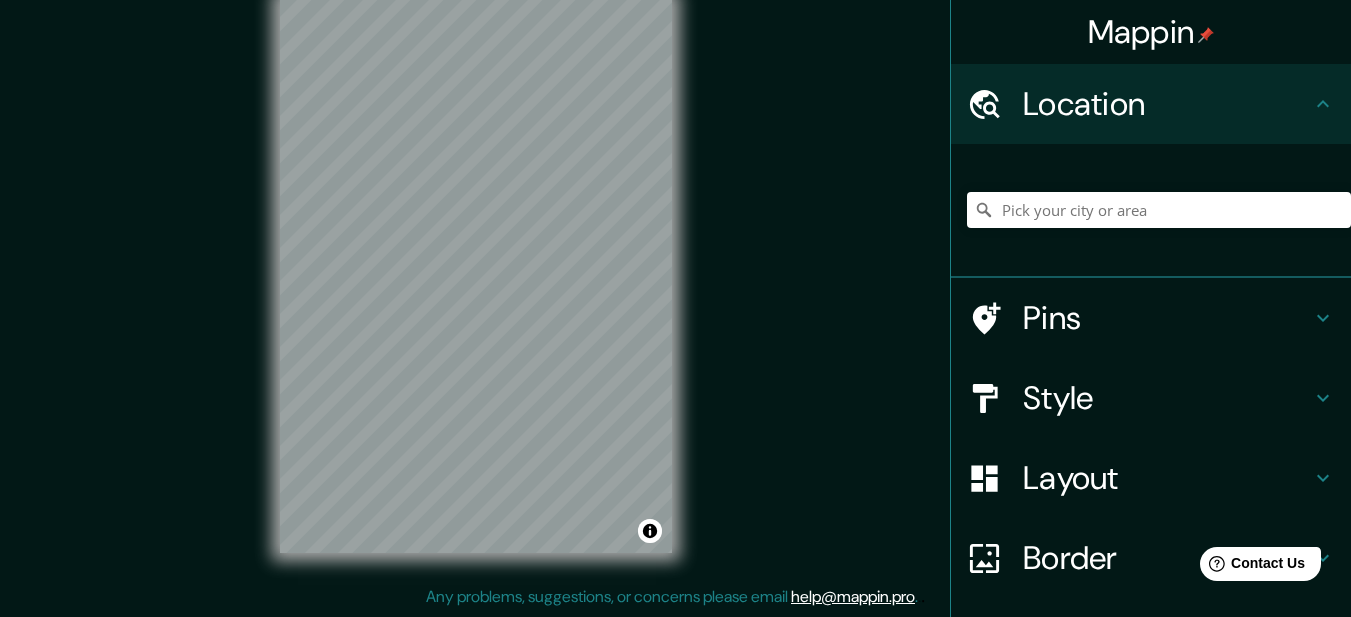 scroll, scrollTop: 0, scrollLeft: 0, axis: both 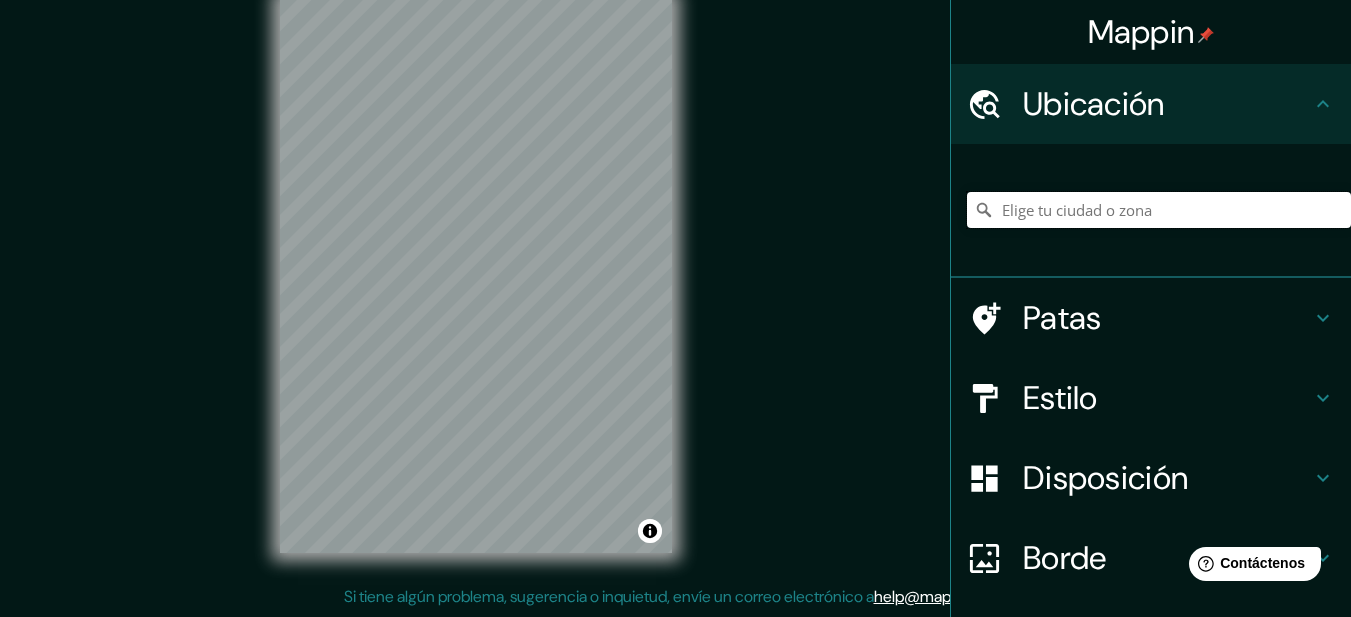 click at bounding box center (1159, 210) 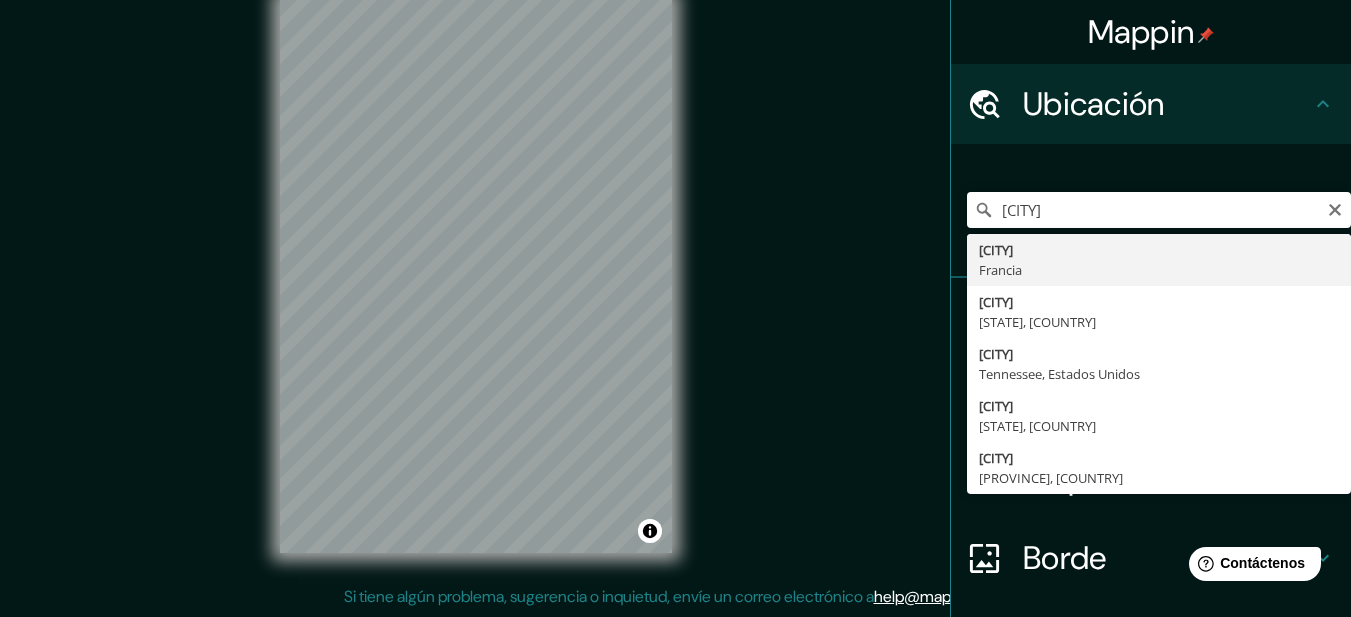 type on "París, Francia" 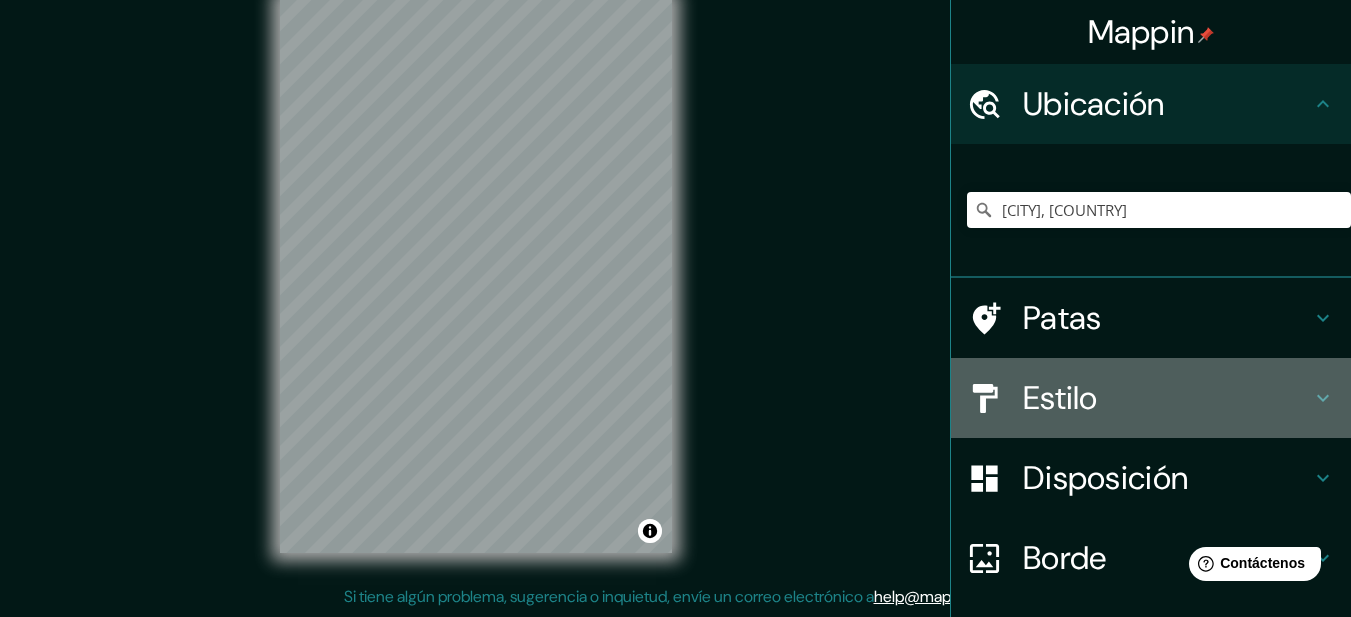 click on "Estilo" at bounding box center (1167, 398) 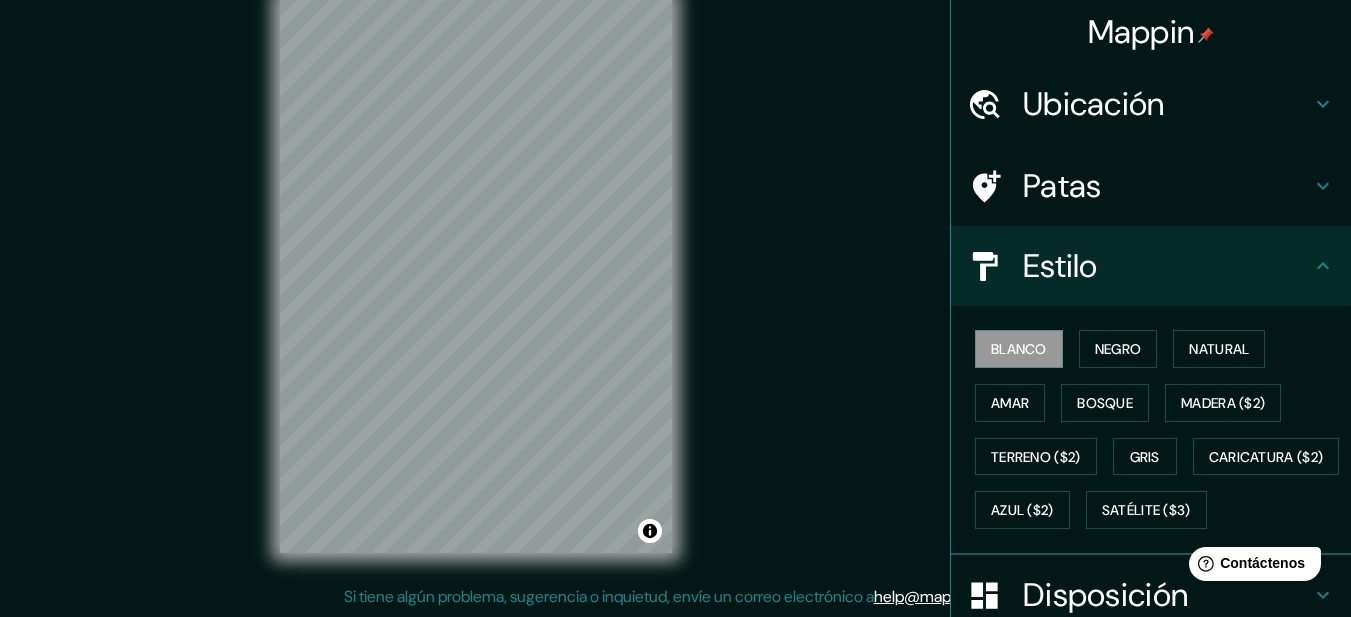 scroll, scrollTop: 82, scrollLeft: 0, axis: vertical 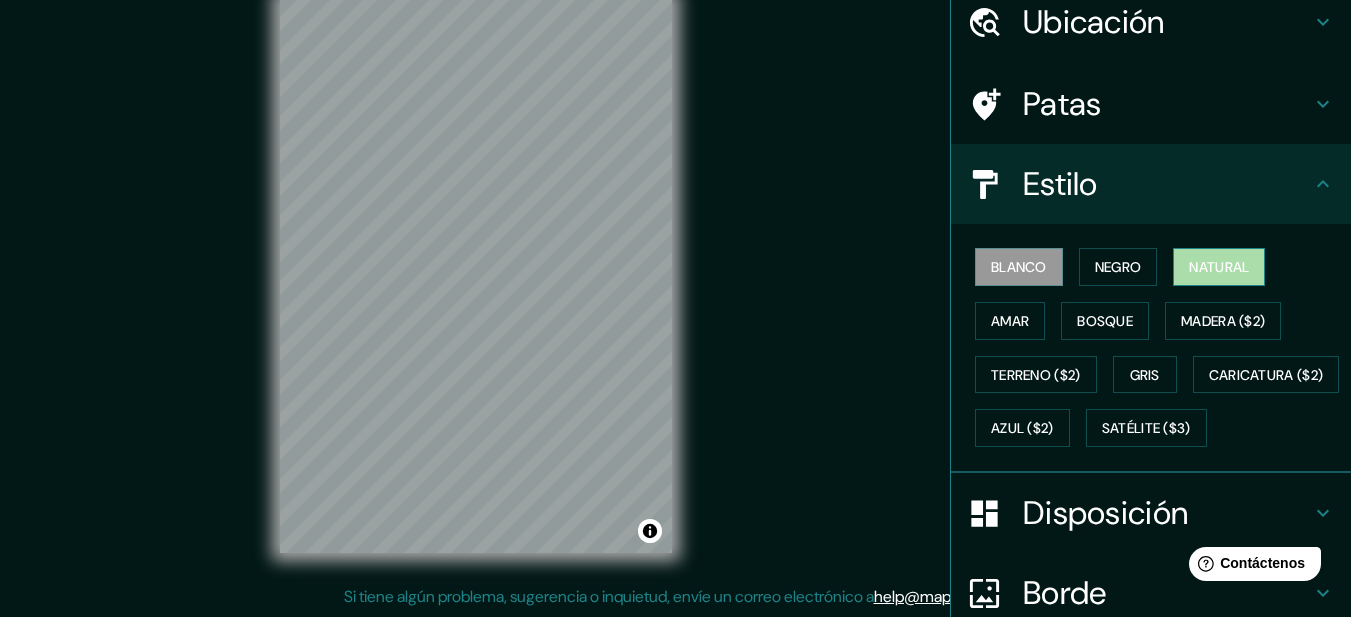 click on "Natural" at bounding box center [1219, 267] 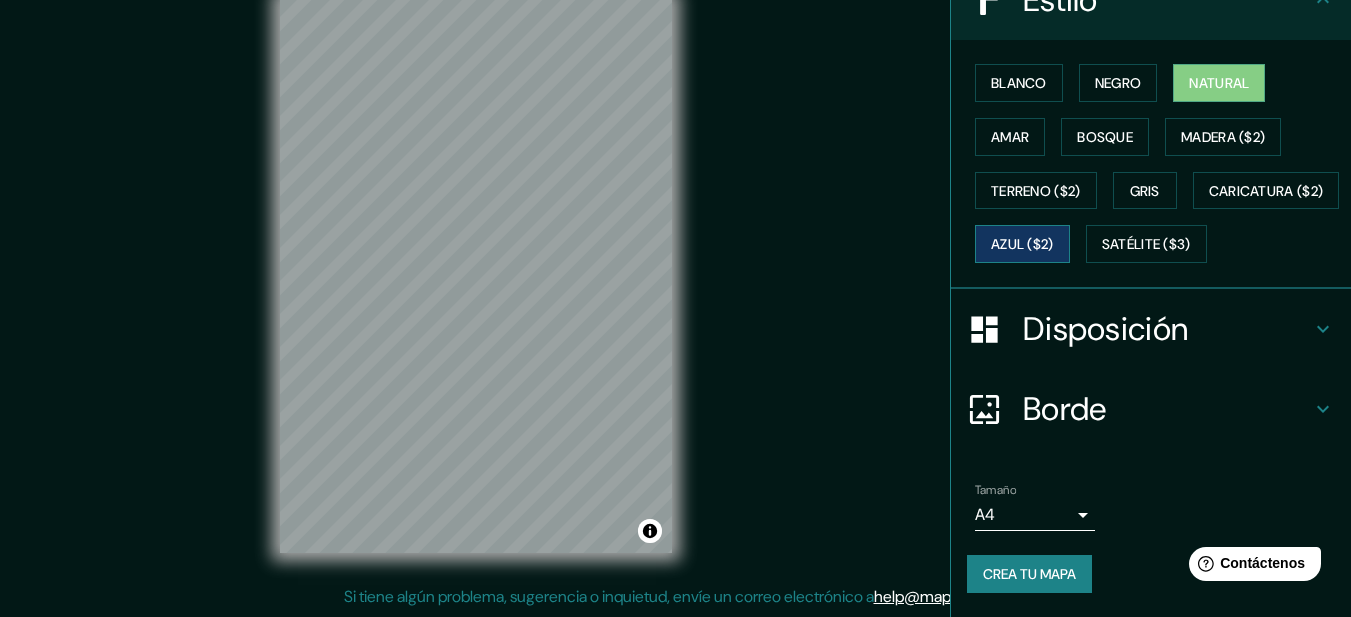 scroll, scrollTop: 319, scrollLeft: 0, axis: vertical 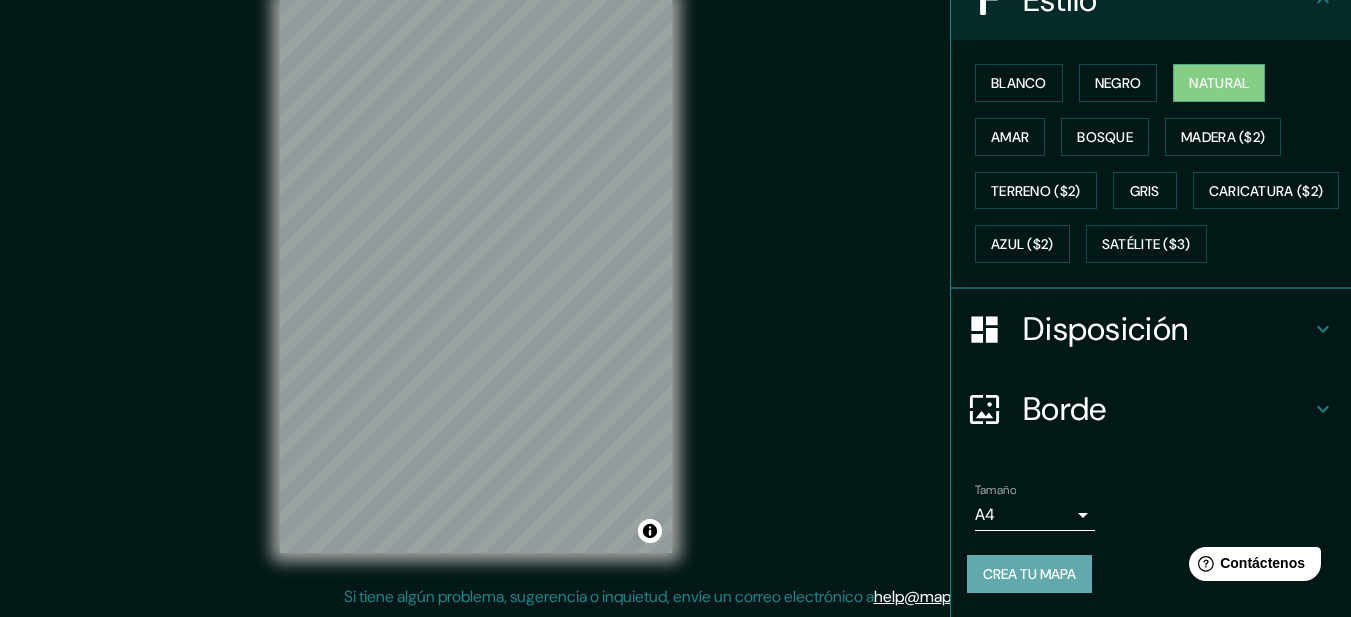 click on "Crea tu mapa" at bounding box center [1029, 574] 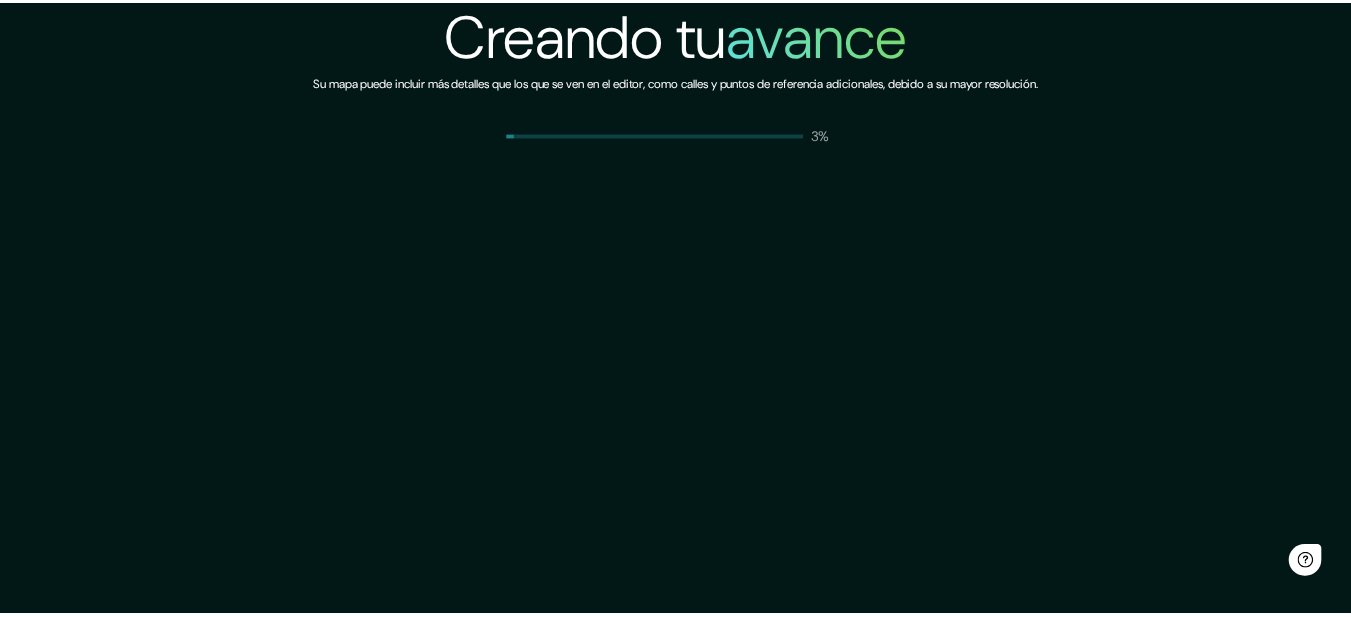 scroll, scrollTop: 0, scrollLeft: 0, axis: both 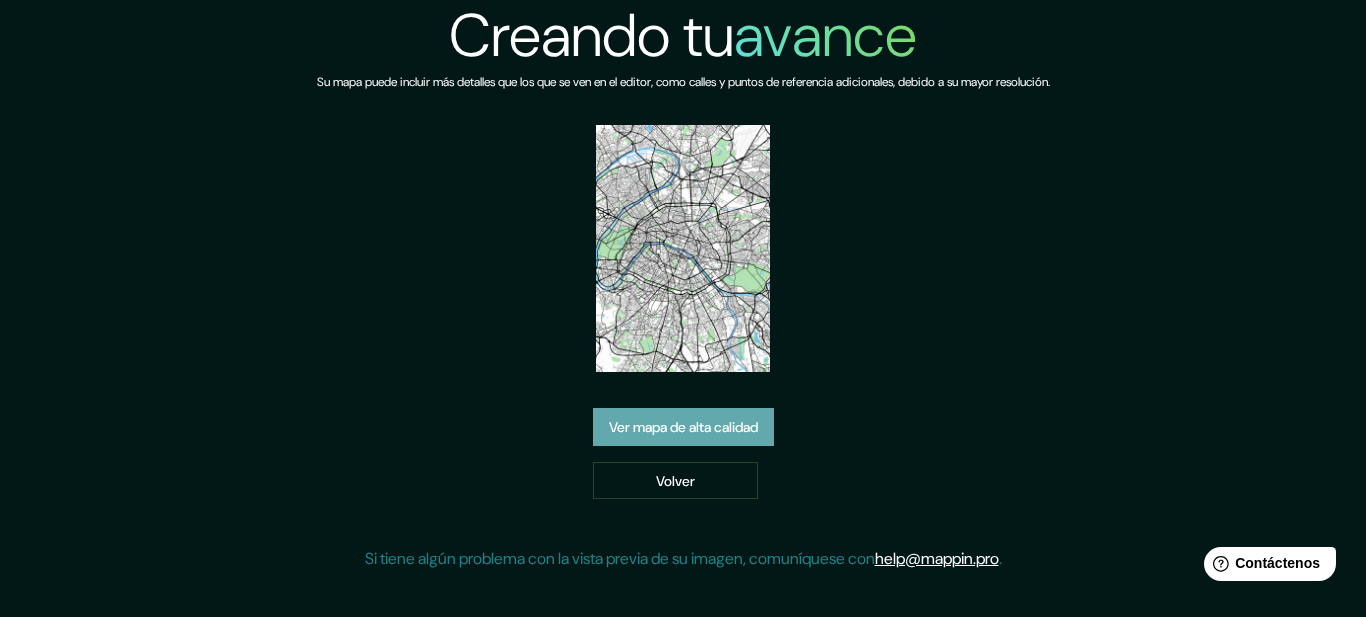 click on "Ver mapa de alta calidad" at bounding box center [683, 427] 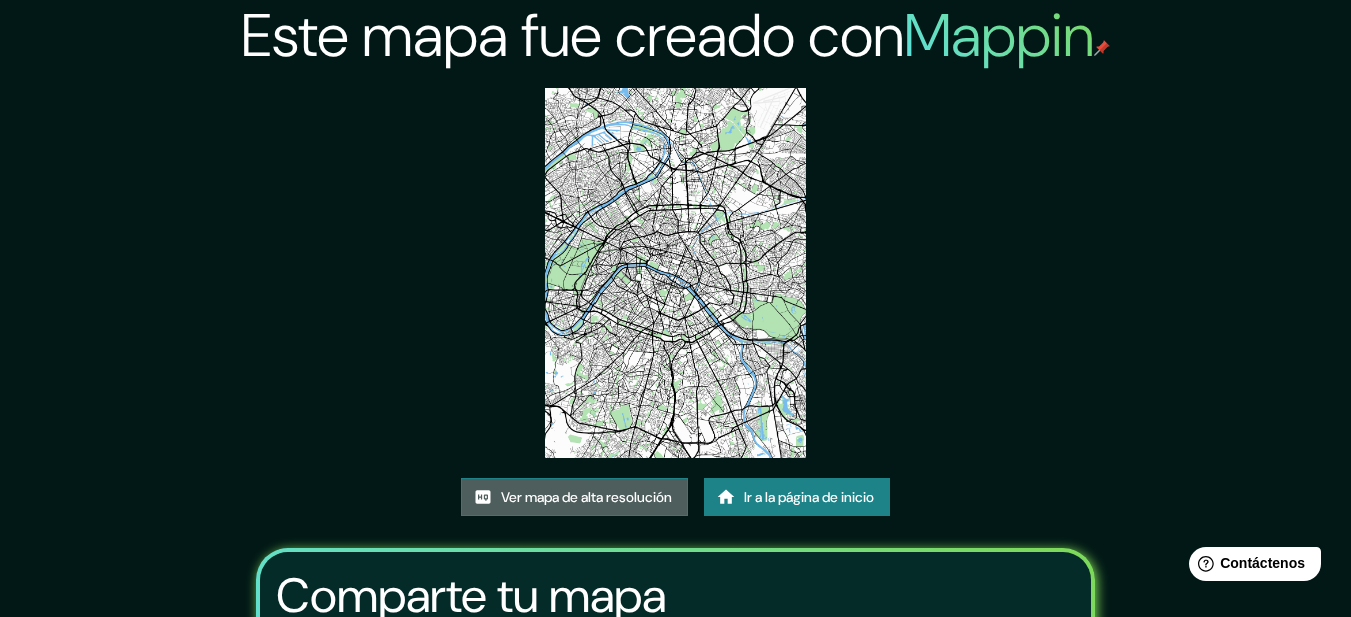 click on "Ver mapa de alta resolución" at bounding box center (586, 497) 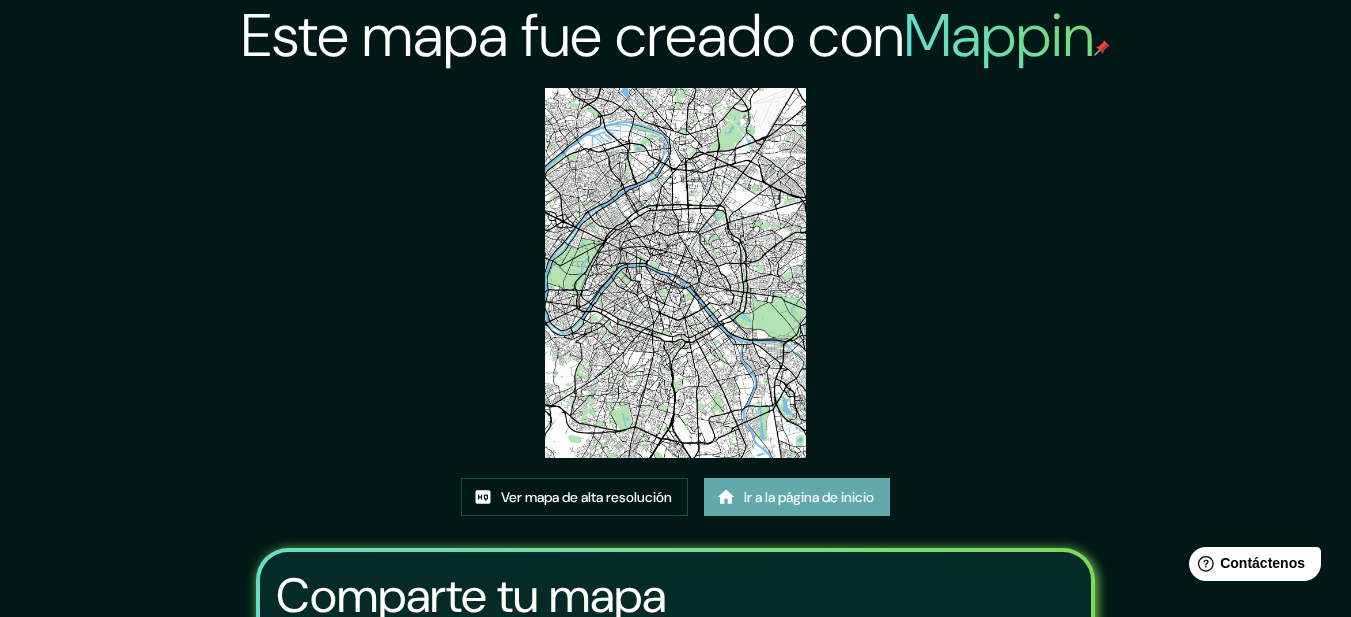click on "Ir a la página de inicio" at bounding box center (809, 497) 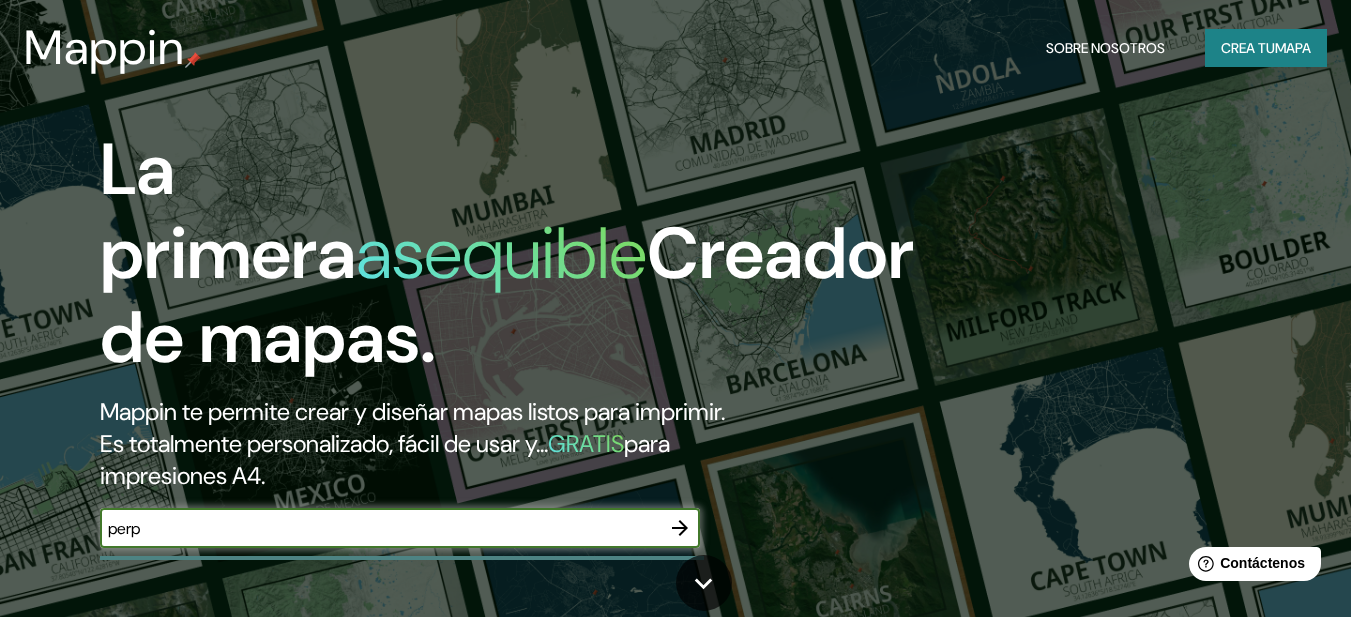 type on "perp" 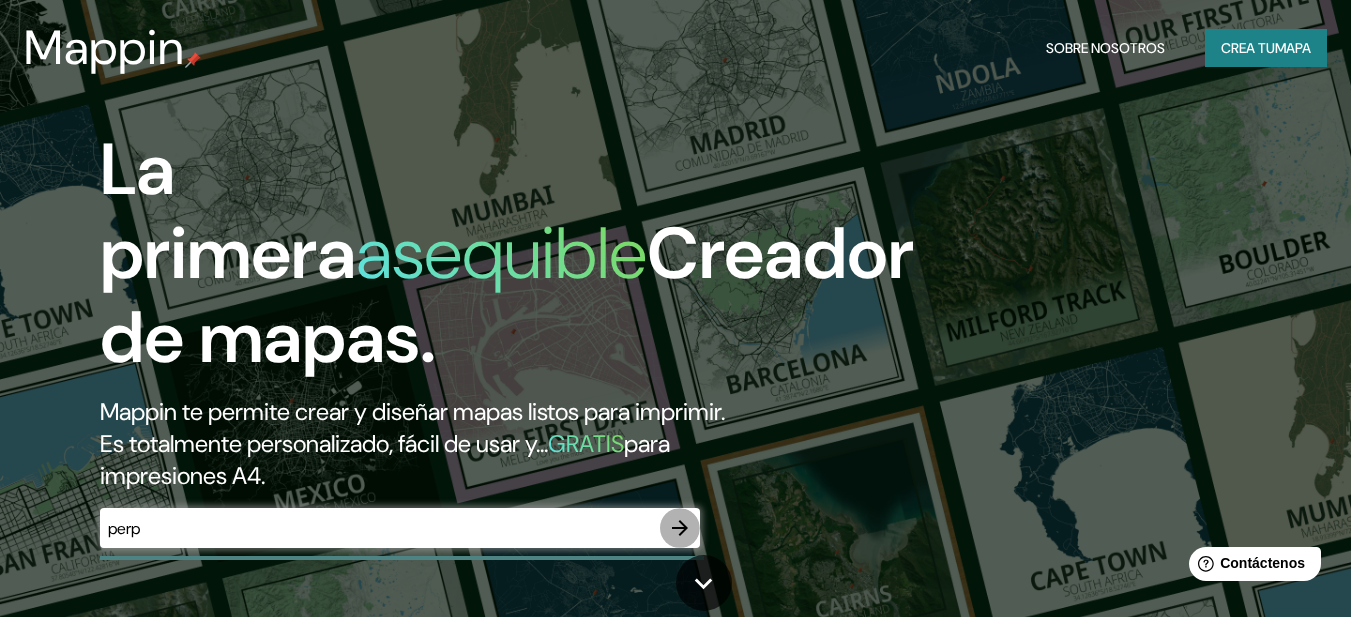 click at bounding box center [680, 528] 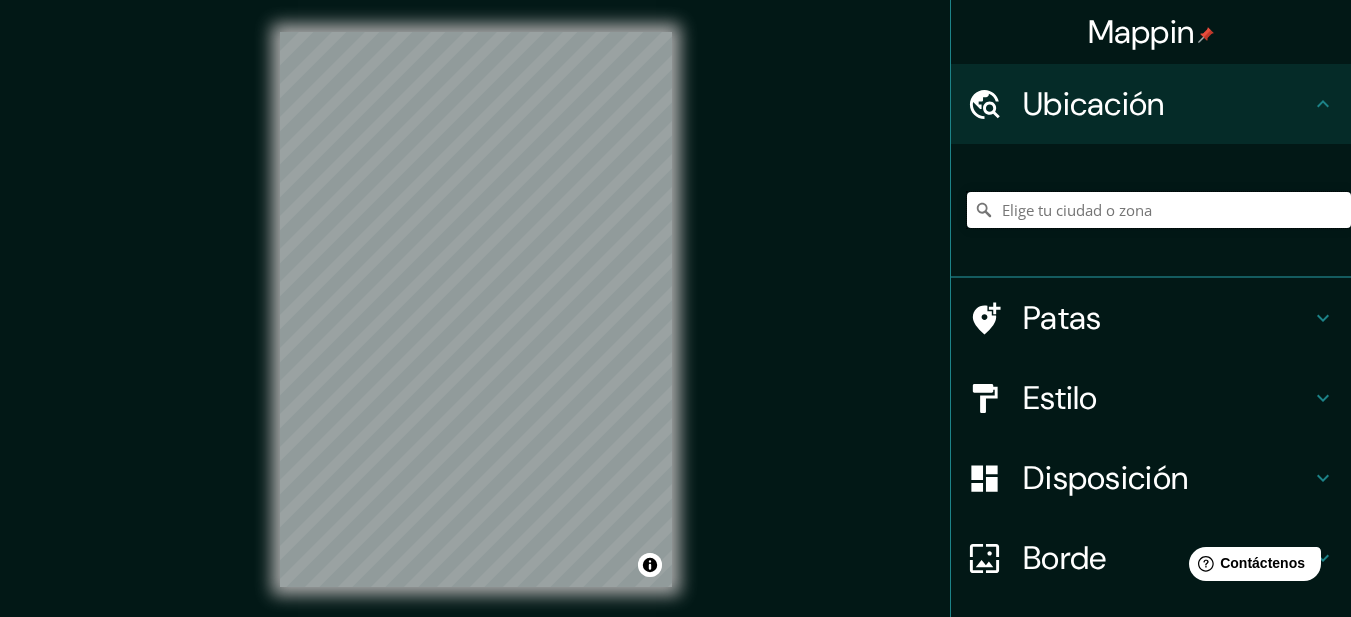 click at bounding box center (1159, 210) 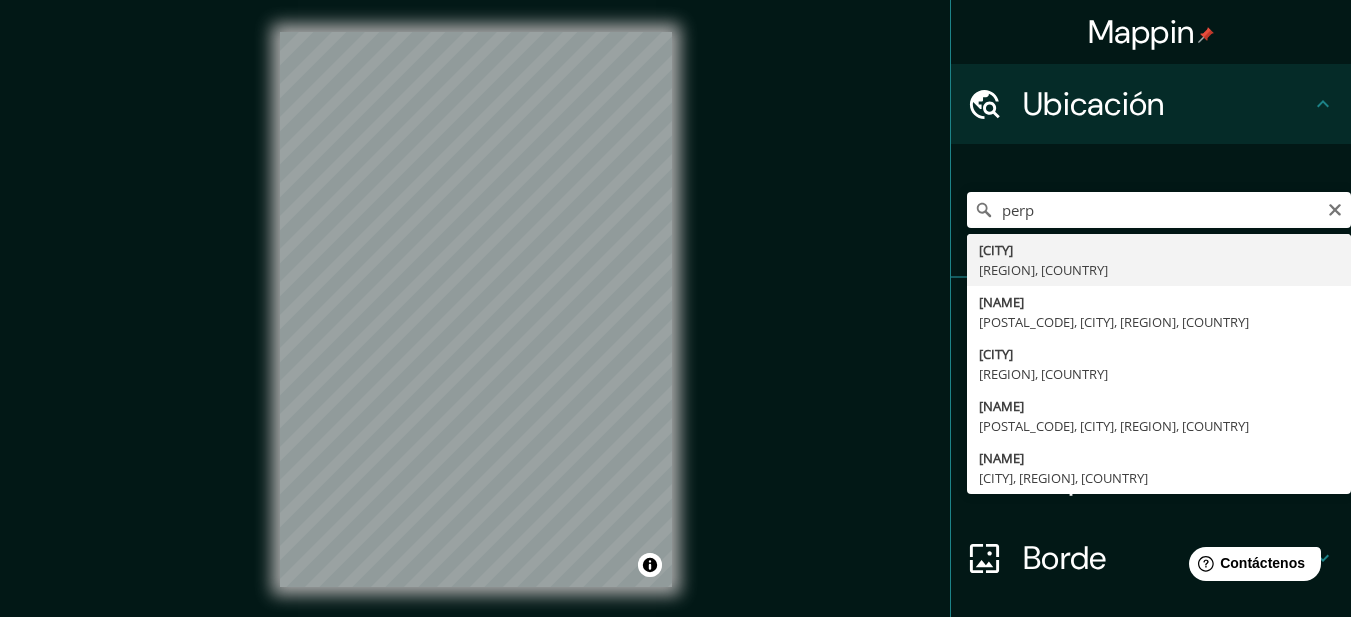 type on "Perpiñán, Pirineos Orientales, Francia" 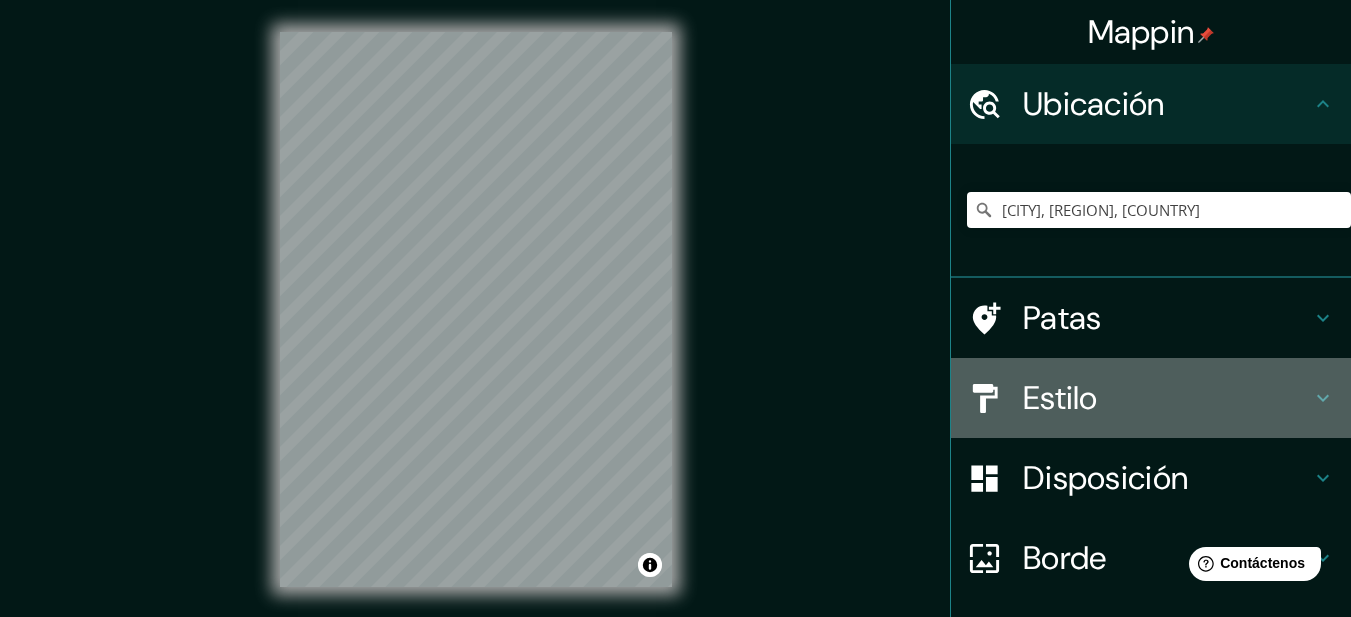 click on "Estilo" at bounding box center [1167, 398] 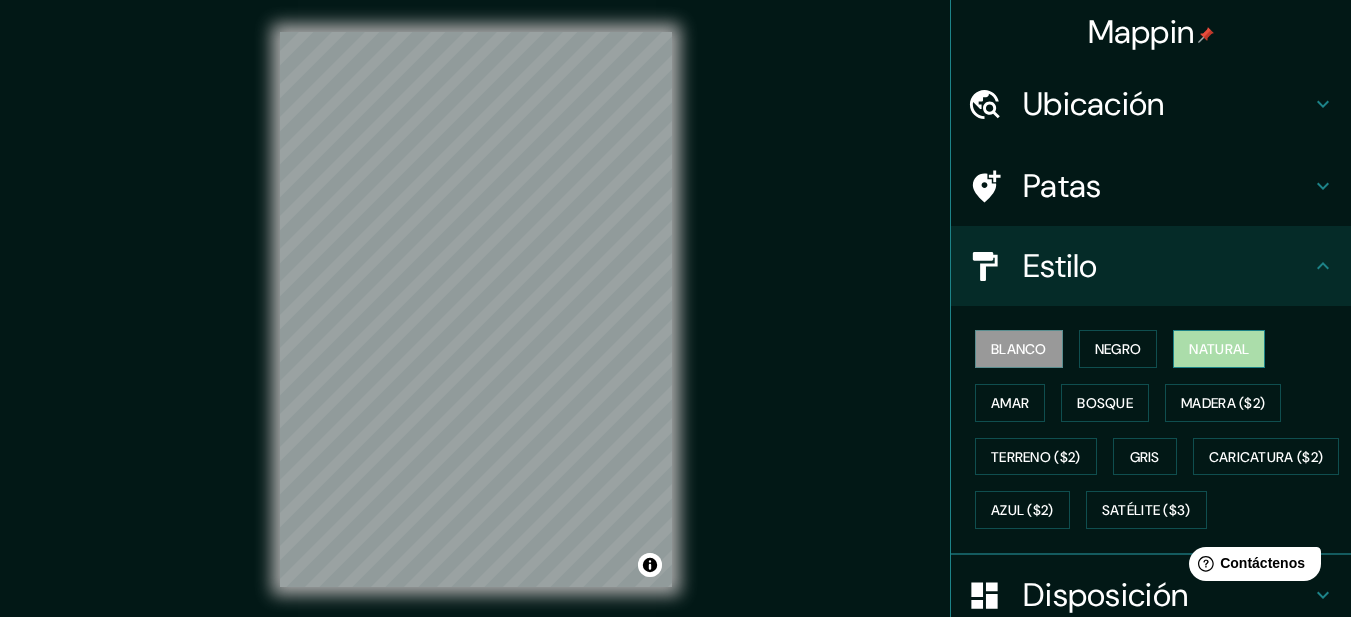 click on "Natural" at bounding box center (1219, 349) 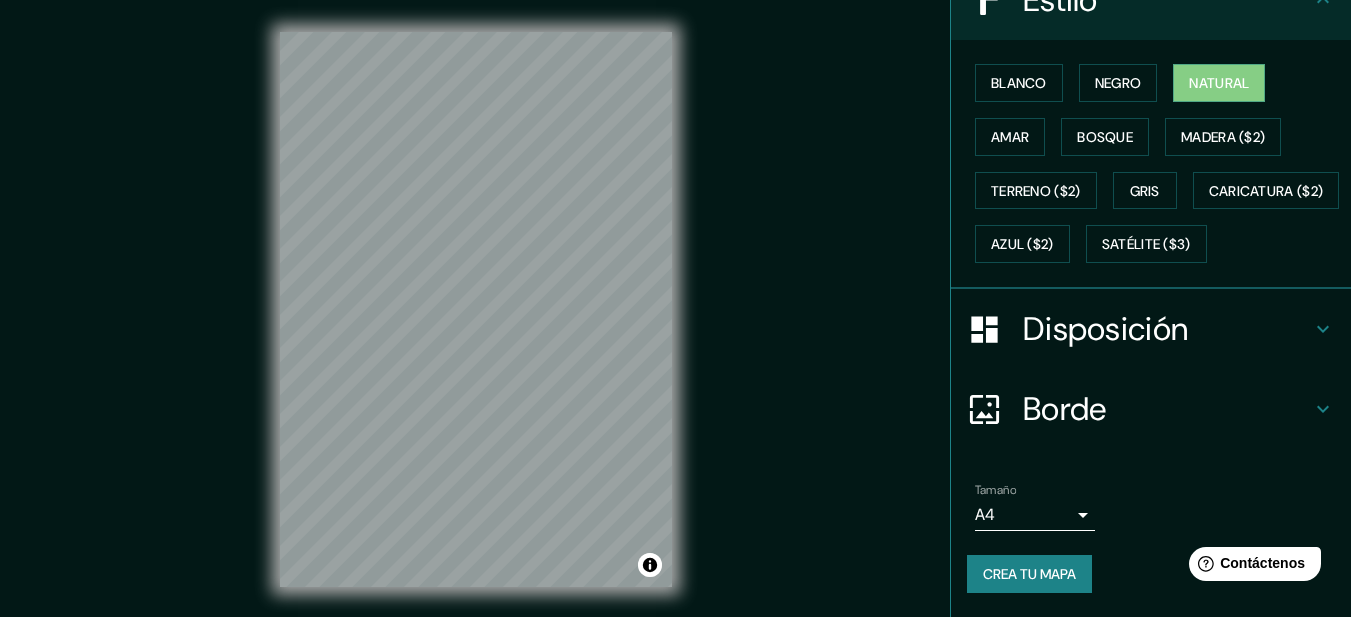 scroll, scrollTop: 319, scrollLeft: 0, axis: vertical 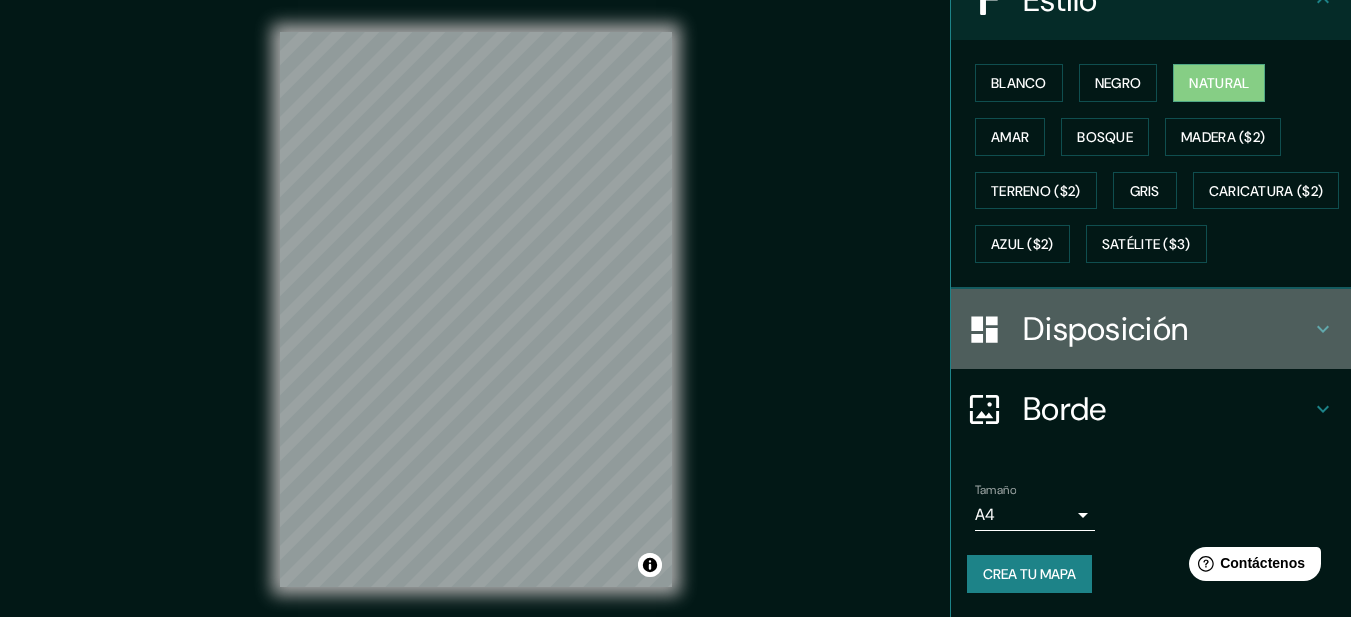 click on "Disposición" at bounding box center [1105, 329] 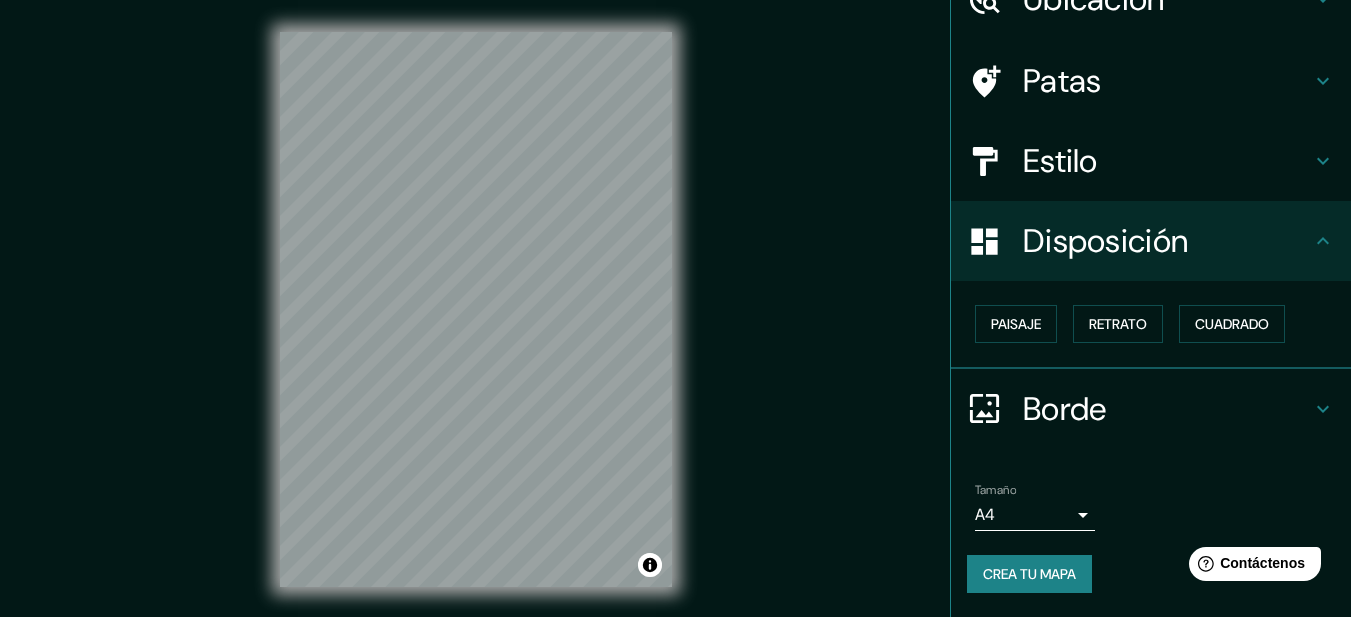 scroll, scrollTop: 104, scrollLeft: 0, axis: vertical 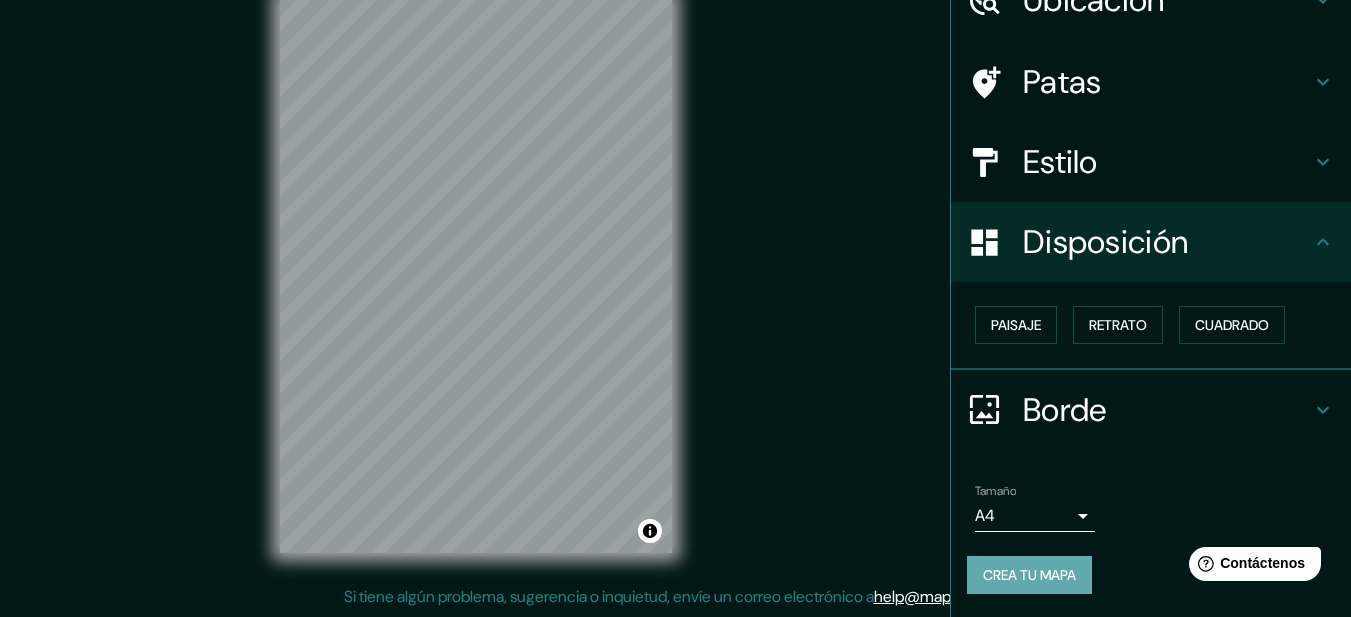 click on "Crea tu mapa" at bounding box center (1029, 575) 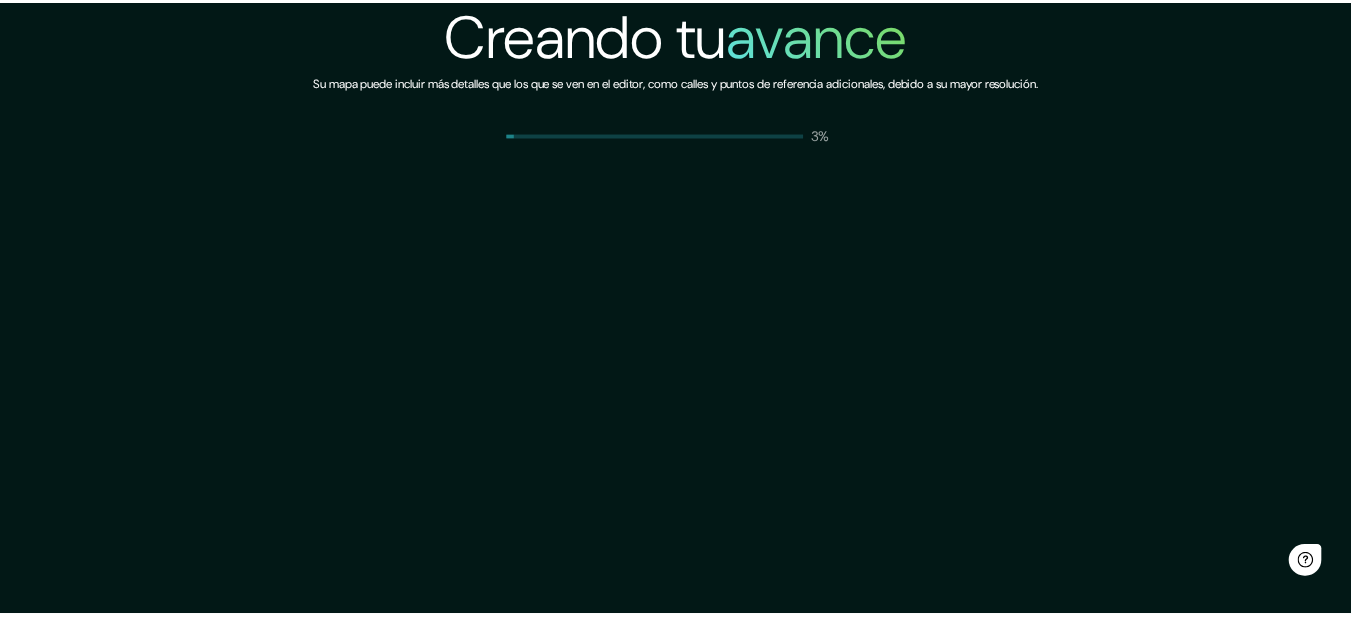 scroll, scrollTop: 0, scrollLeft: 0, axis: both 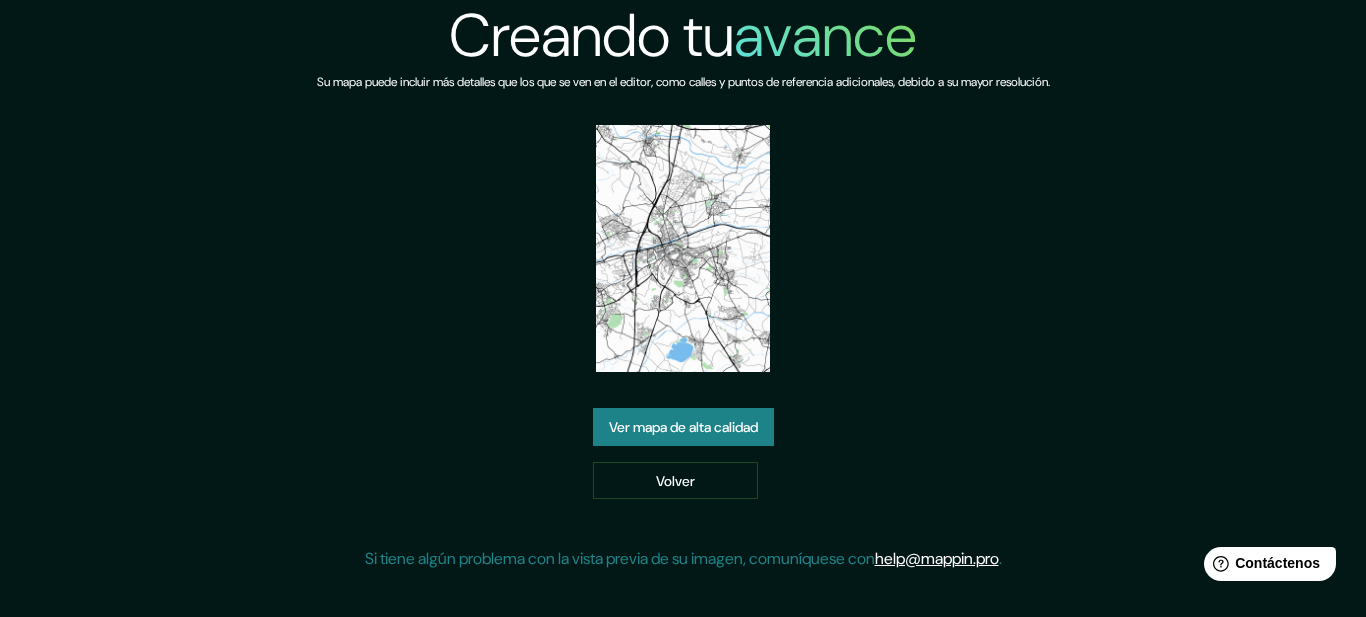 click on "Ver mapa de alta calidad" at bounding box center [683, 427] 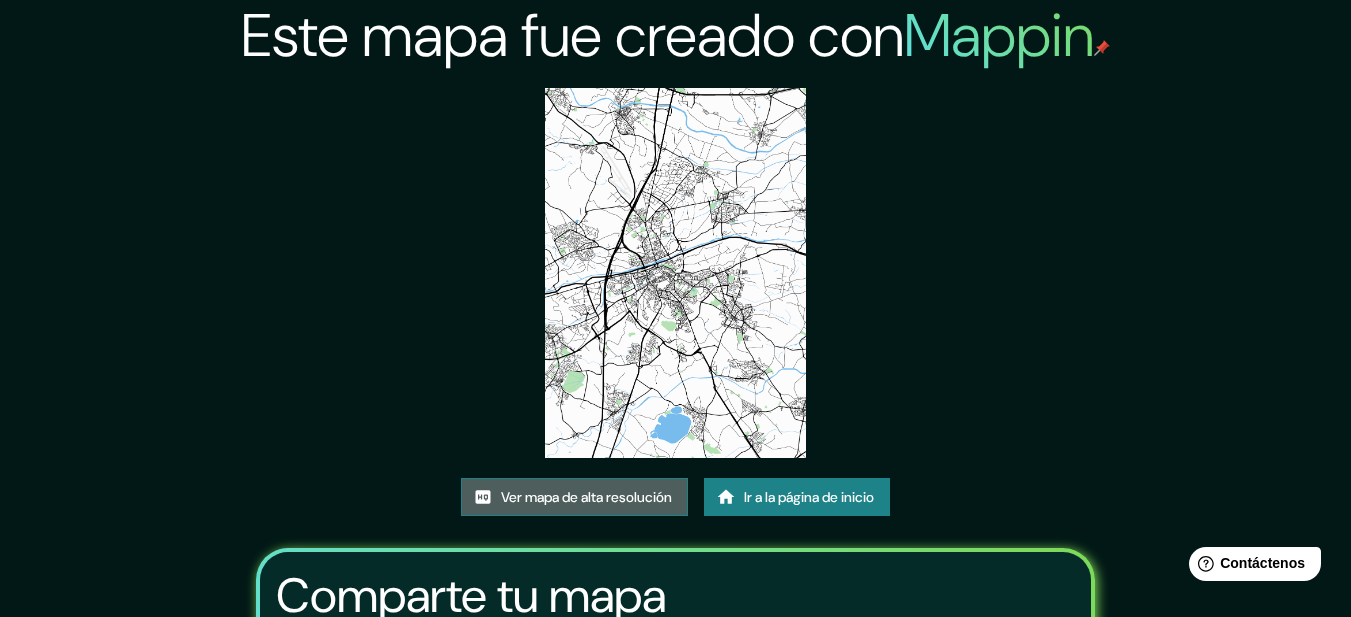 click on "Ver mapa de alta resolución" at bounding box center (586, 497) 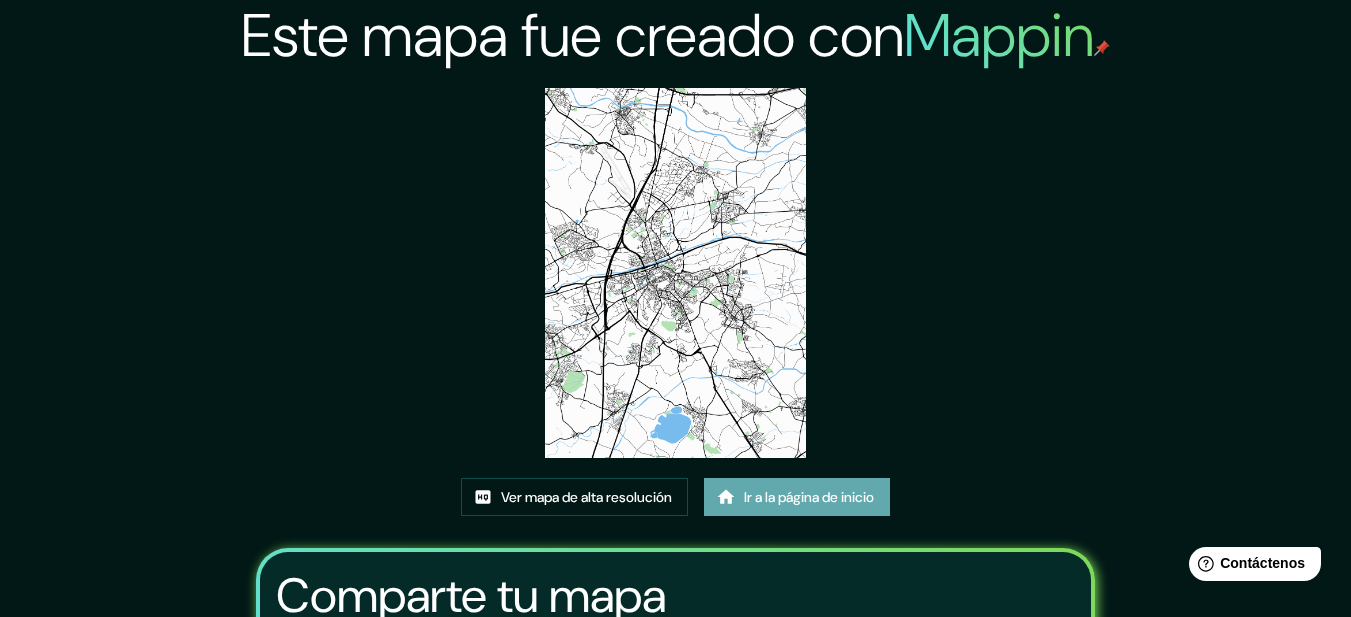 click on "Ir a la página de inicio" at bounding box center (809, 497) 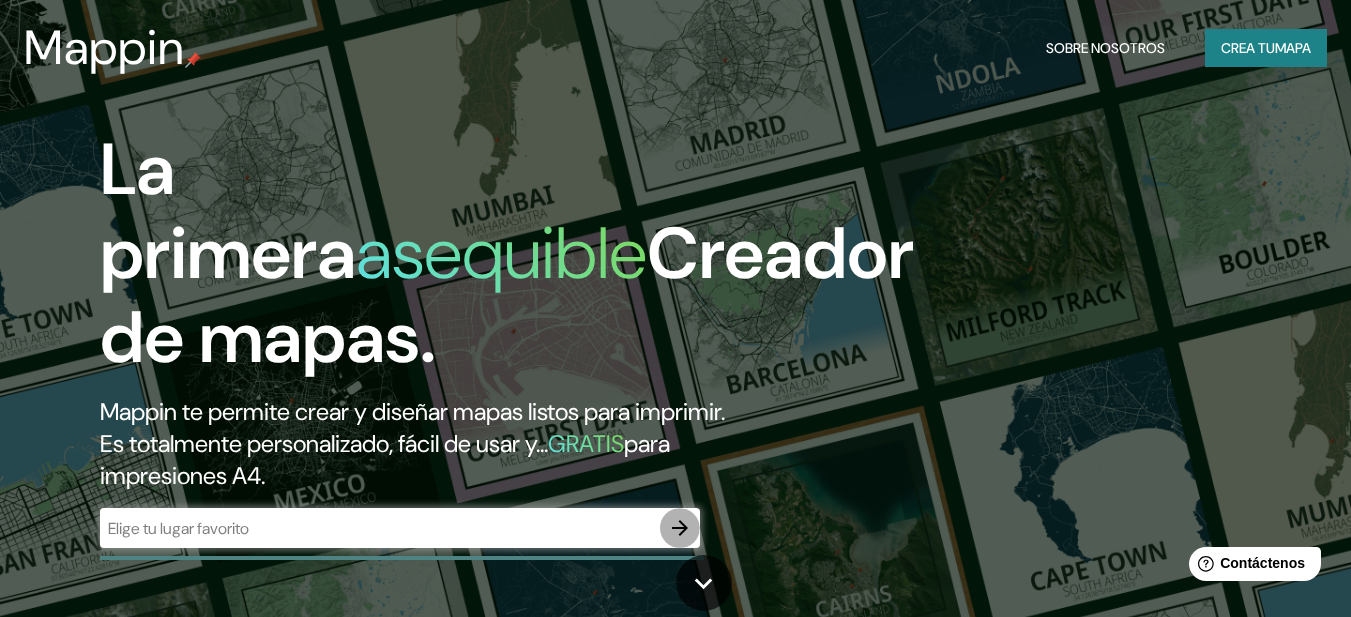 click 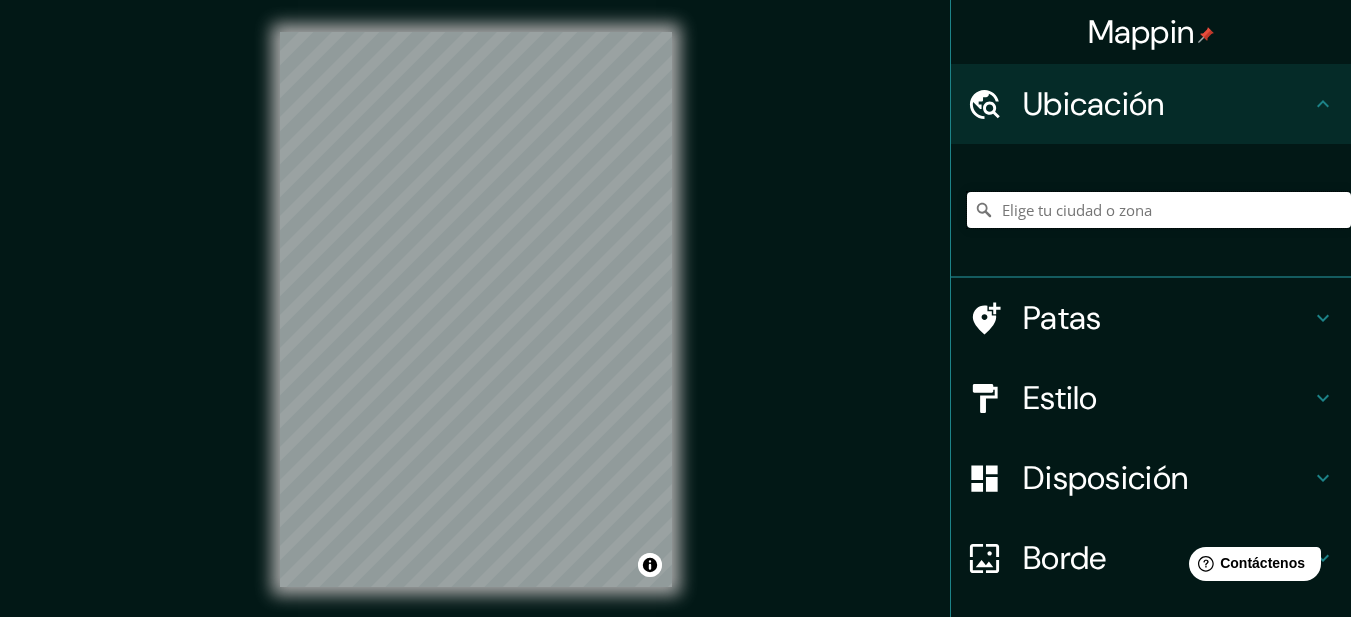 click at bounding box center [1159, 210] 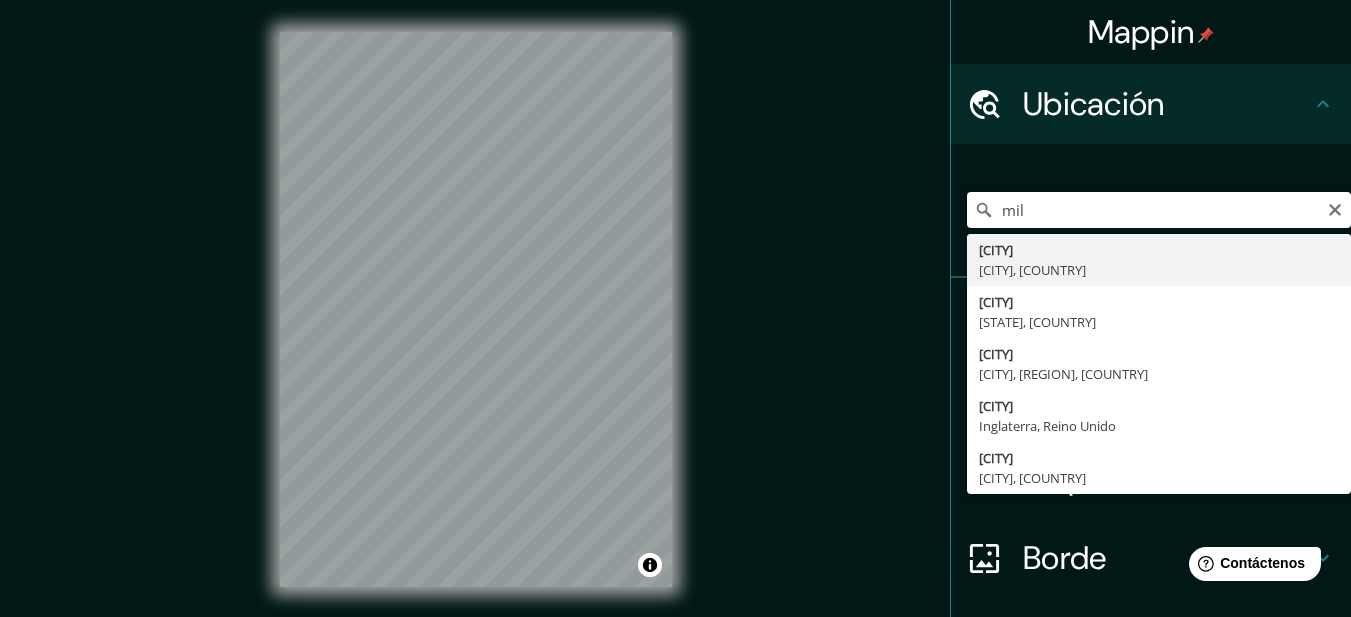 type on "[CITY], [CITY], [COUNTRY]" 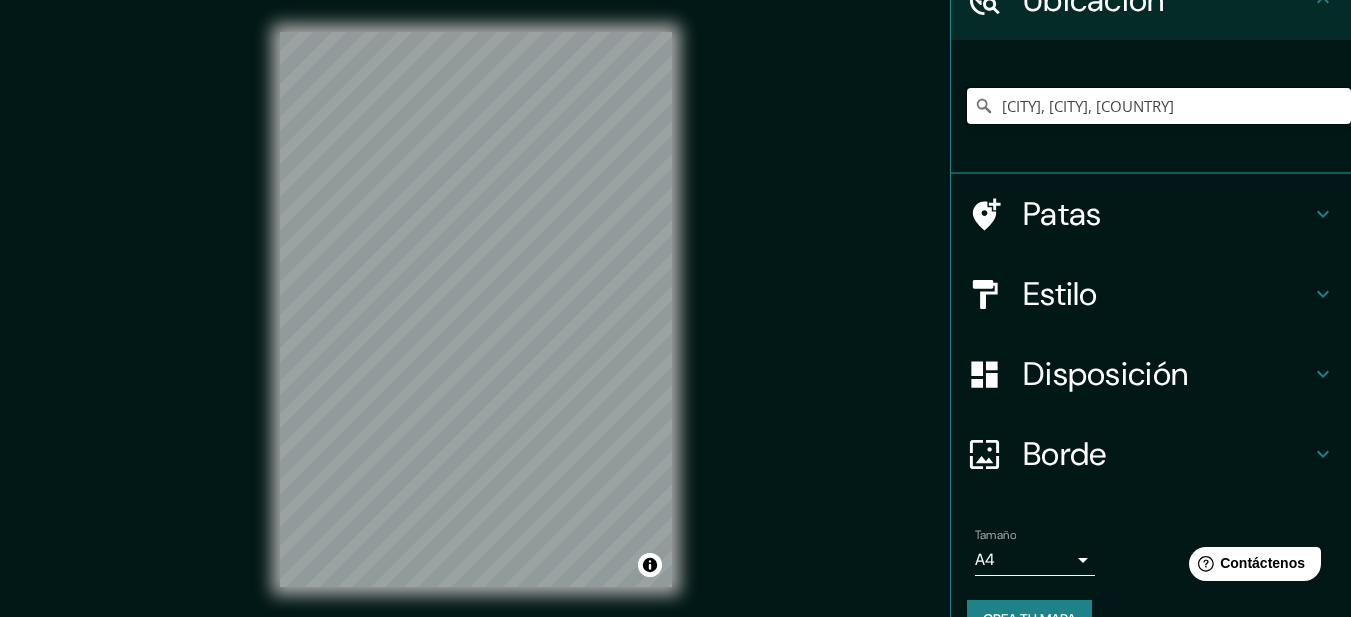 scroll, scrollTop: 106, scrollLeft: 0, axis: vertical 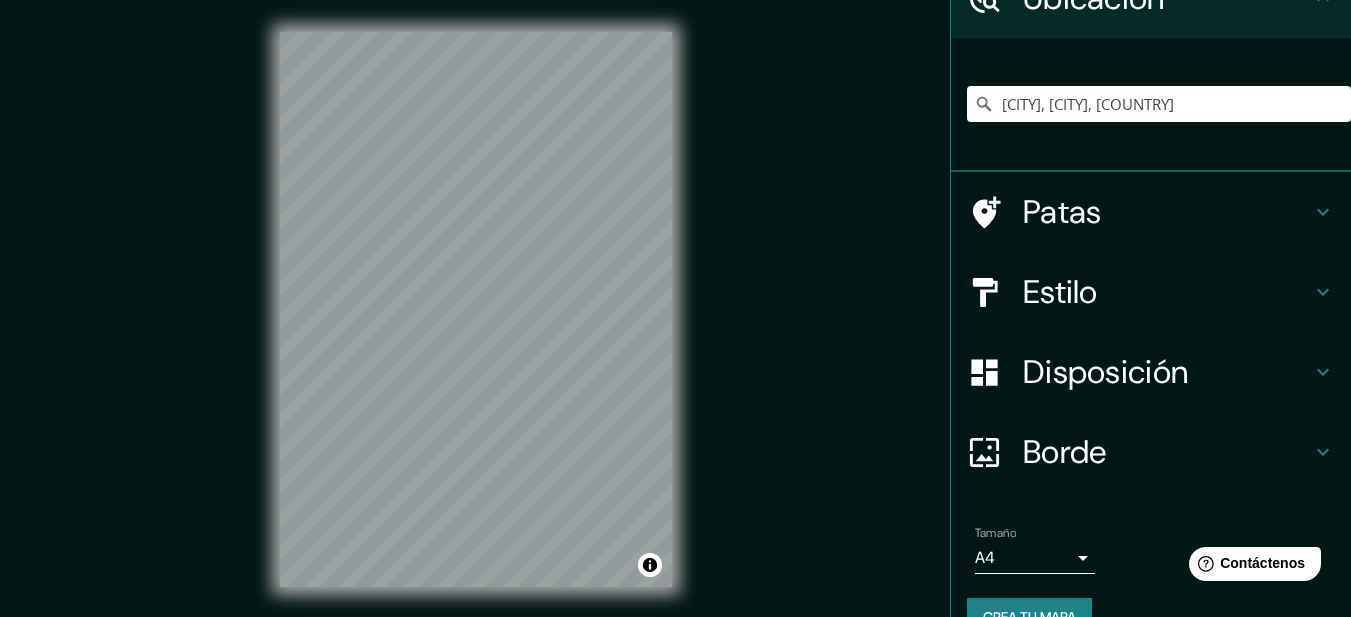 click on "Estilo" at bounding box center (1167, 292) 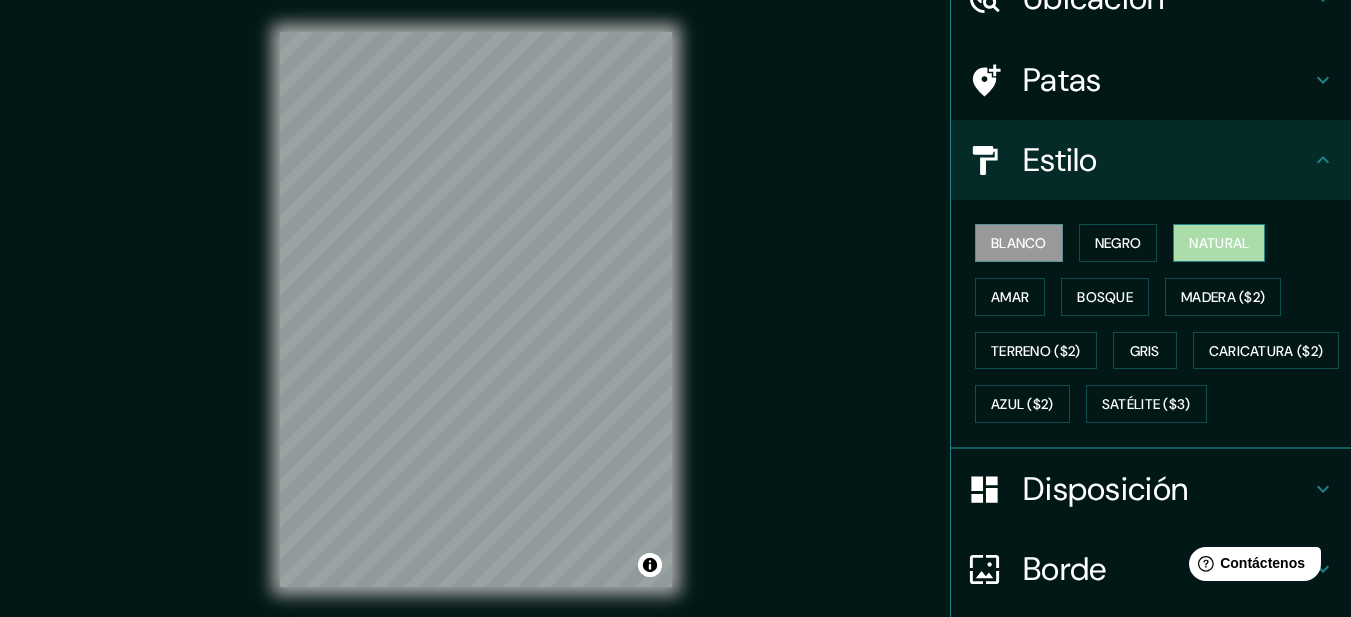 click on "Natural" at bounding box center [1219, 243] 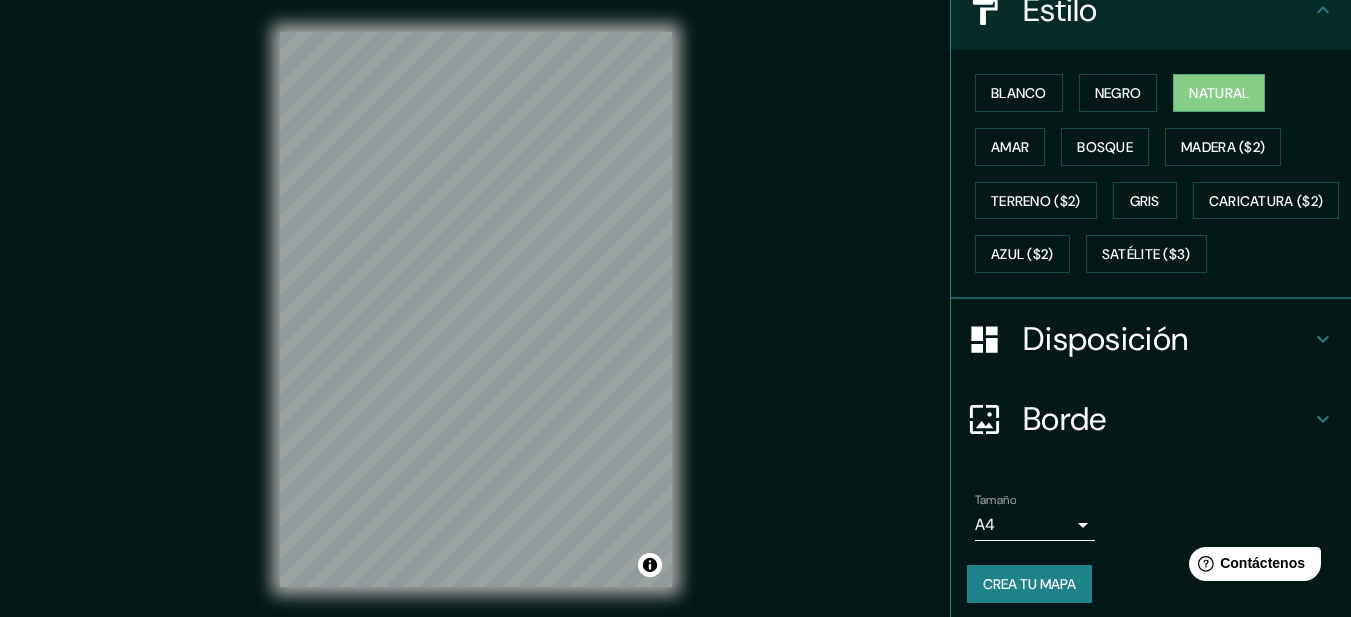 scroll, scrollTop: 319, scrollLeft: 0, axis: vertical 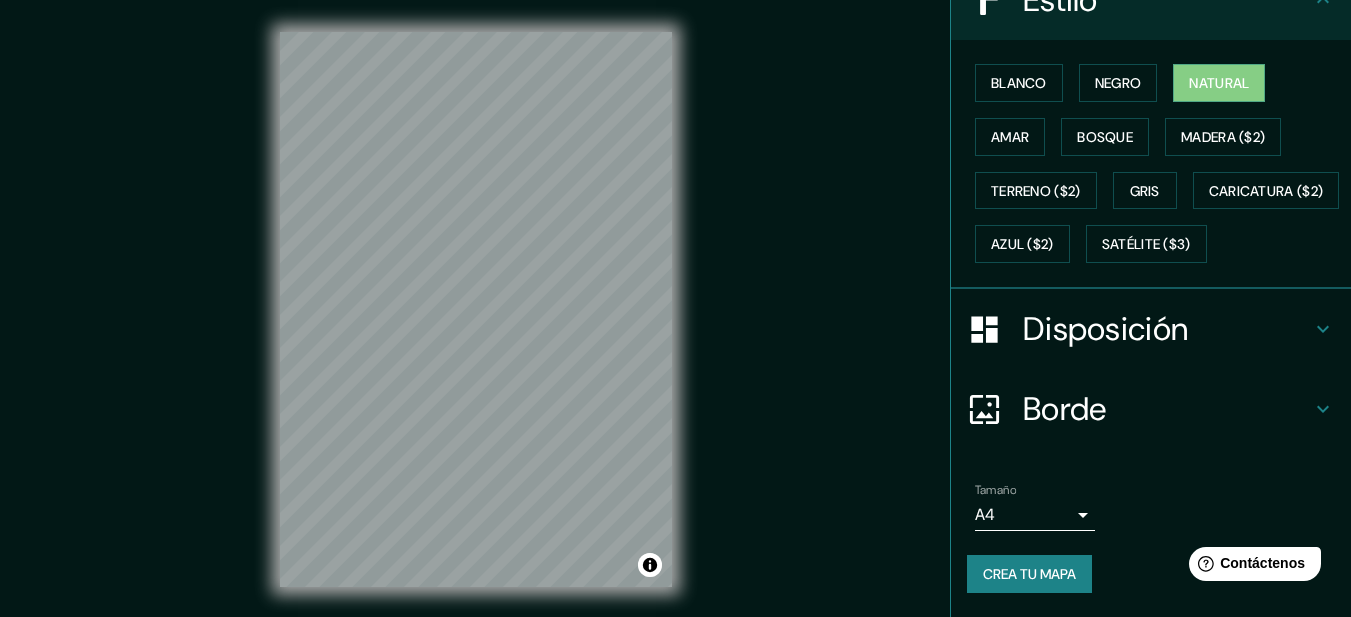click on "Crea tu mapa" at bounding box center (1029, 574) 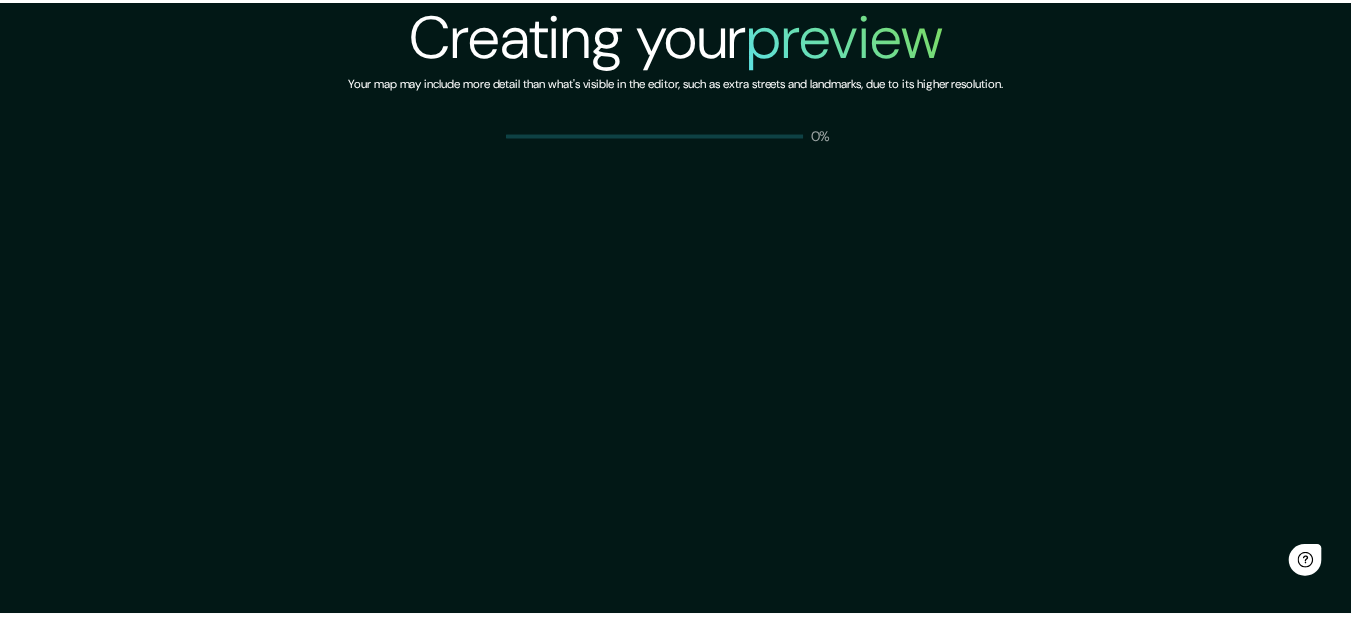scroll, scrollTop: 0, scrollLeft: 0, axis: both 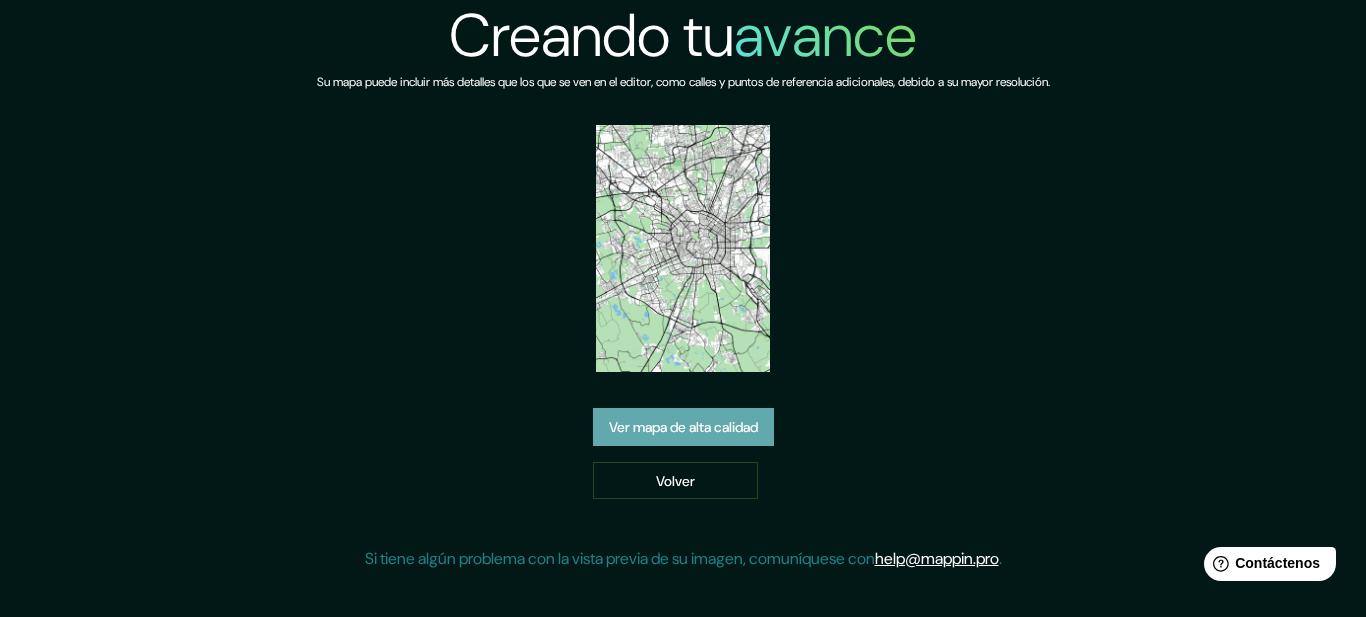 click on "Ver mapa de alta calidad" at bounding box center (683, 427) 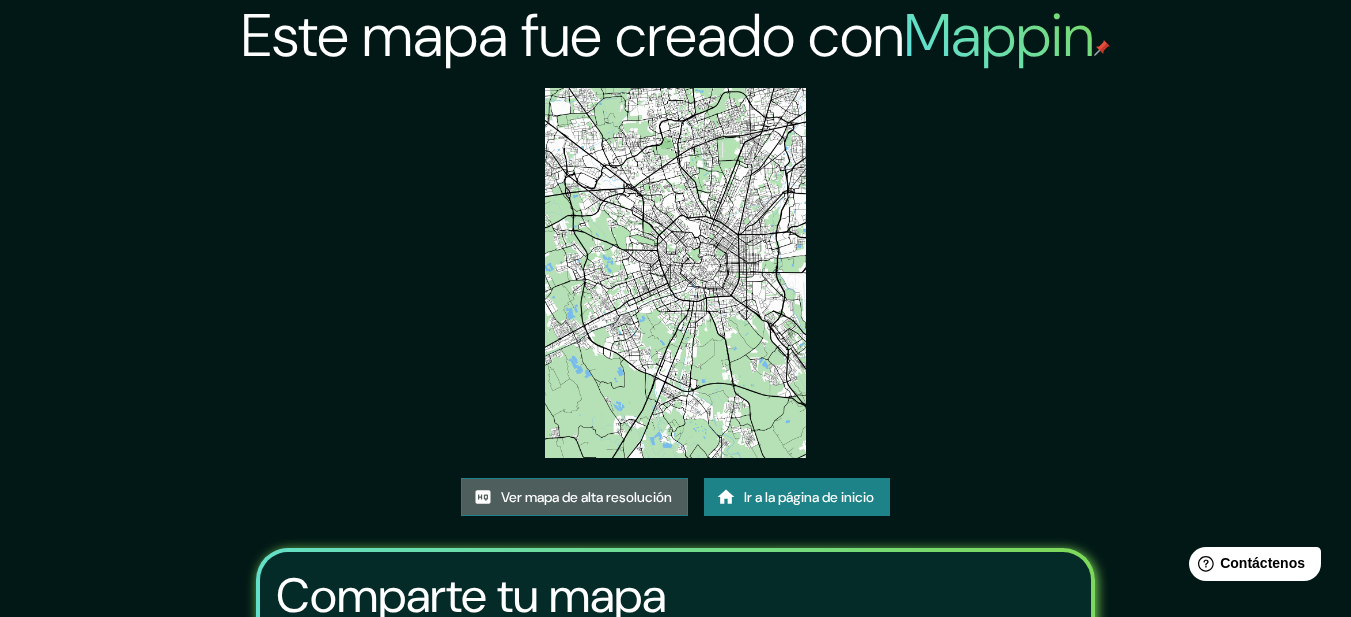 click on "Ver mapa de alta resolución" at bounding box center (586, 497) 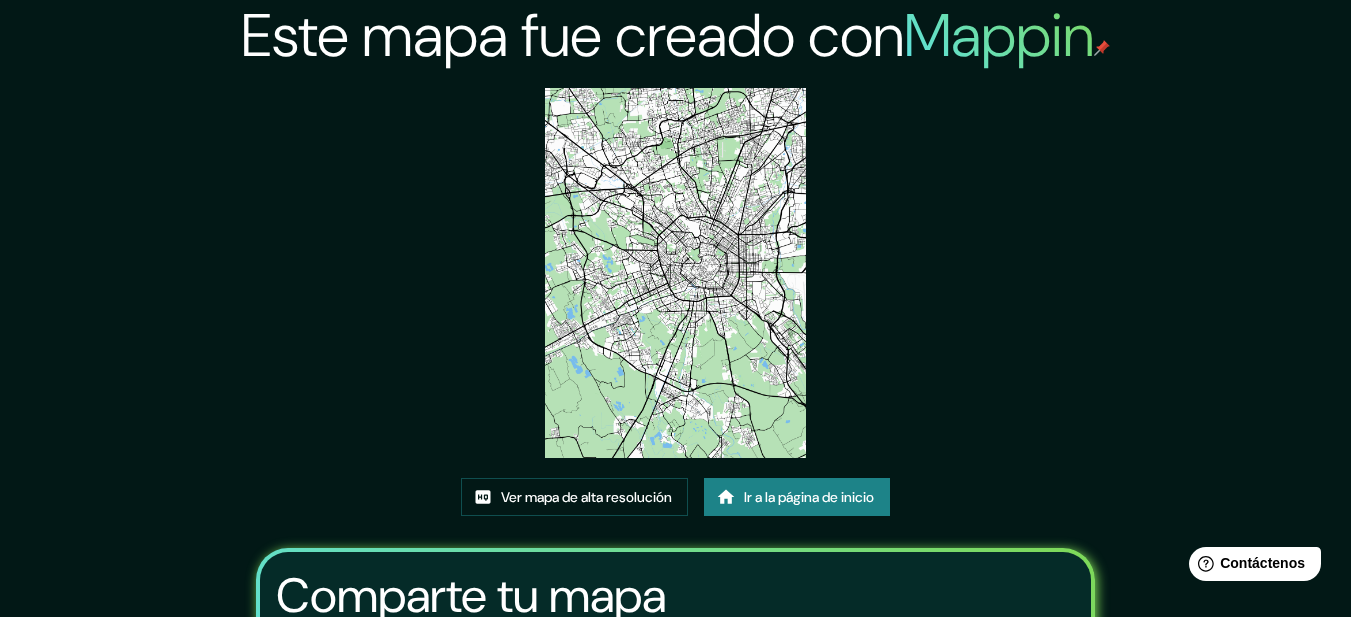 click on "Ir a la página de inicio" at bounding box center [809, 497] 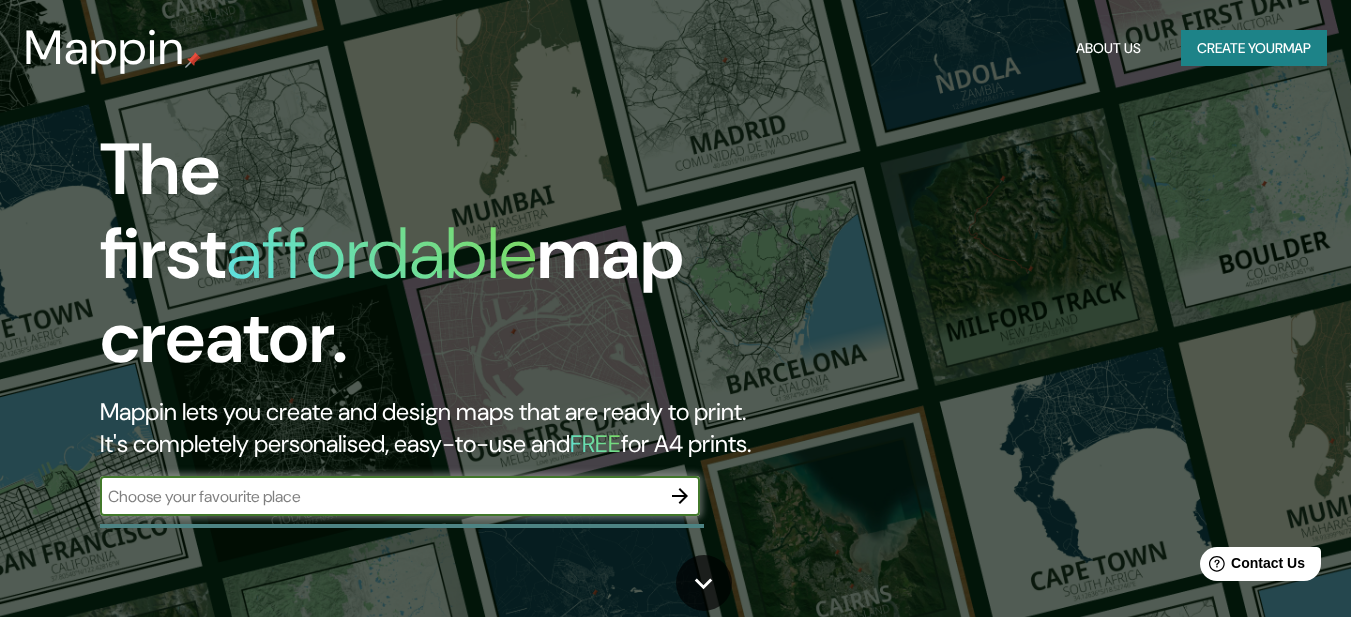 click 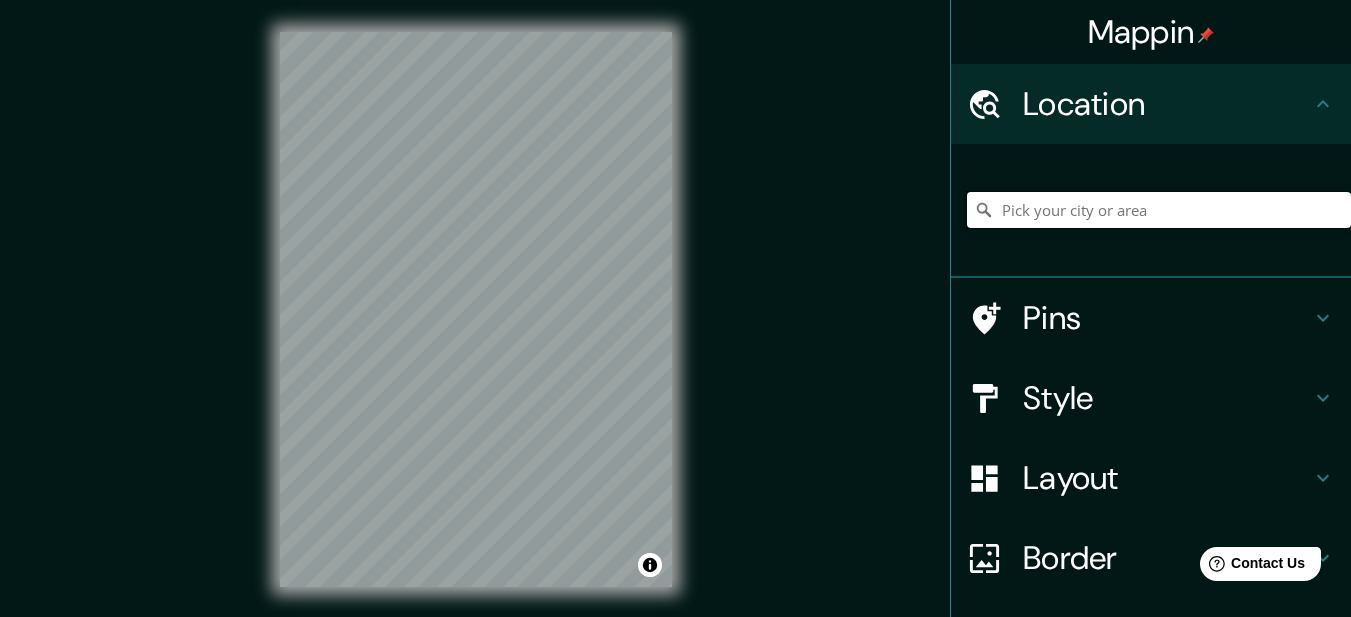 click at bounding box center [1159, 210] 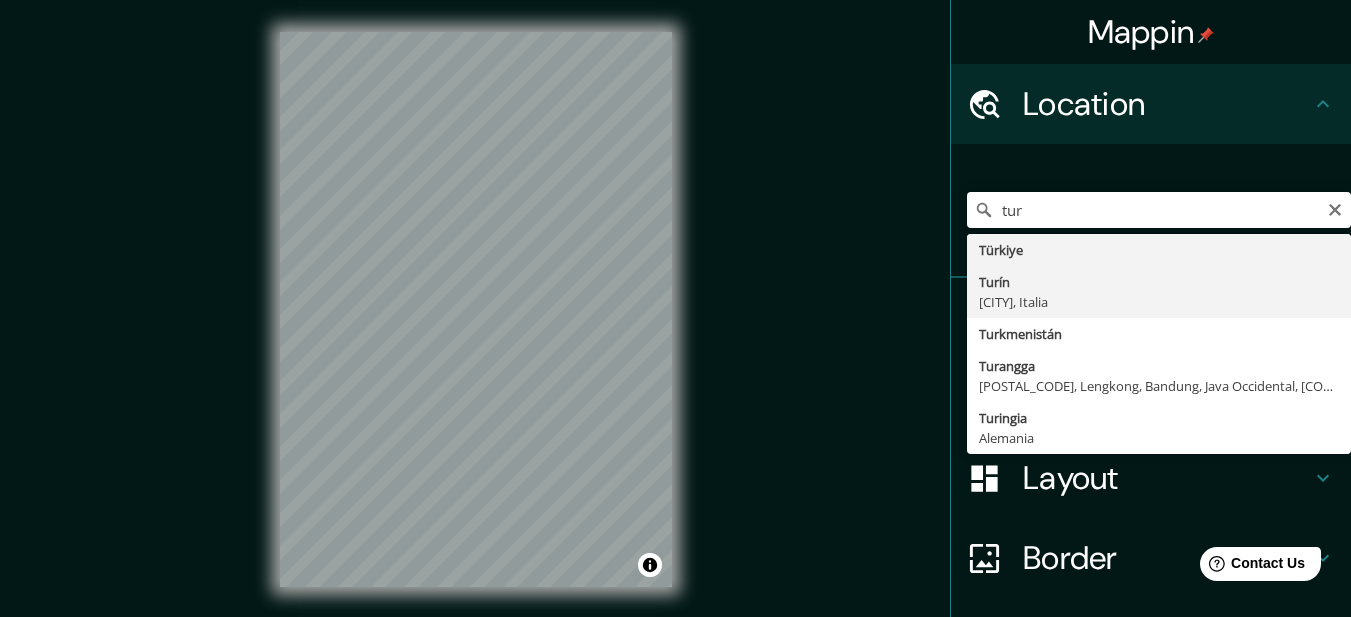 type on "Turín, Ciudad metropolitana de Turín, Italia" 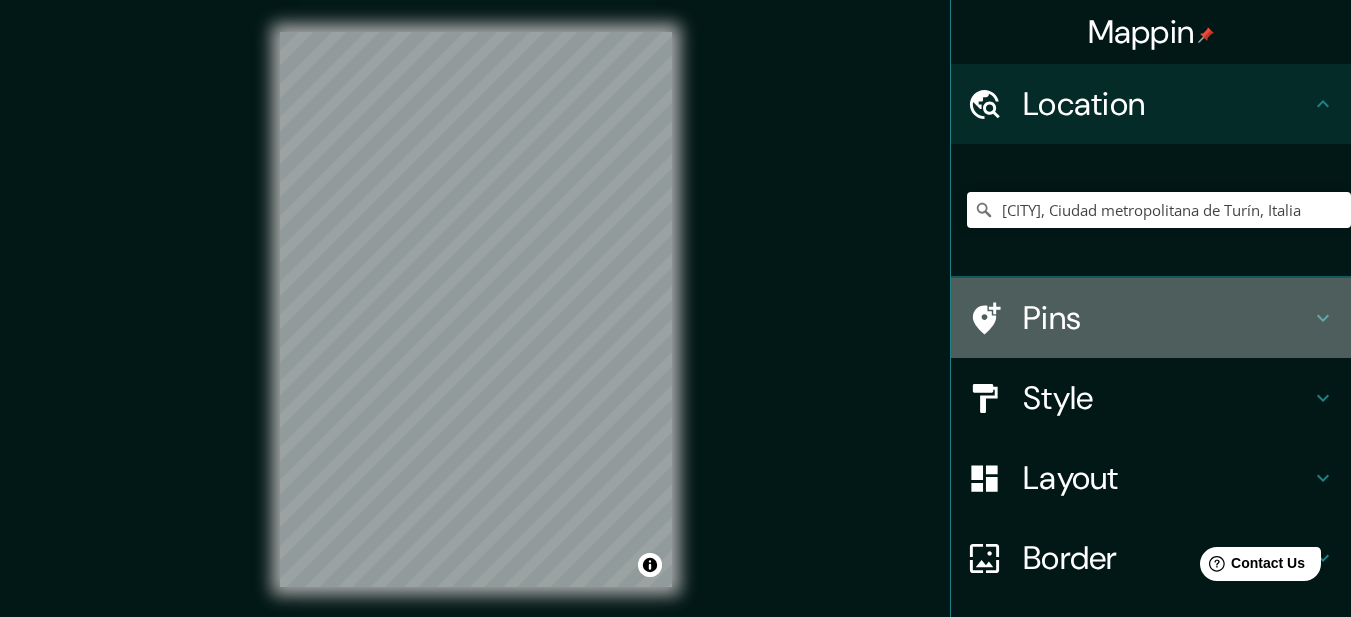 click on "Pins" at bounding box center [1167, 318] 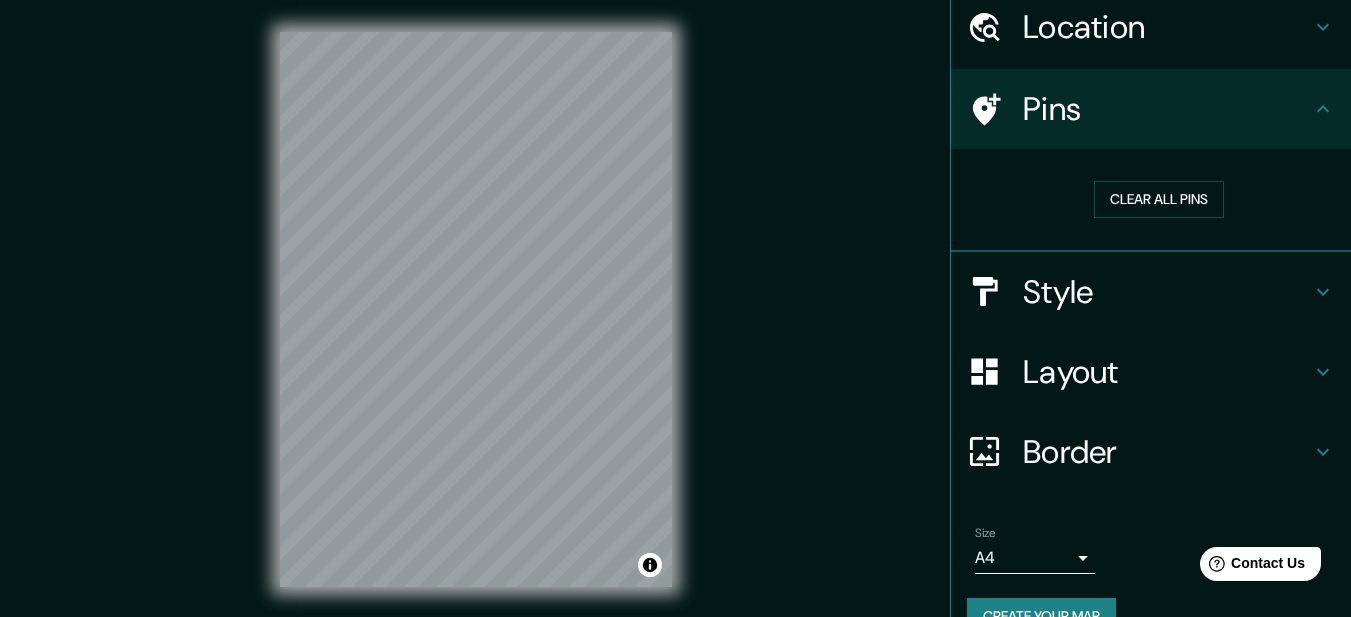 scroll, scrollTop: 118, scrollLeft: 0, axis: vertical 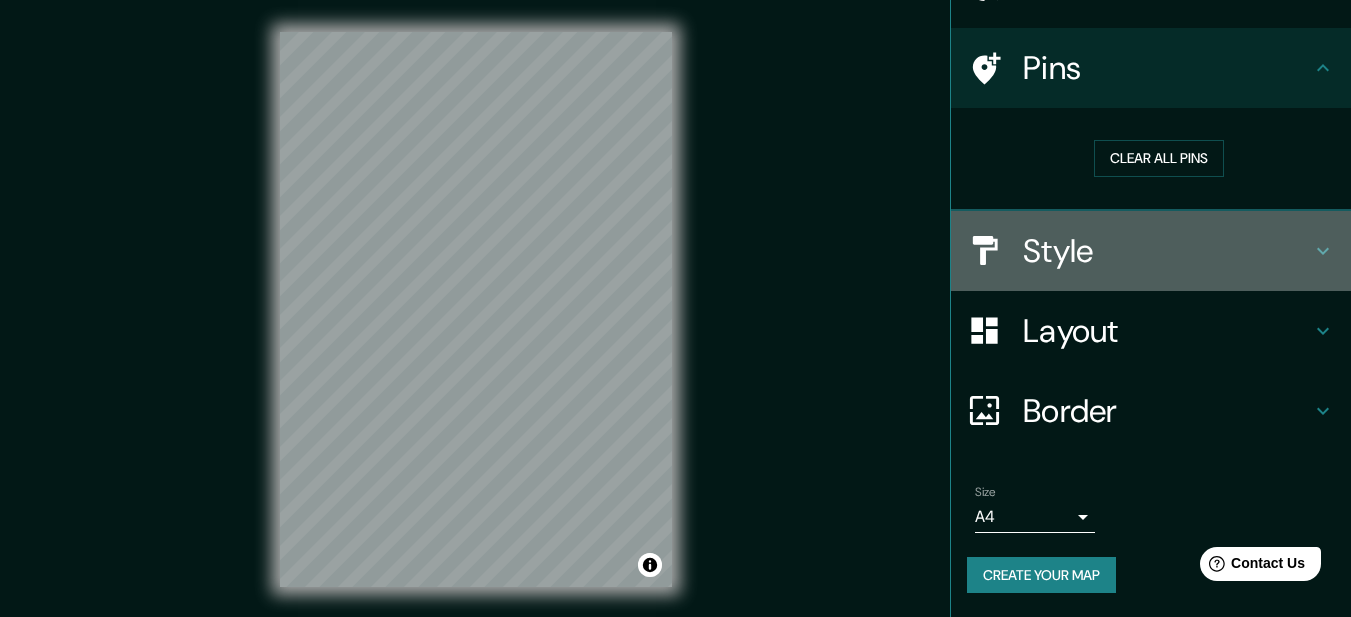 click on "Style" at bounding box center (1167, 251) 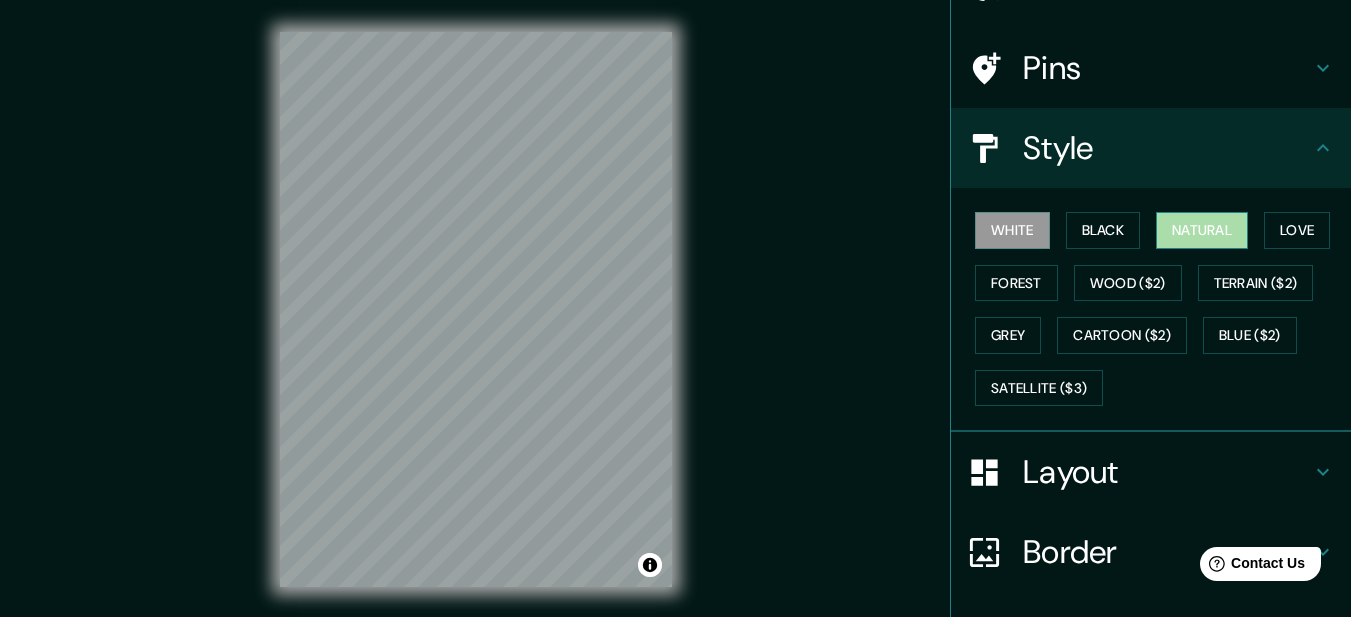 click on "Natural" at bounding box center [1202, 230] 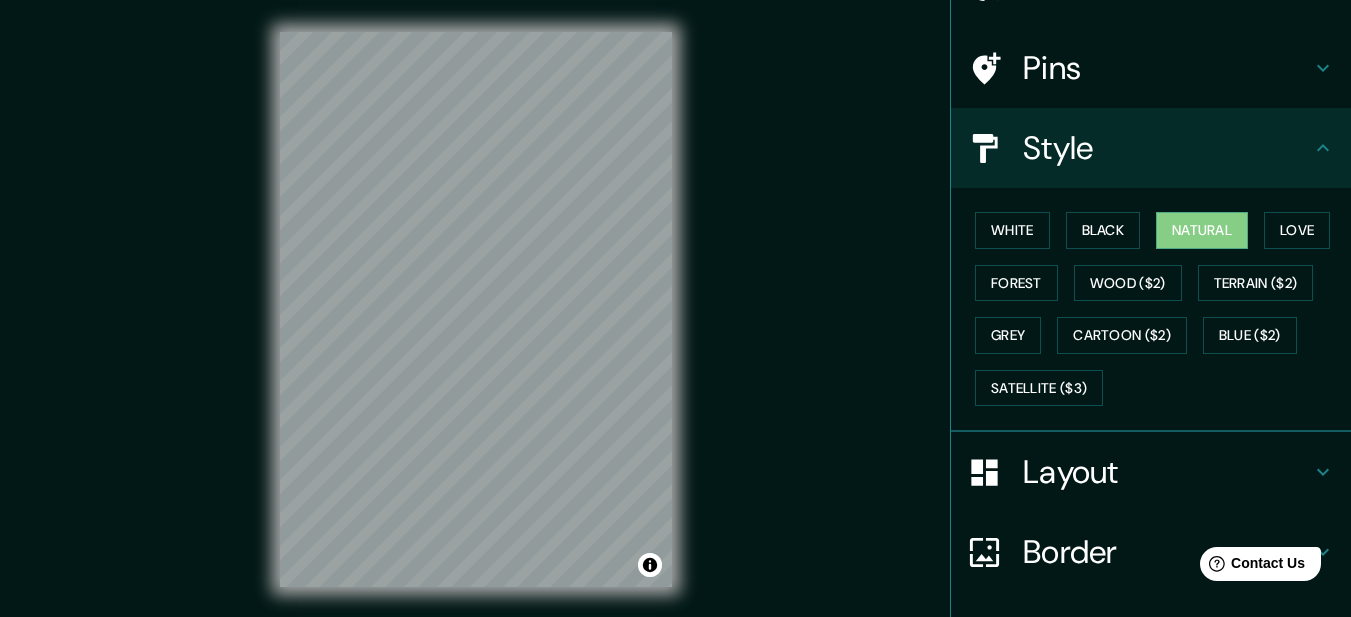 scroll, scrollTop: 260, scrollLeft: 0, axis: vertical 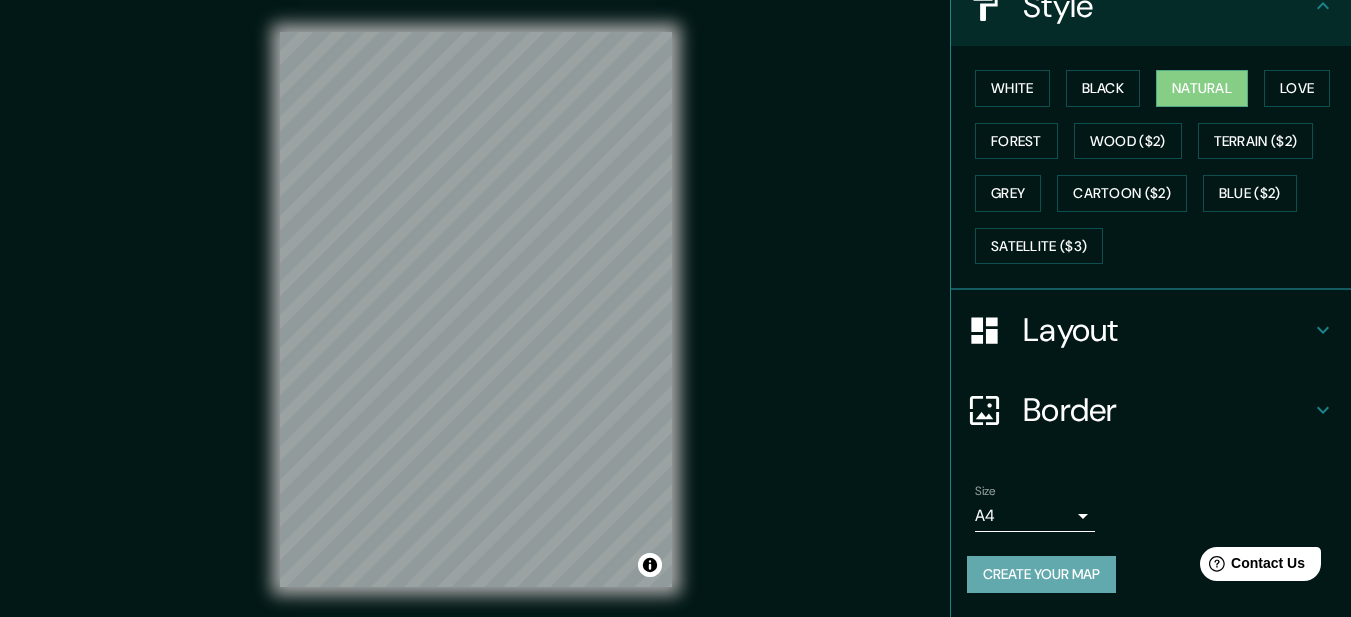 click on "Create your map" at bounding box center [1041, 574] 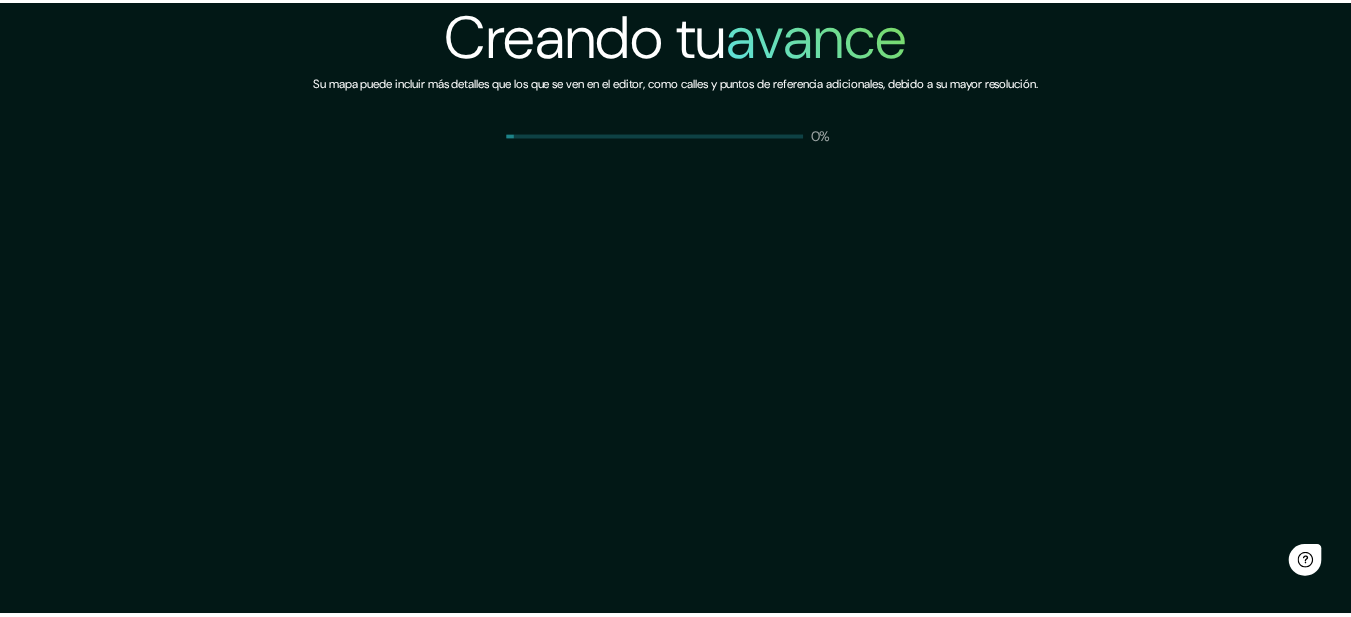 scroll, scrollTop: 0, scrollLeft: 0, axis: both 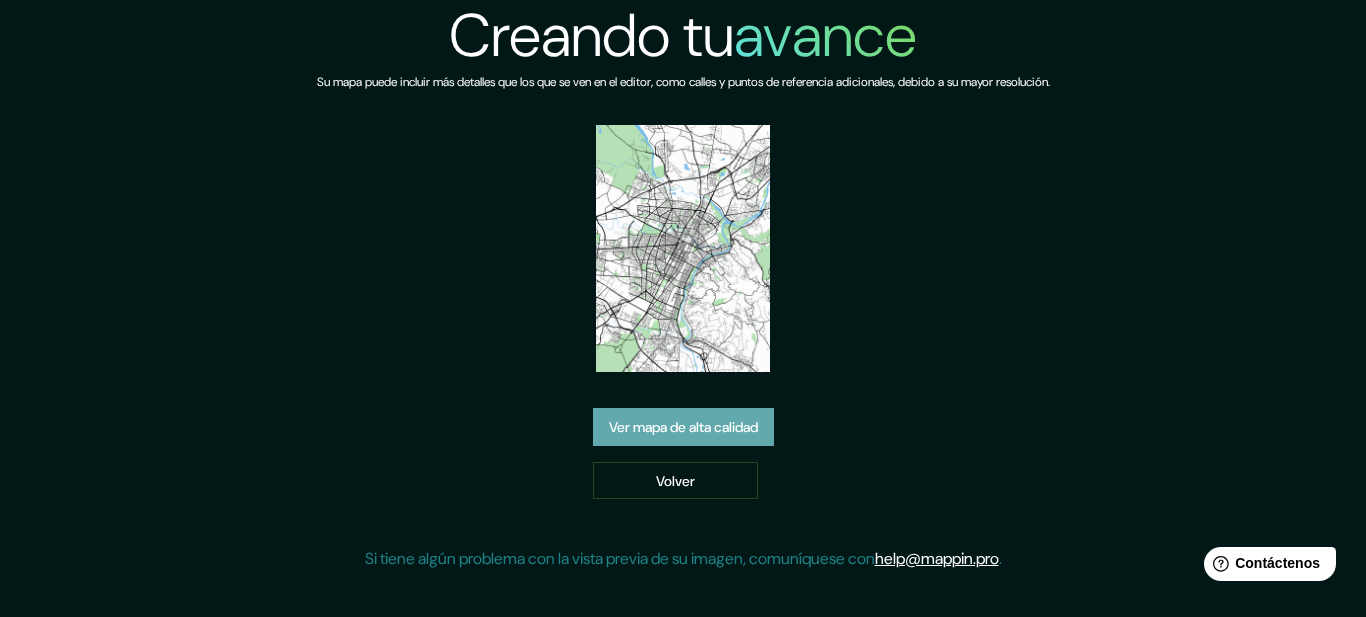 click on "Ver mapa de alta calidad" at bounding box center (683, 427) 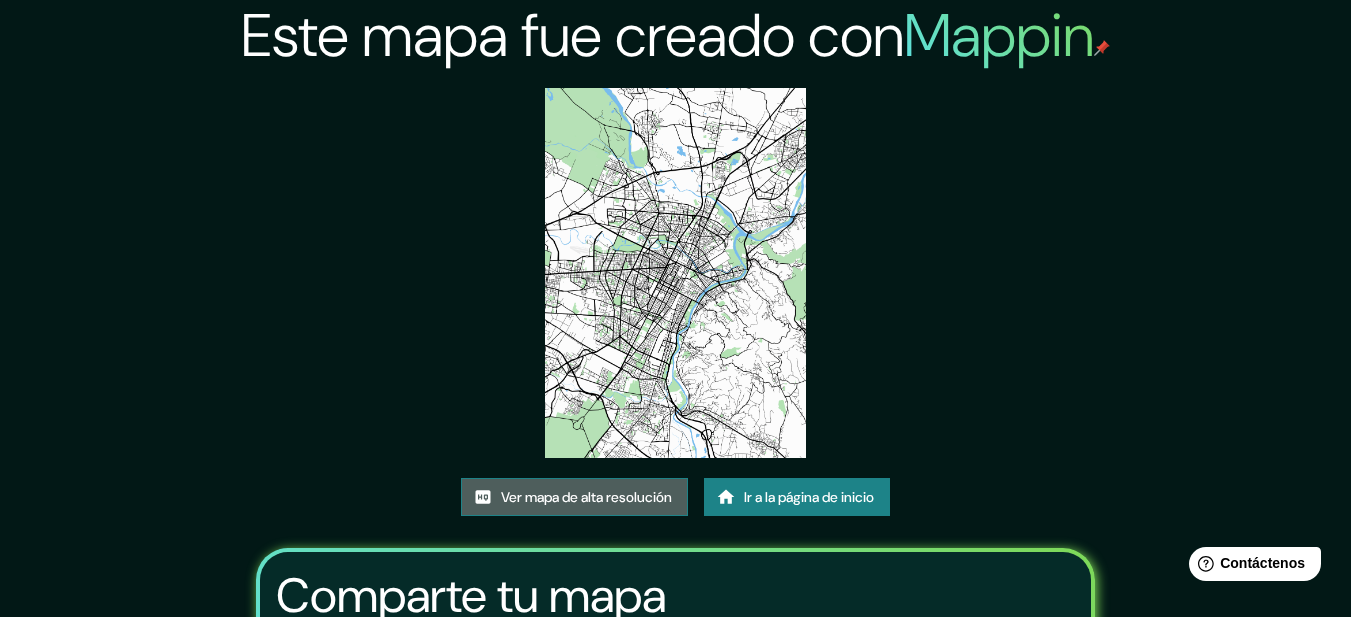 click on "Ver mapa de alta resolución" at bounding box center [586, 497] 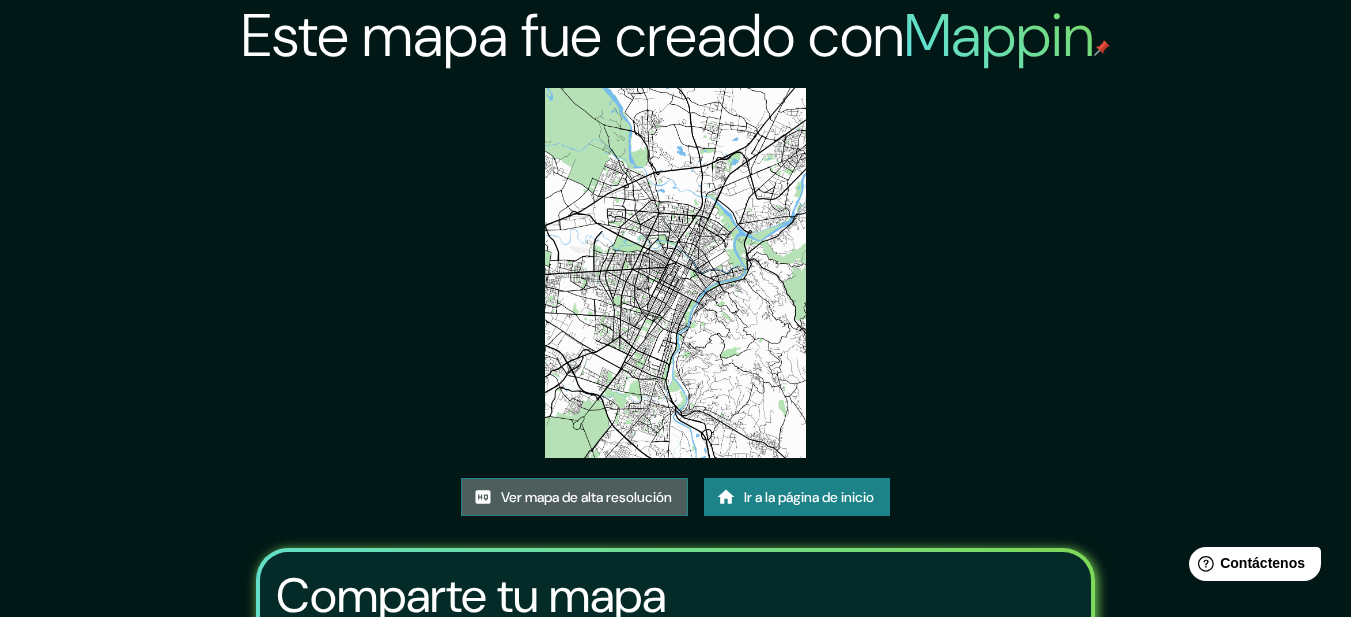 click on "Ver mapa de alta resolución" at bounding box center (586, 497) 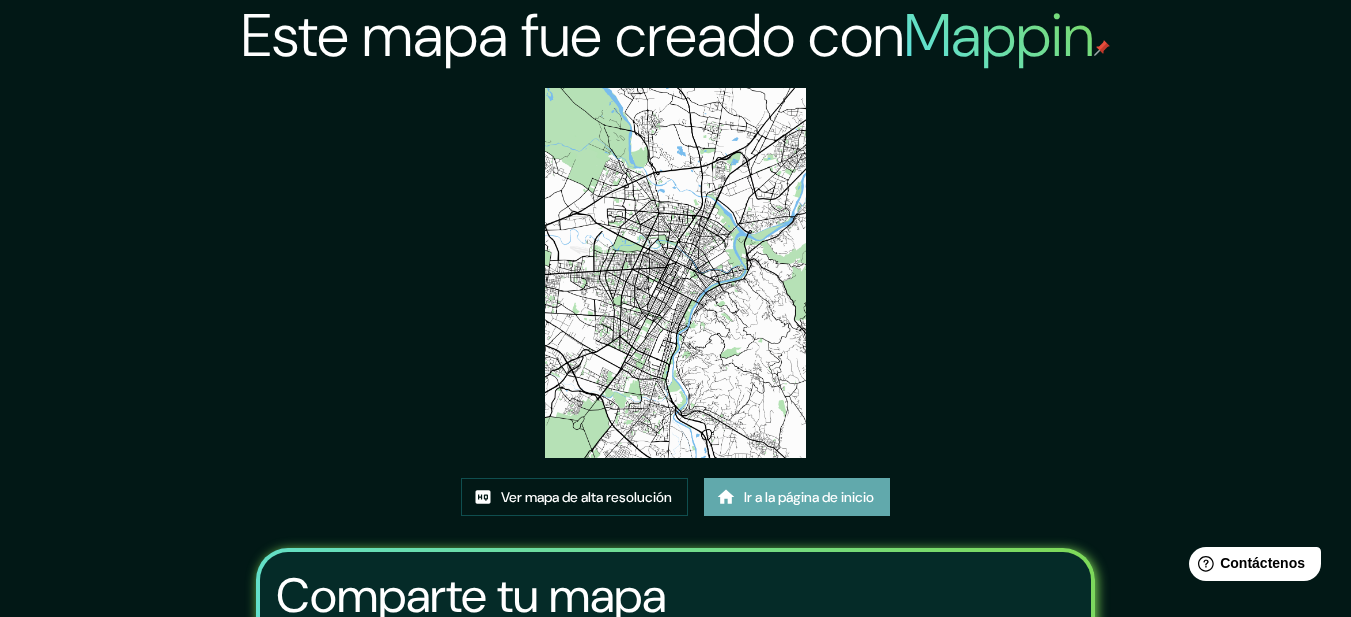 click on "Ir a la página de inicio" at bounding box center [809, 497] 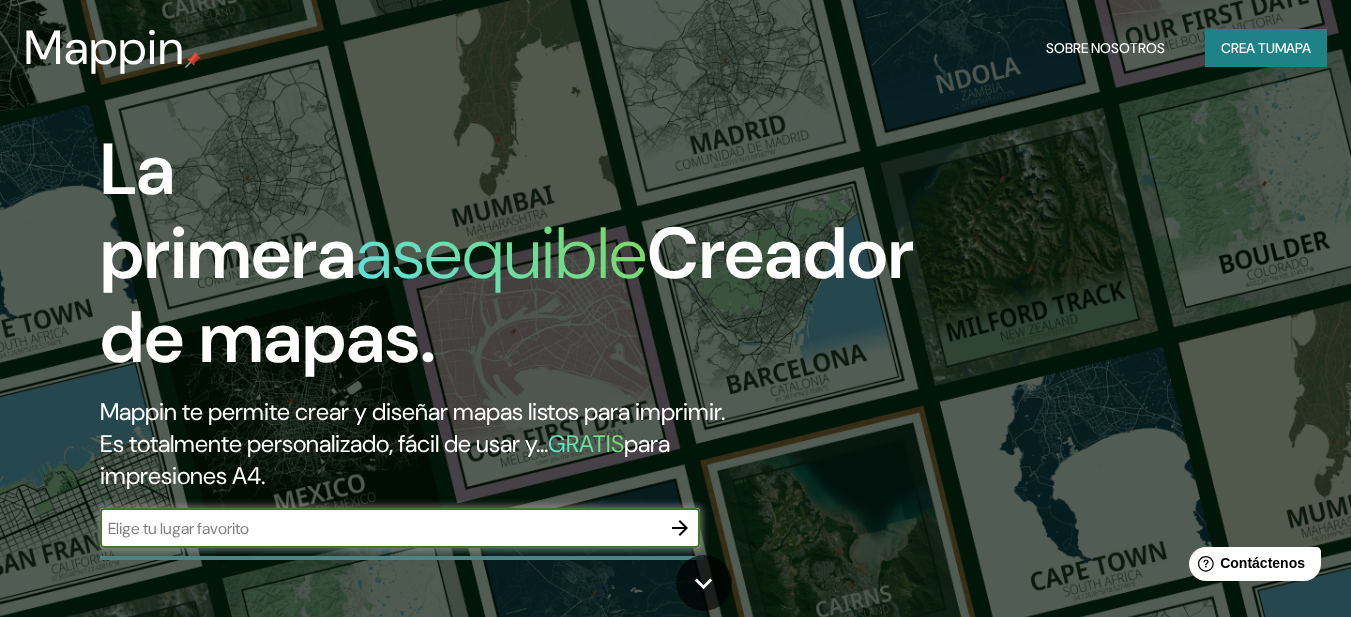 click at bounding box center (380, 528) 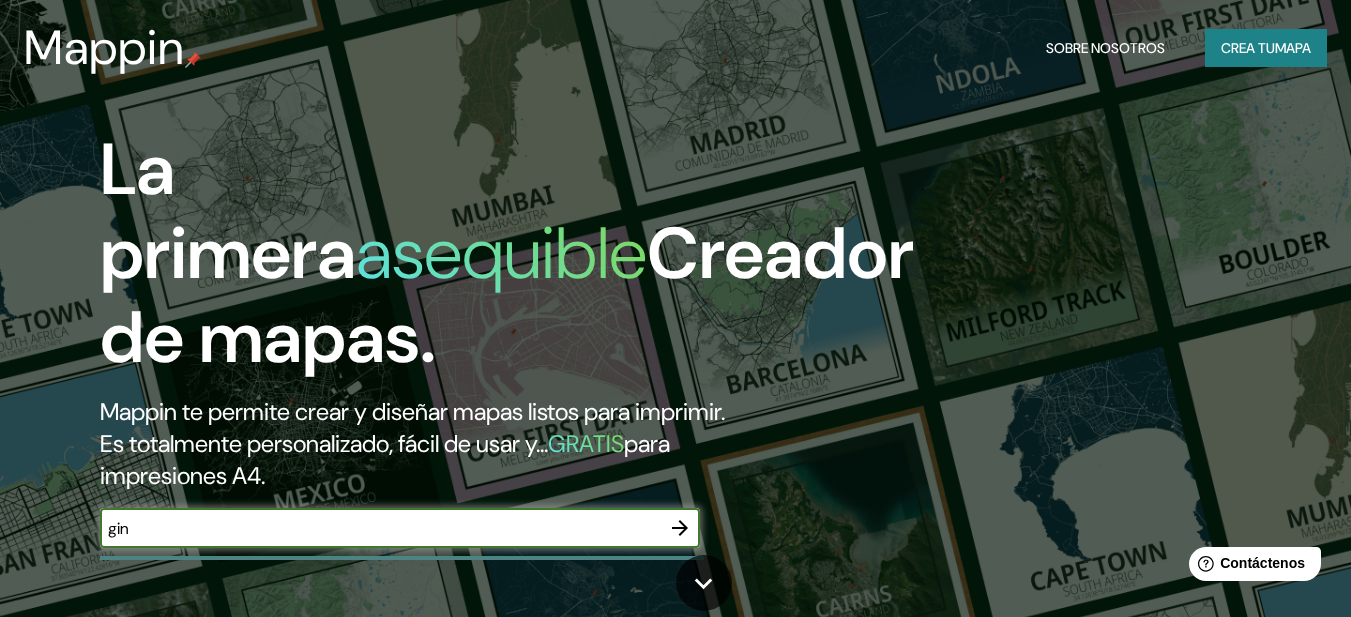 type on "gin" 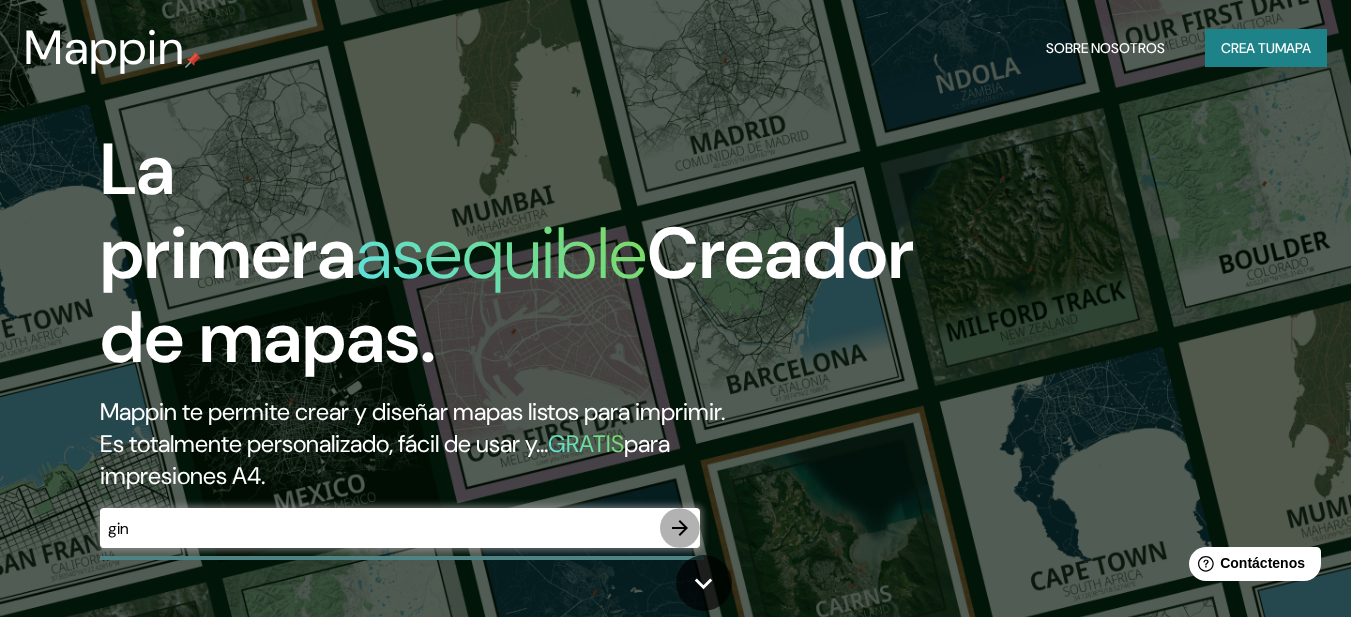 click 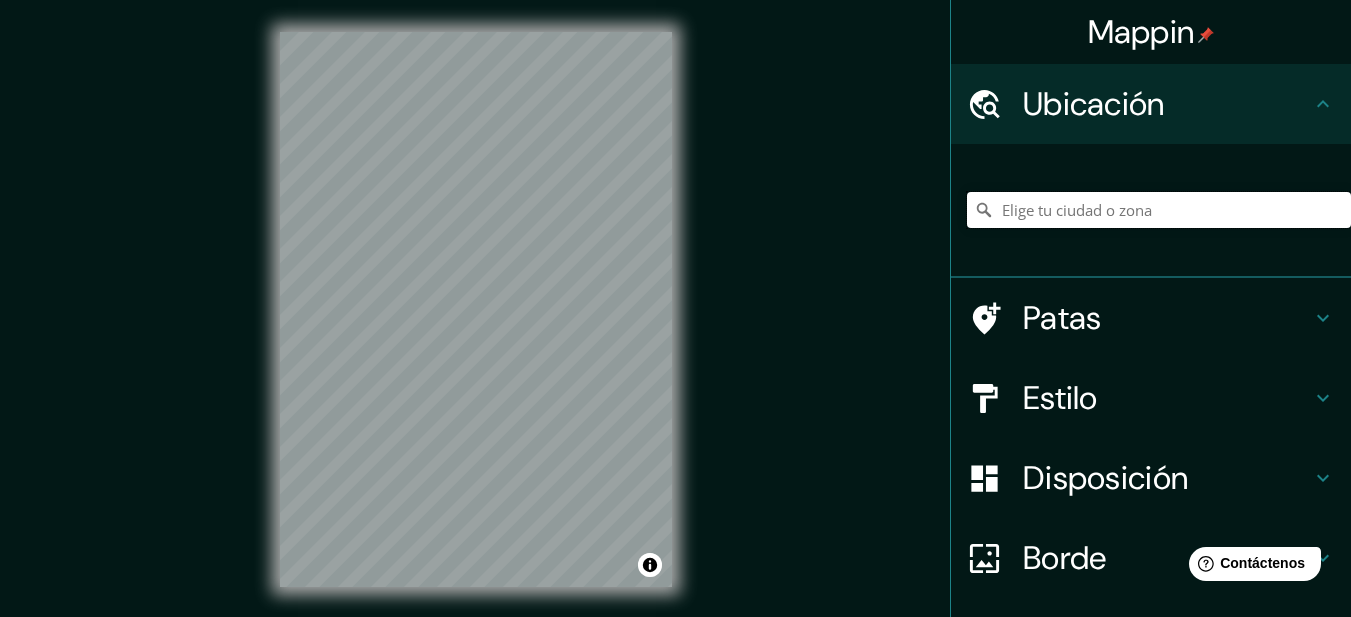 click at bounding box center (1159, 210) 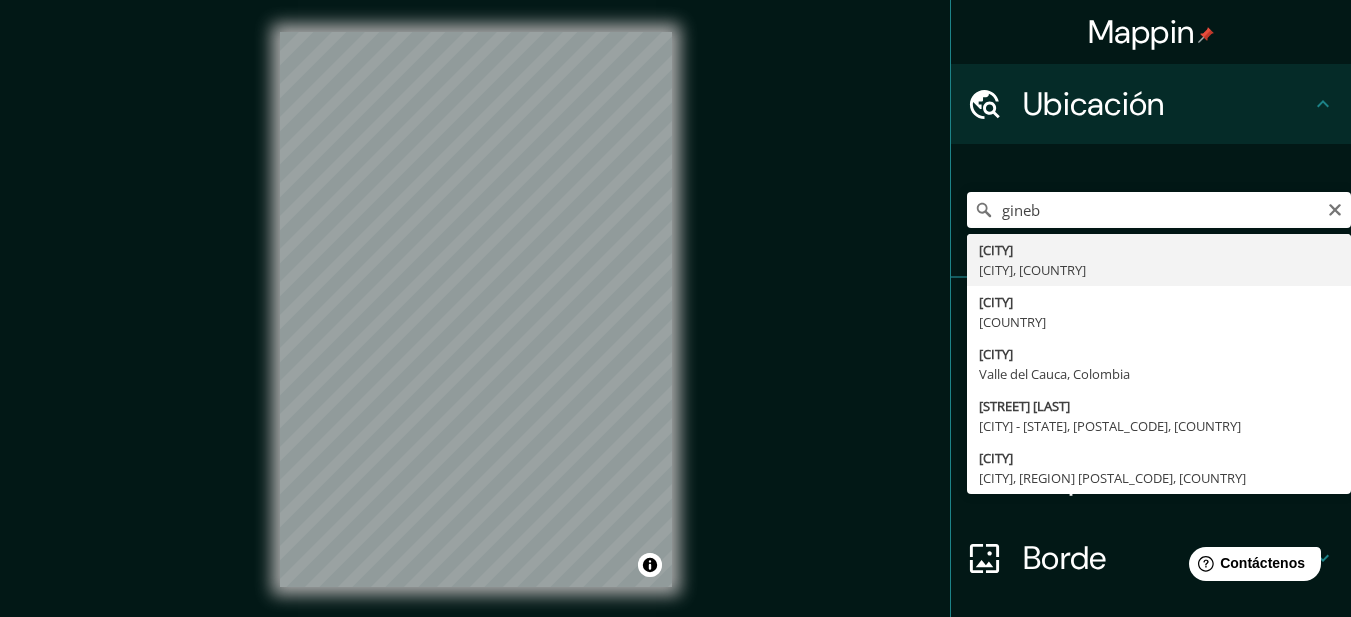 type on "[CITY], [CITY], [COUNTRY]" 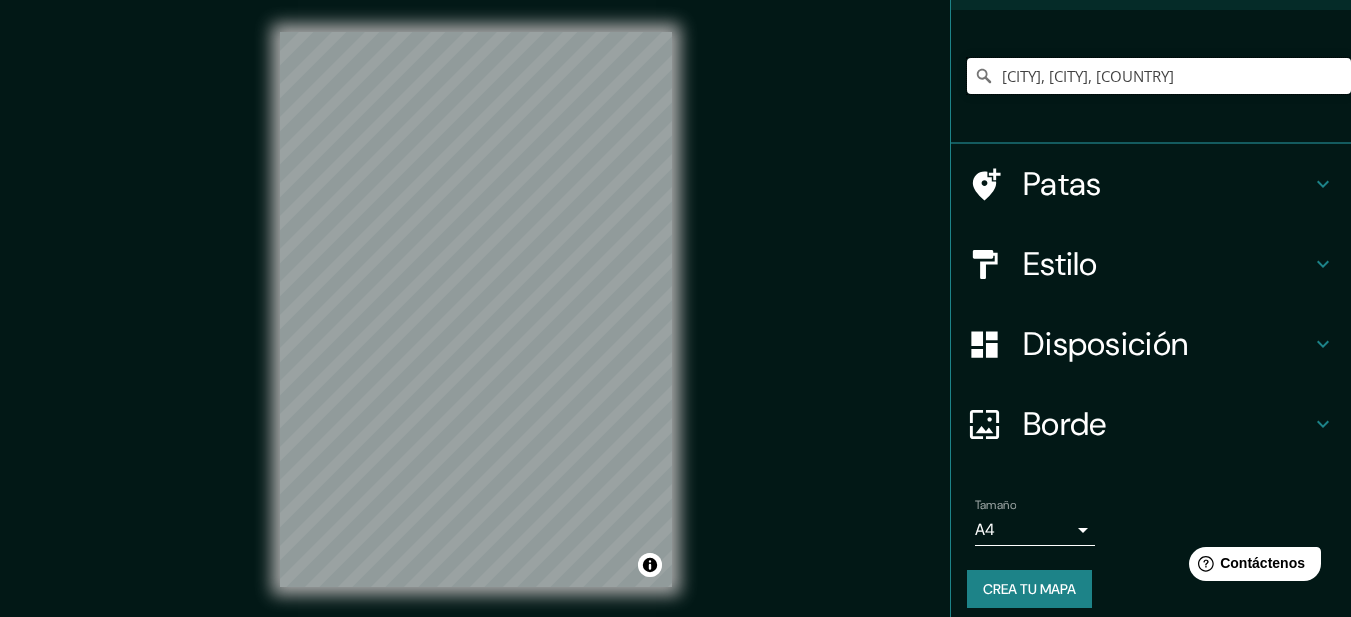 scroll, scrollTop: 149, scrollLeft: 0, axis: vertical 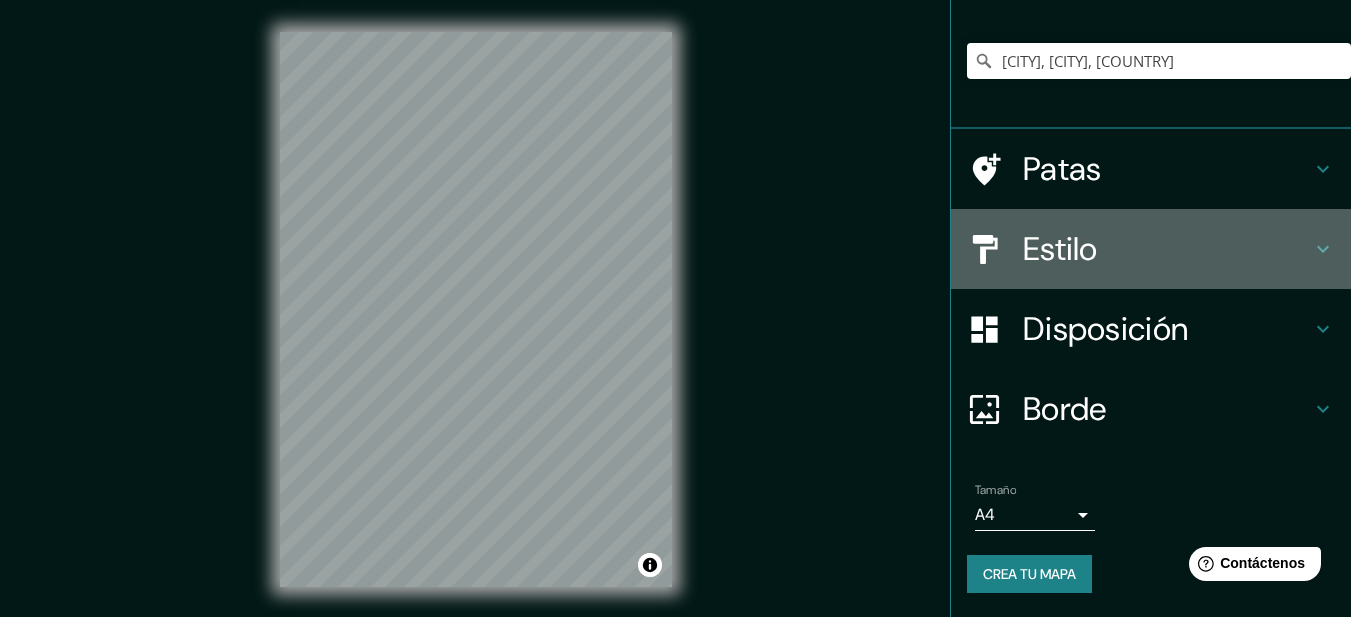 click on "Estilo" at bounding box center (1167, 249) 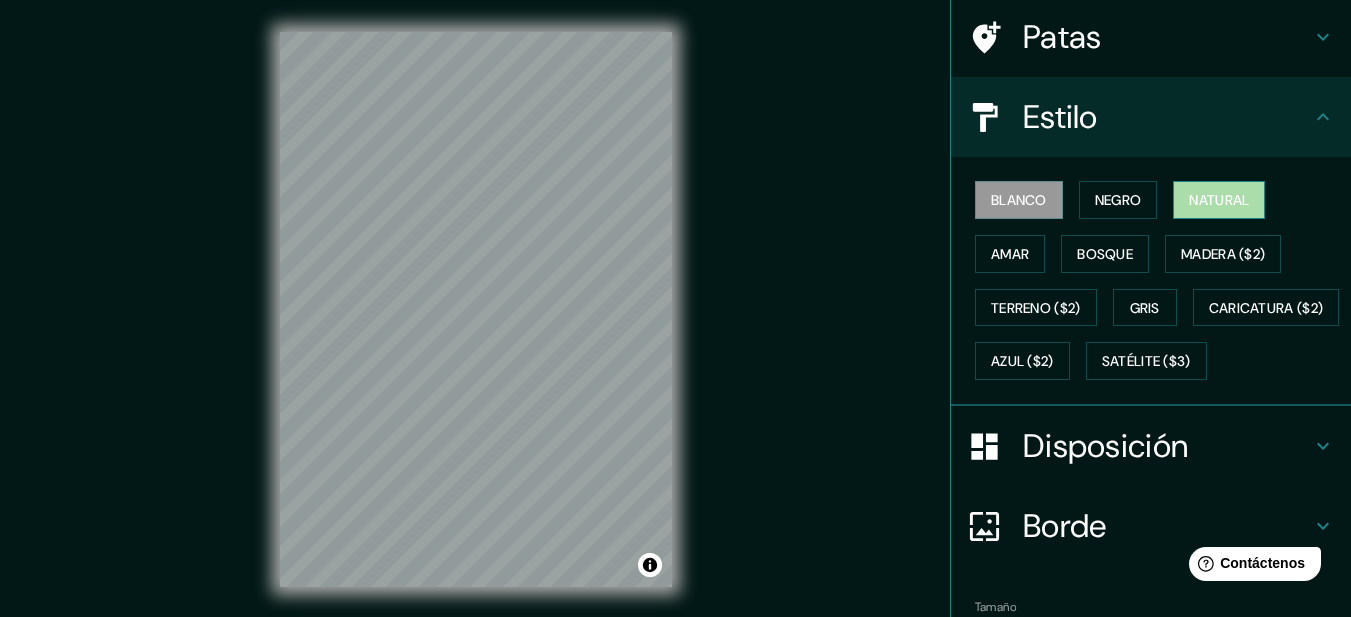 click on "Natural" at bounding box center (1219, 200) 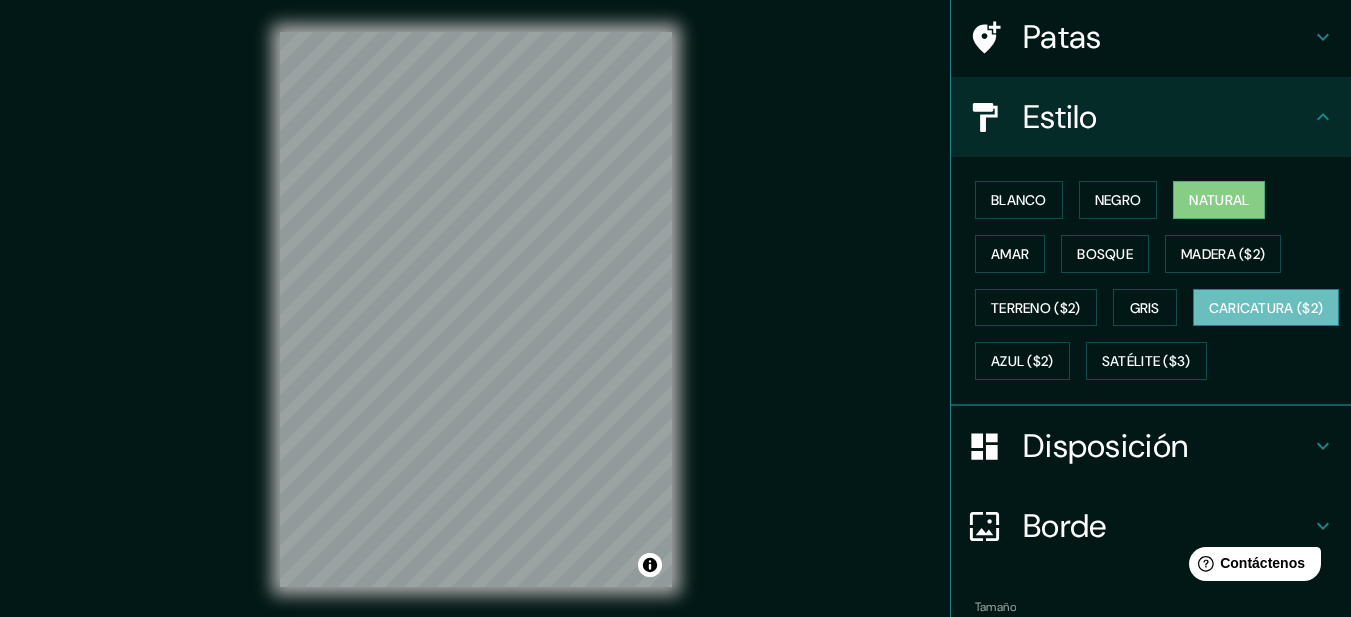 scroll, scrollTop: 319, scrollLeft: 0, axis: vertical 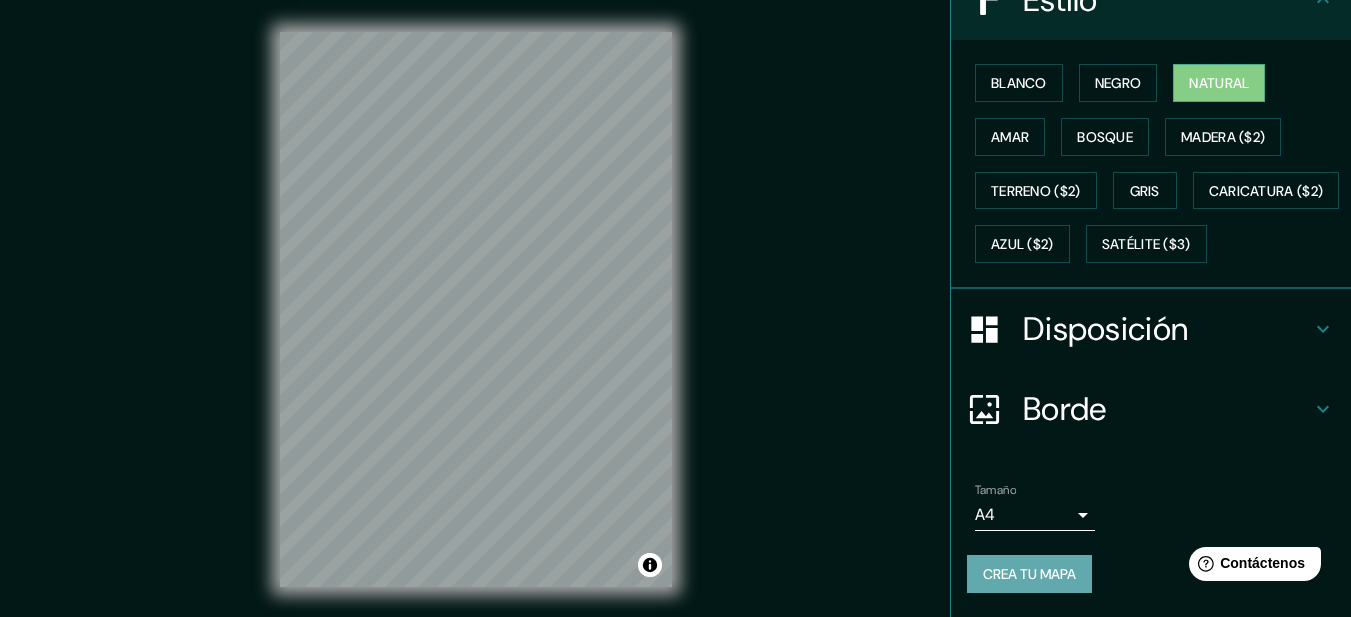 click on "Crea tu mapa" at bounding box center [1029, 574] 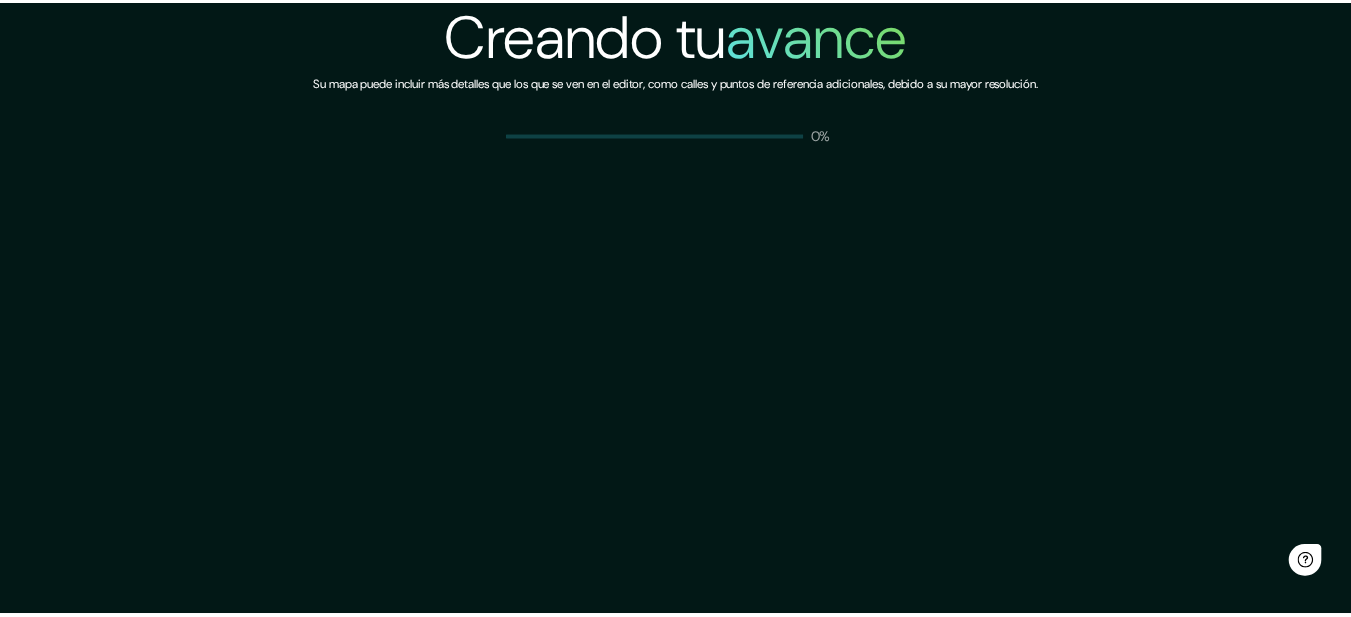 scroll, scrollTop: 0, scrollLeft: 0, axis: both 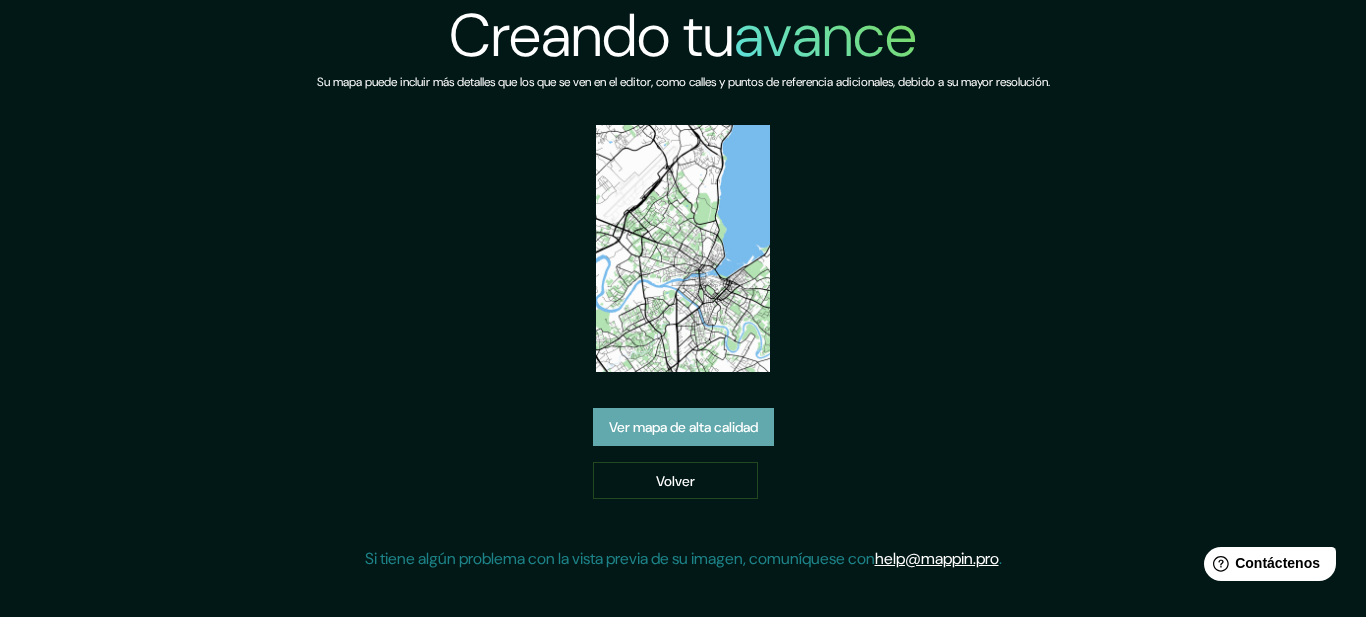 click on "Ver mapa de alta calidad" at bounding box center (683, 427) 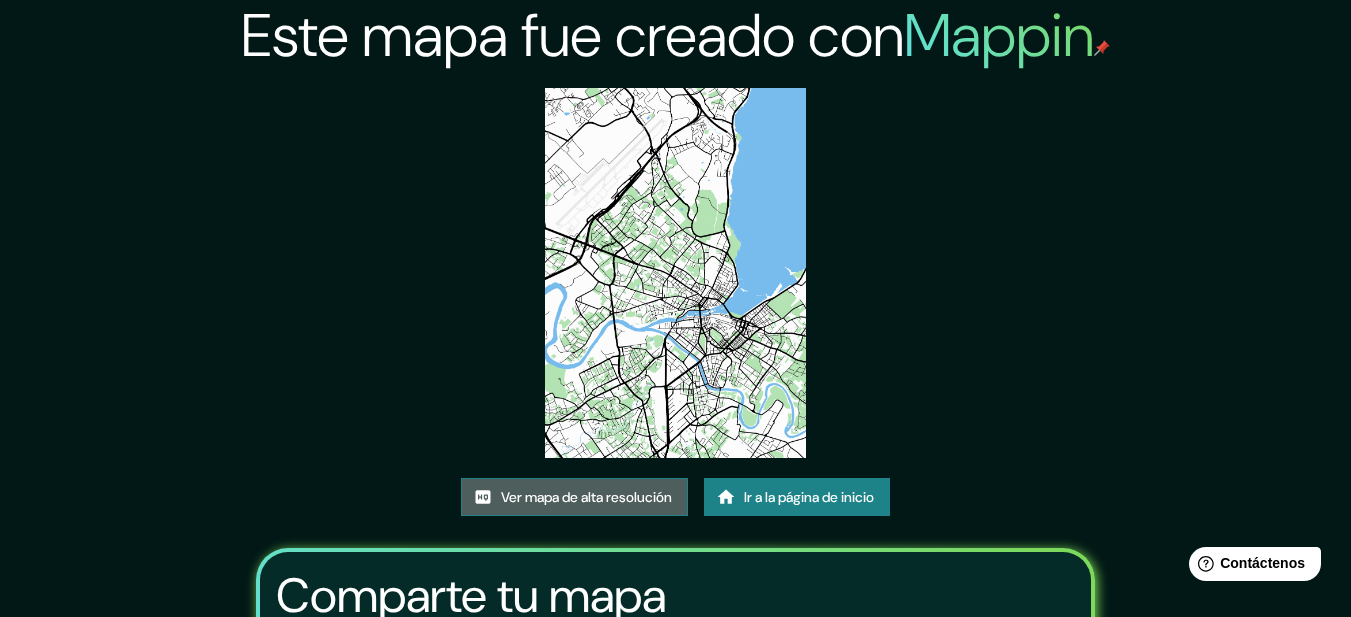 click on "Ver mapa de alta resolución" at bounding box center (586, 497) 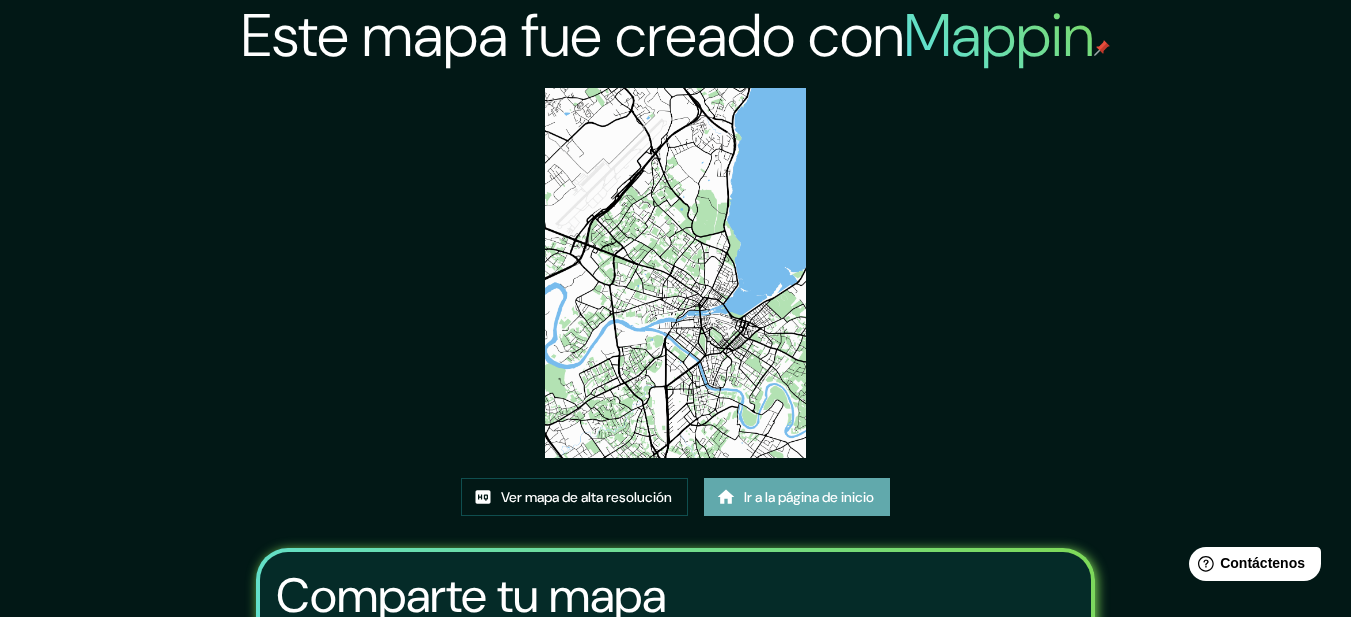 click on "Ir a la página de inicio" at bounding box center (809, 497) 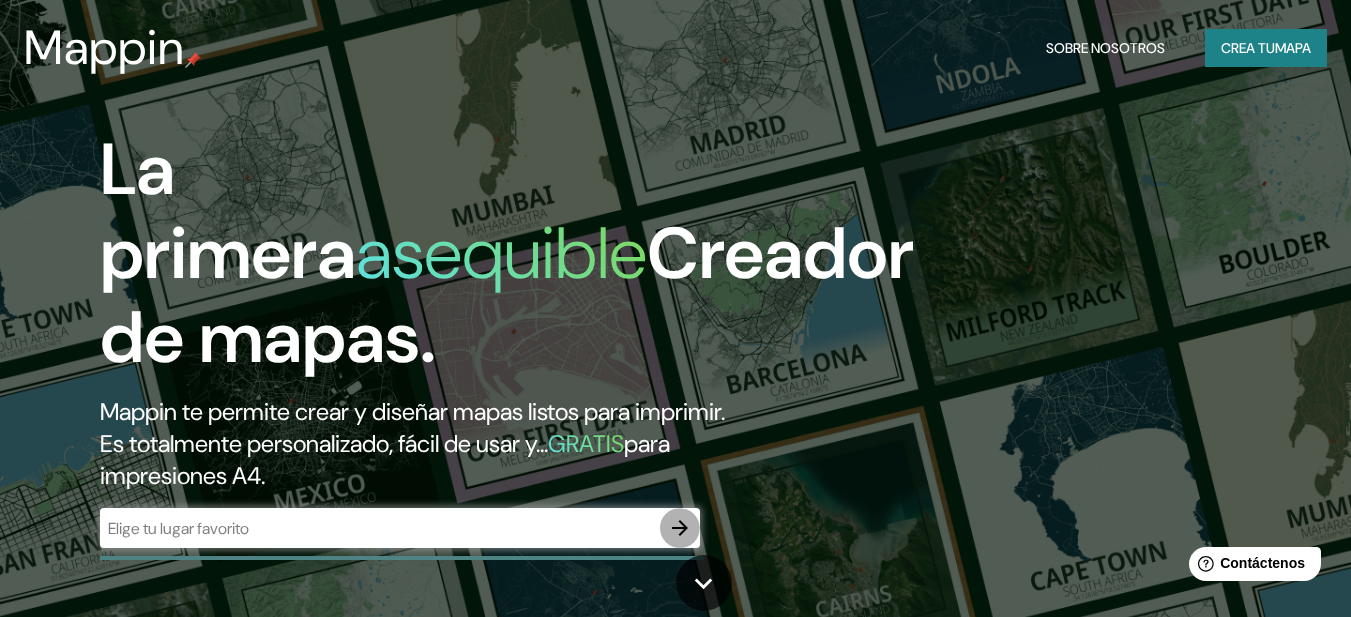 click 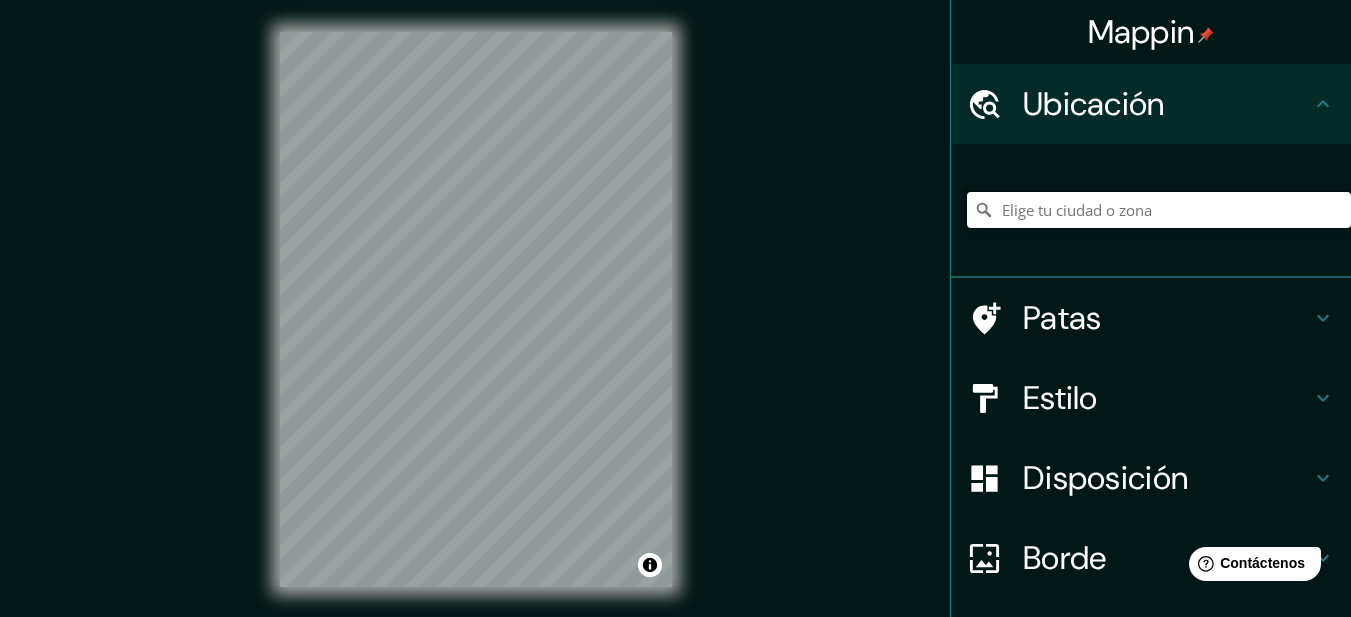 click at bounding box center [1159, 210] 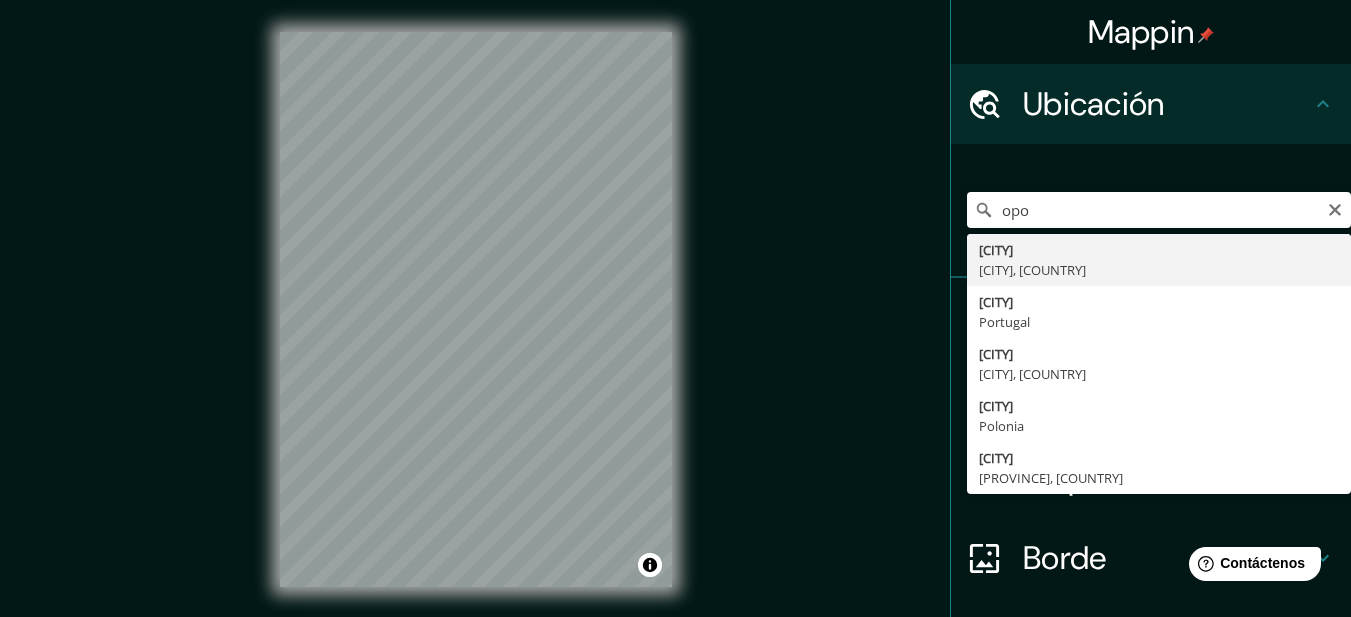 type on "[CITY], [CITY], [COUNTRY]" 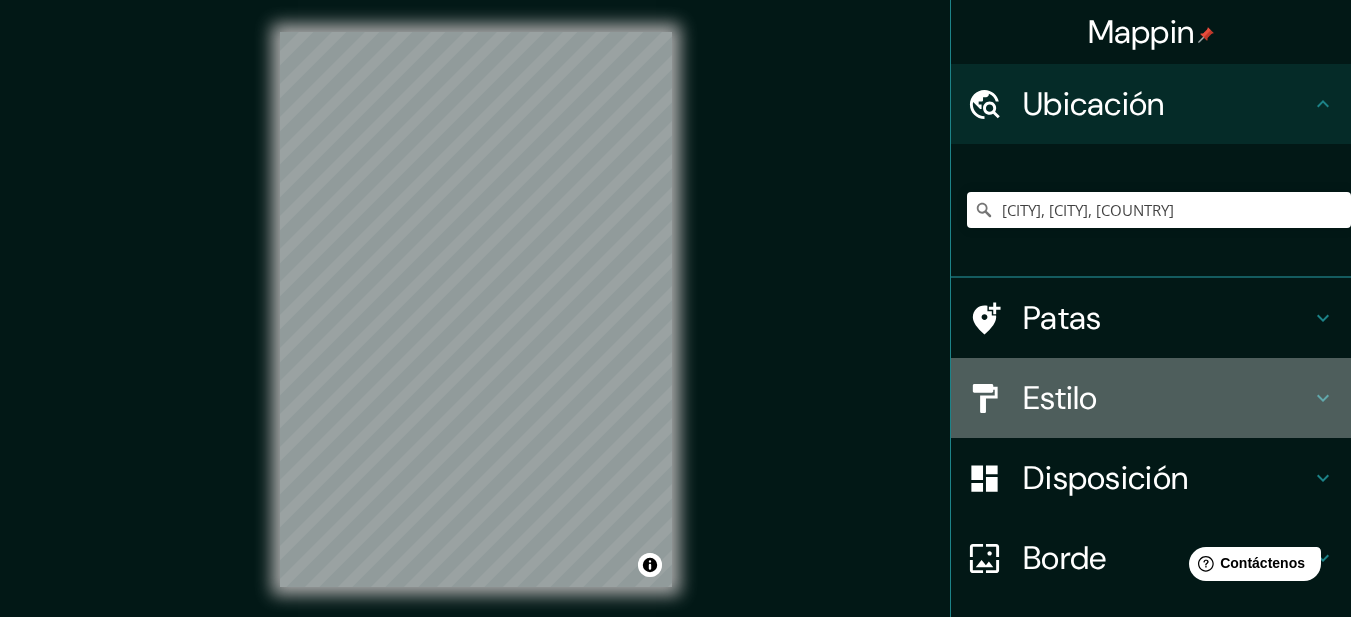 click on "Estilo" at bounding box center [1167, 398] 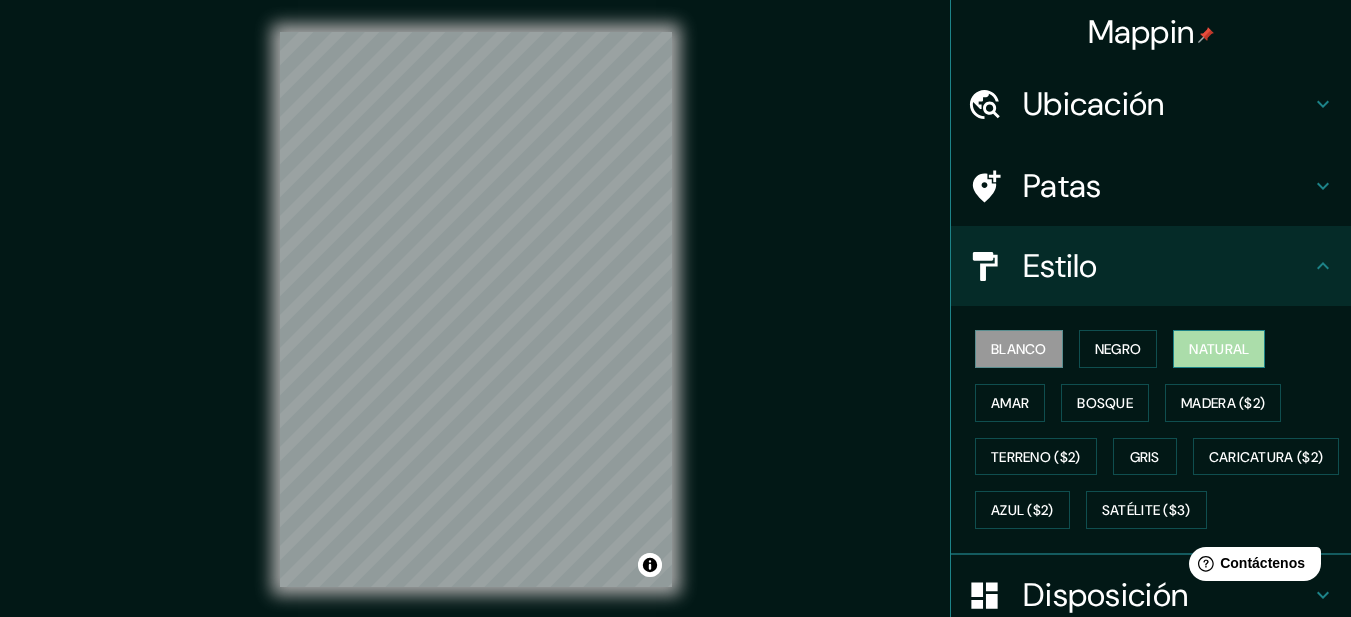 click on "Natural" at bounding box center (1219, 349) 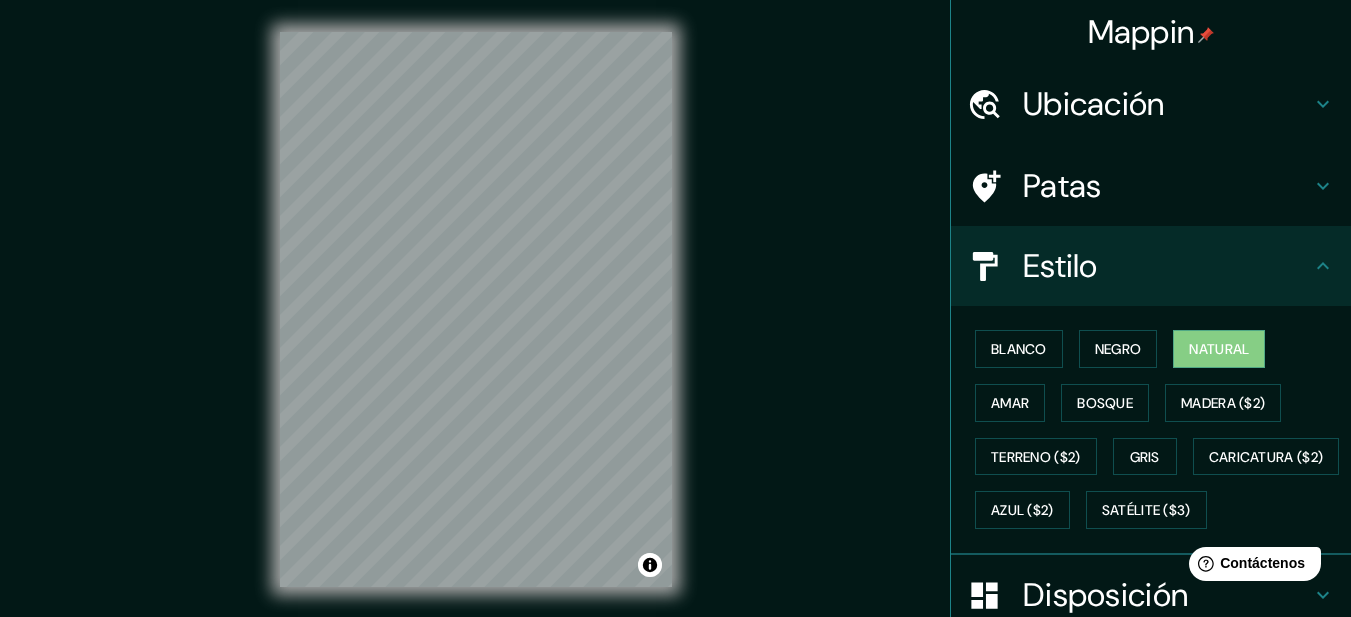 scroll, scrollTop: 319, scrollLeft: 0, axis: vertical 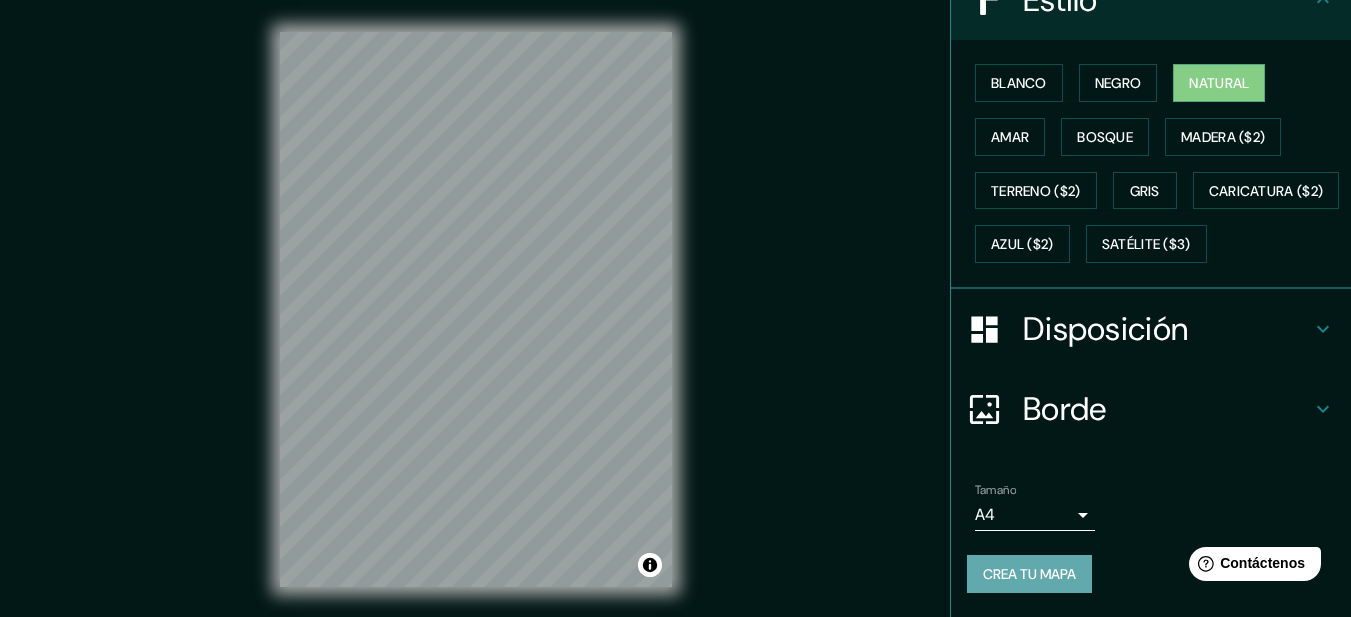 click on "Crea tu mapa" at bounding box center (1029, 574) 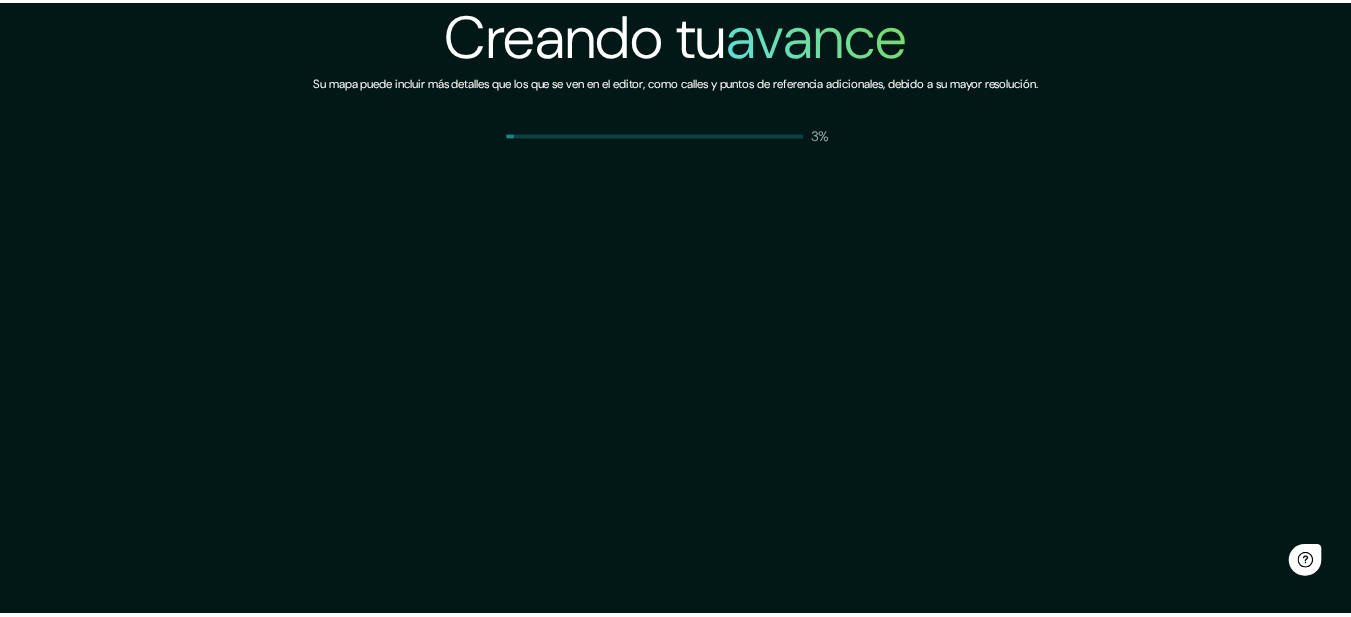 scroll, scrollTop: 0, scrollLeft: 0, axis: both 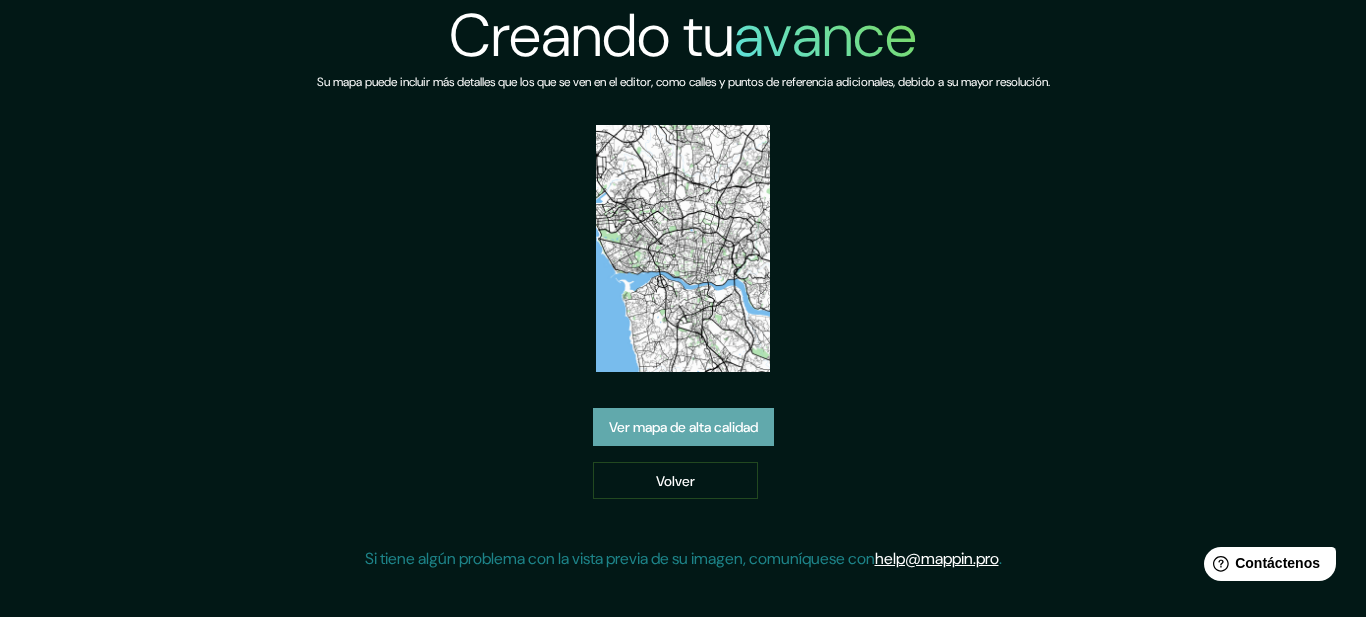 click on "Ver mapa de alta calidad" at bounding box center (683, 427) 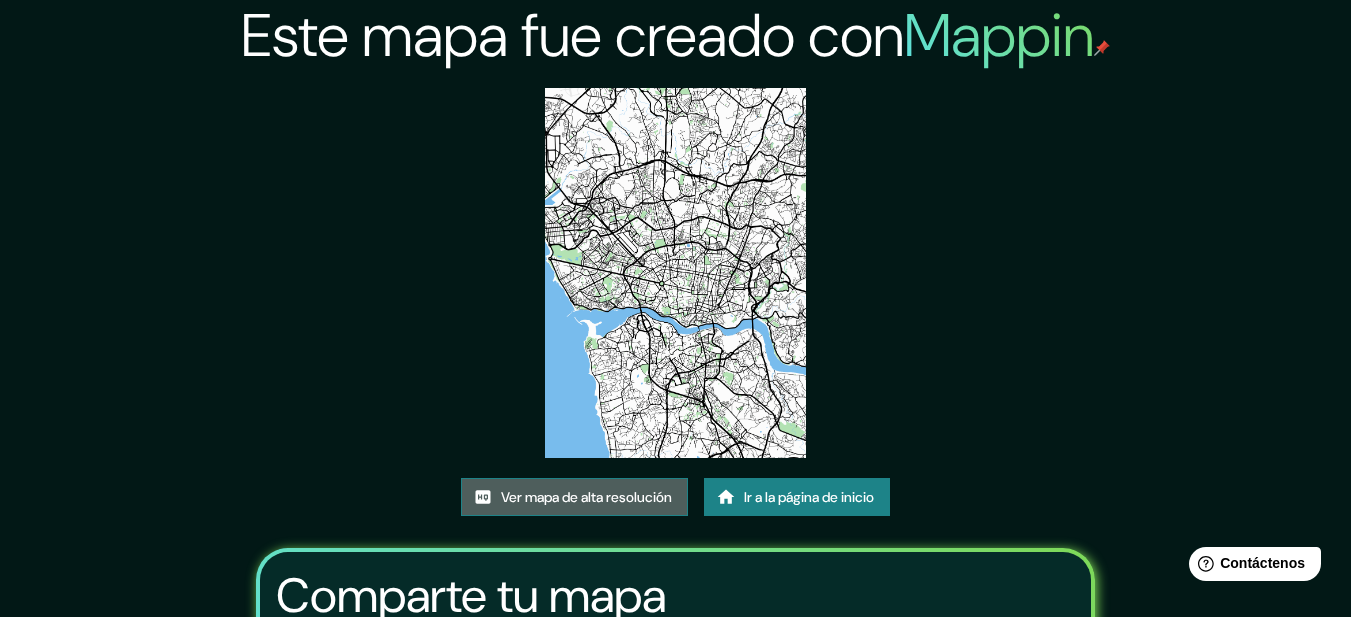 click on "Ver mapa de alta resolución" at bounding box center [586, 497] 